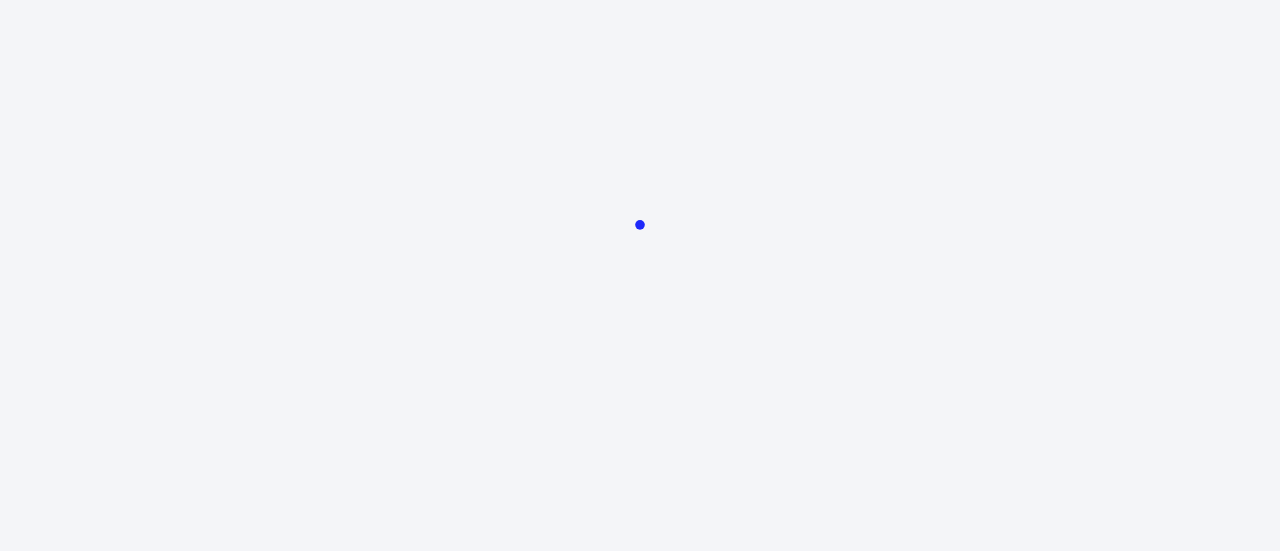 scroll, scrollTop: 0, scrollLeft: 0, axis: both 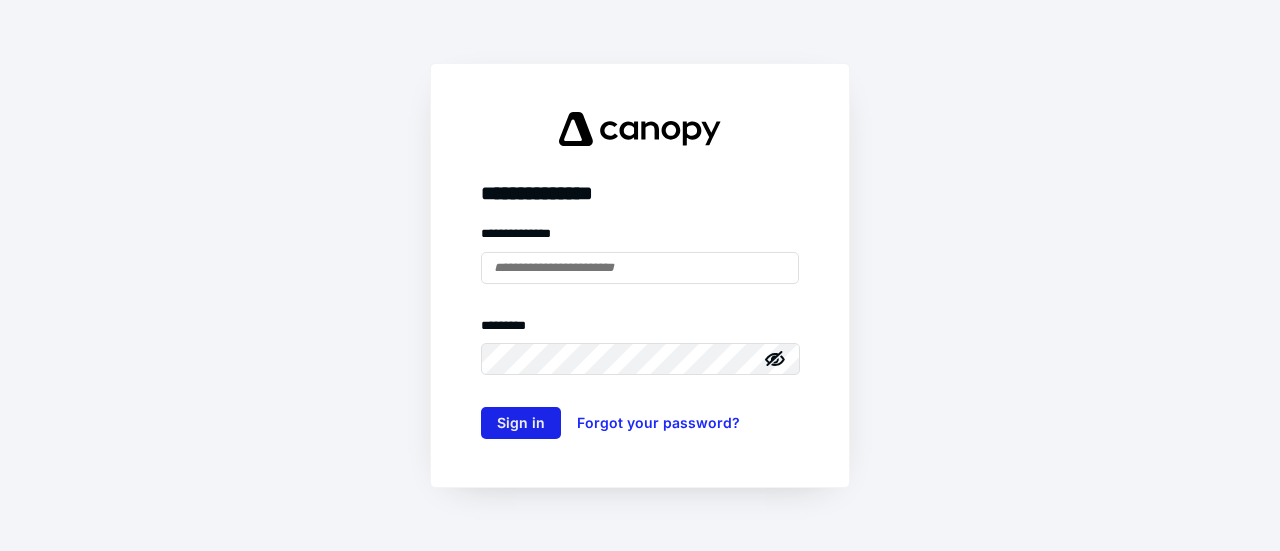 type on "**********" 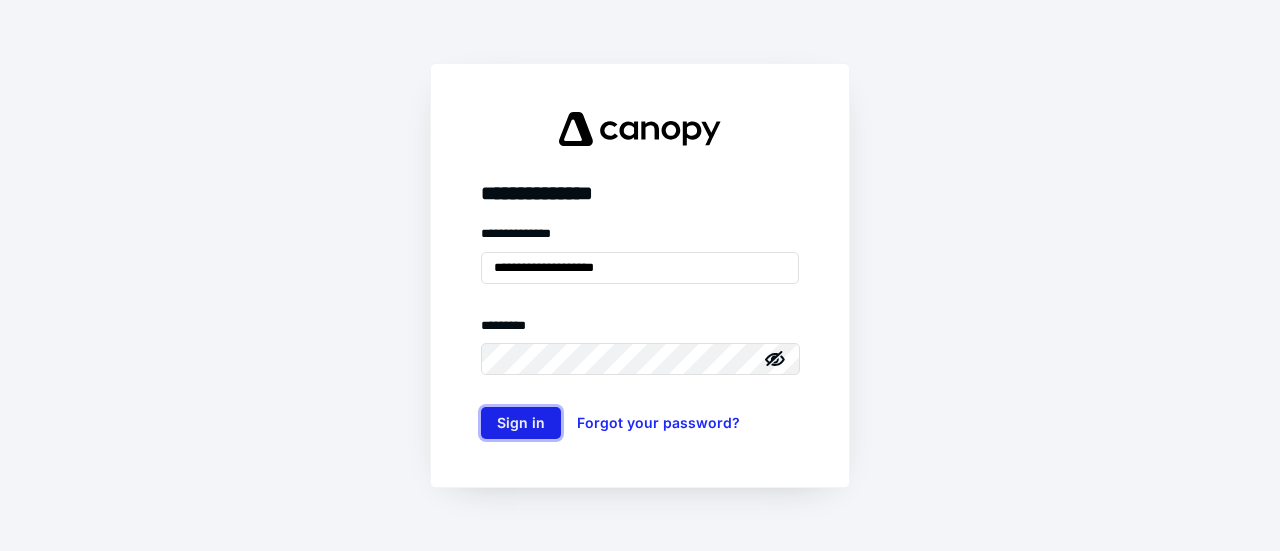 click on "Sign in" at bounding box center [521, 423] 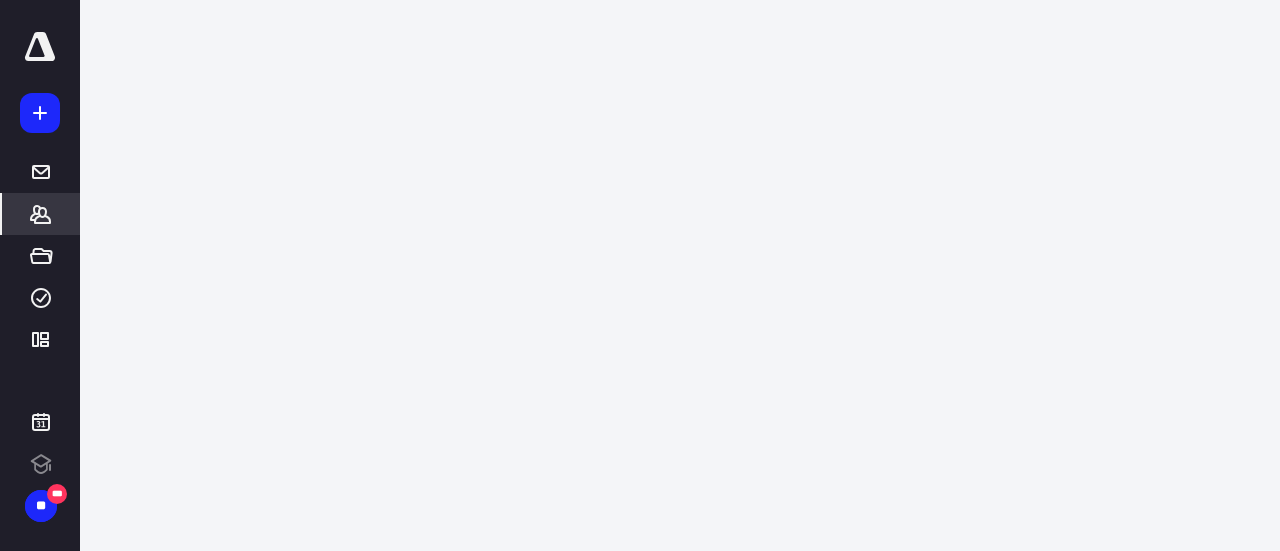 click 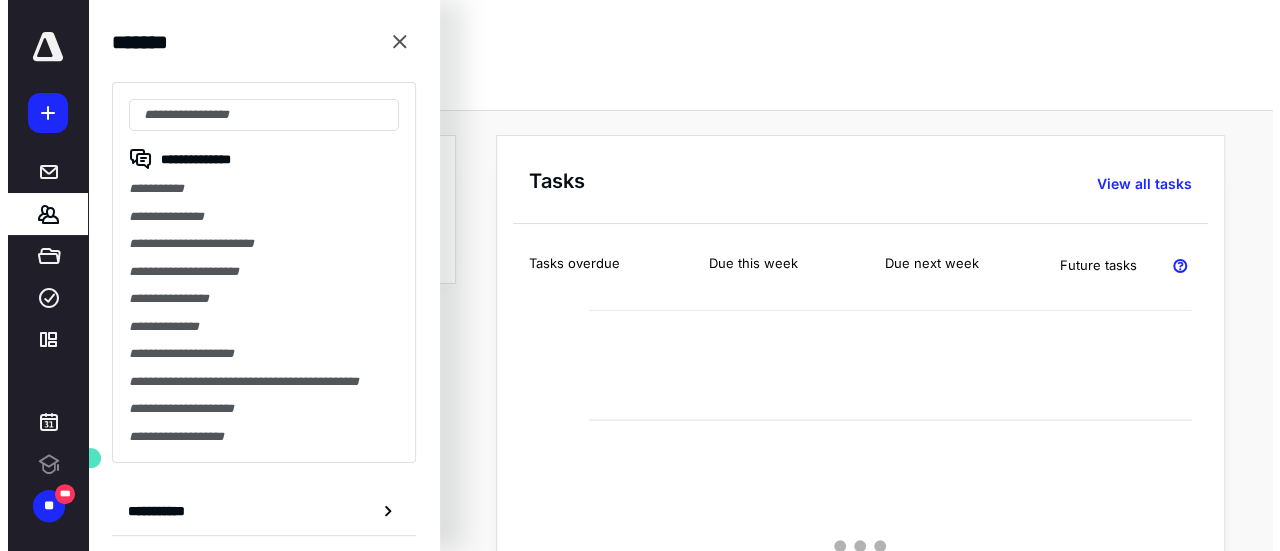 scroll, scrollTop: 0, scrollLeft: 0, axis: both 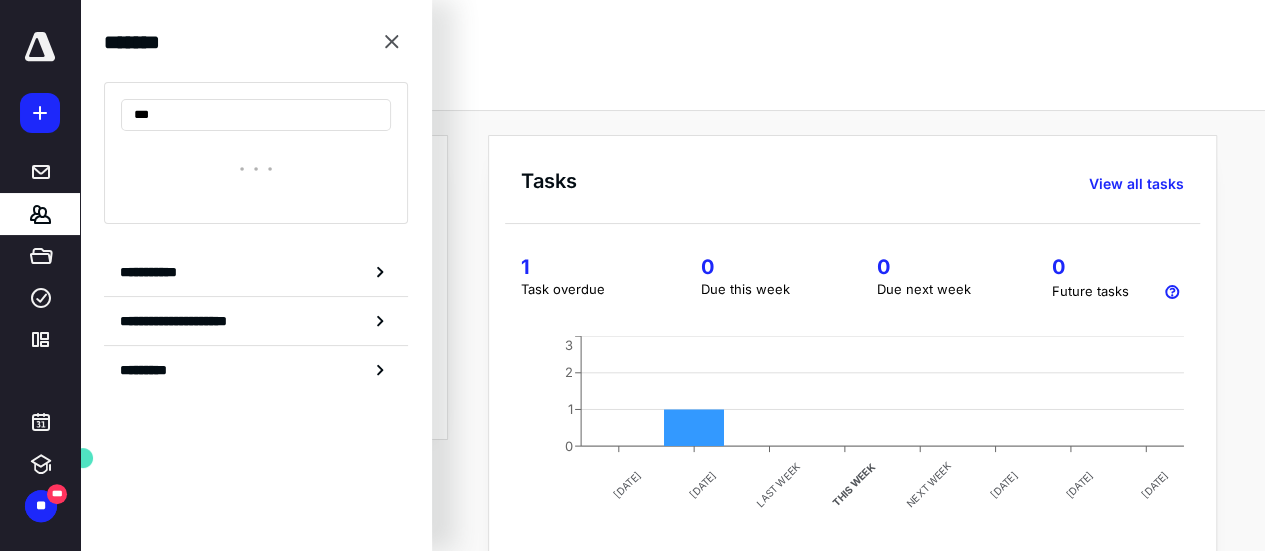 type on "****" 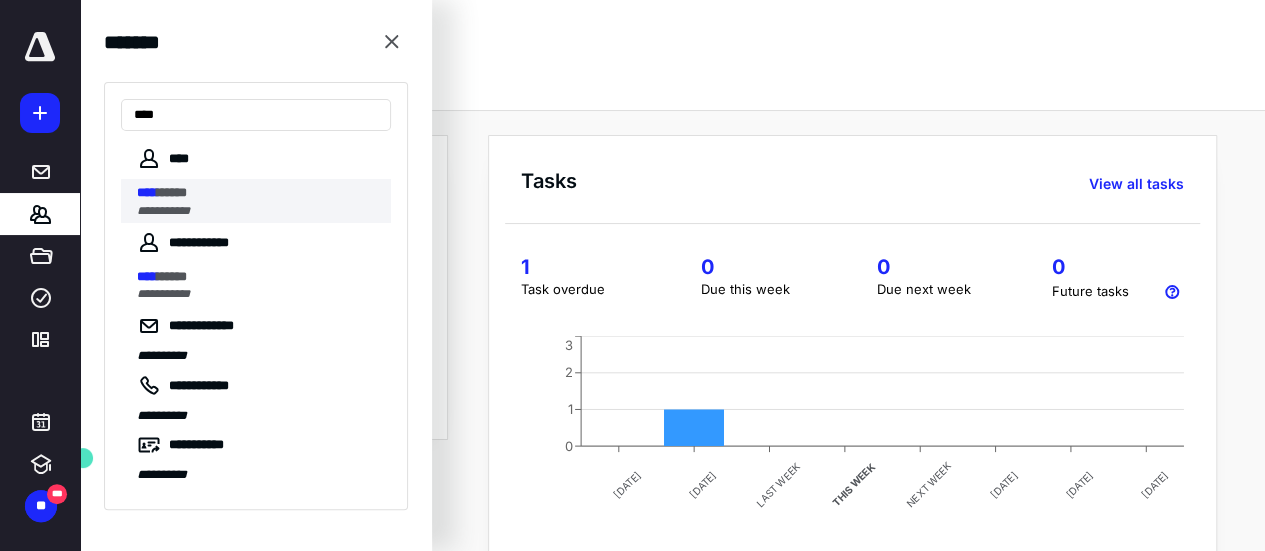 click on "**********" at bounding box center [163, 211] 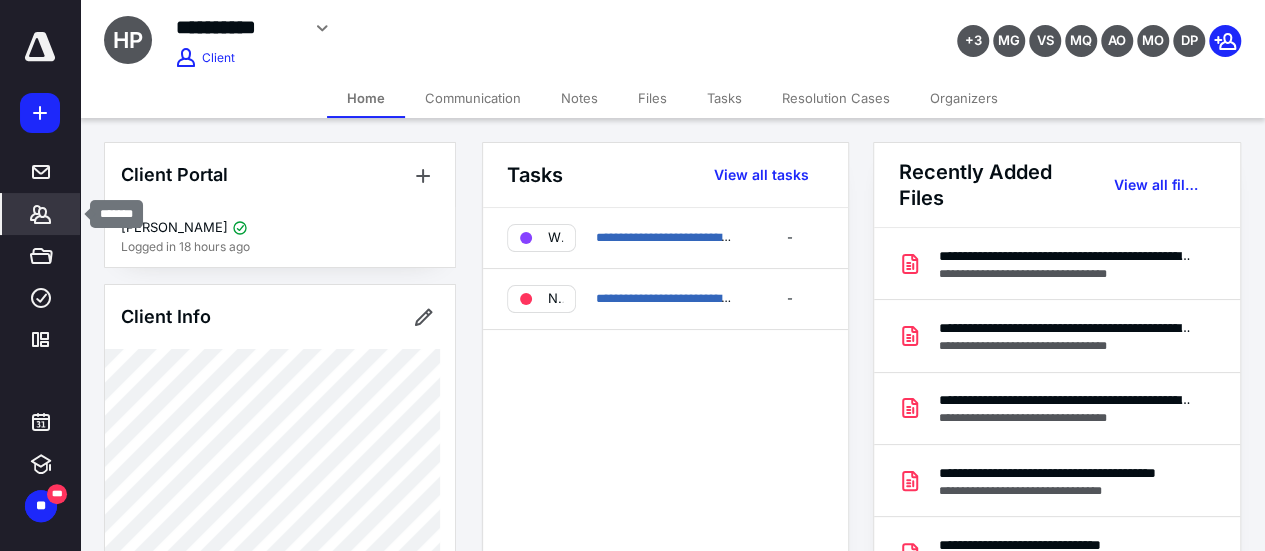 click 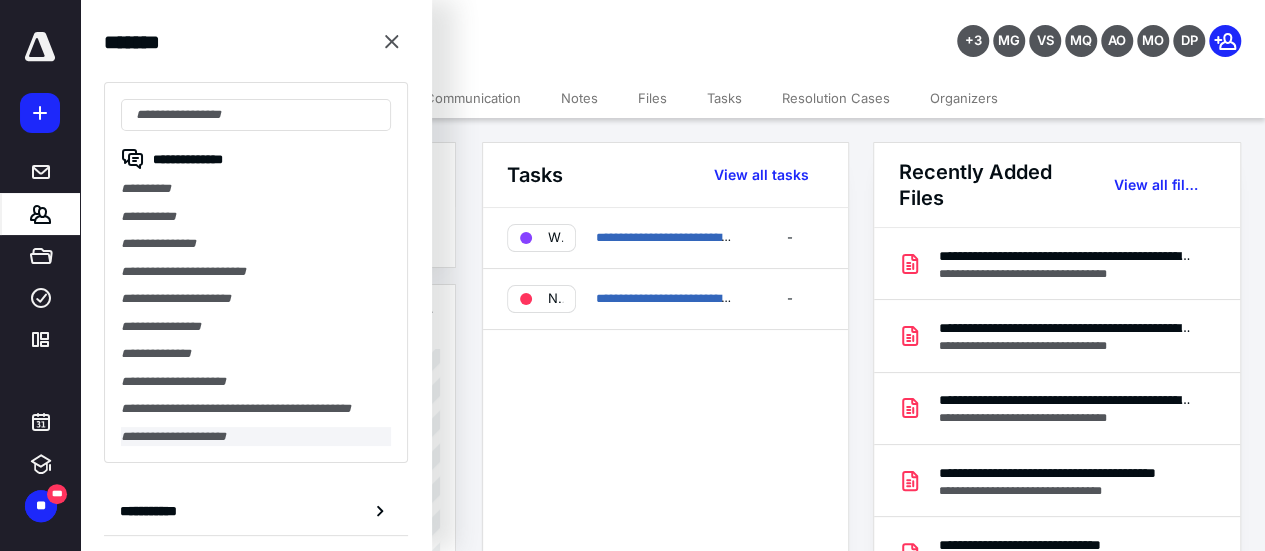 click on "**********" at bounding box center (256, 437) 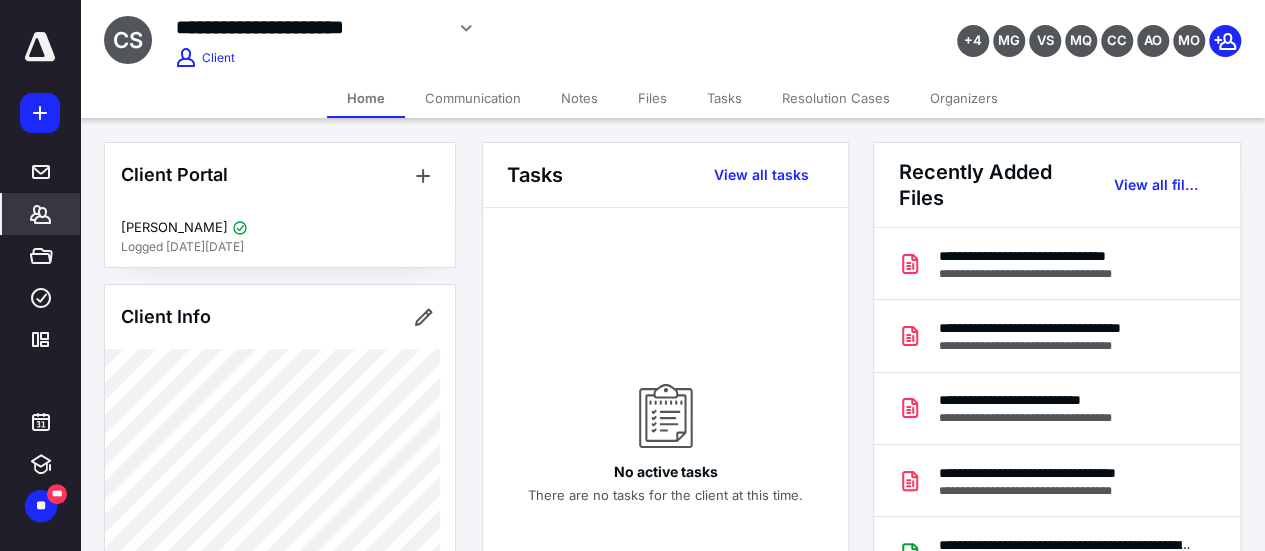 click 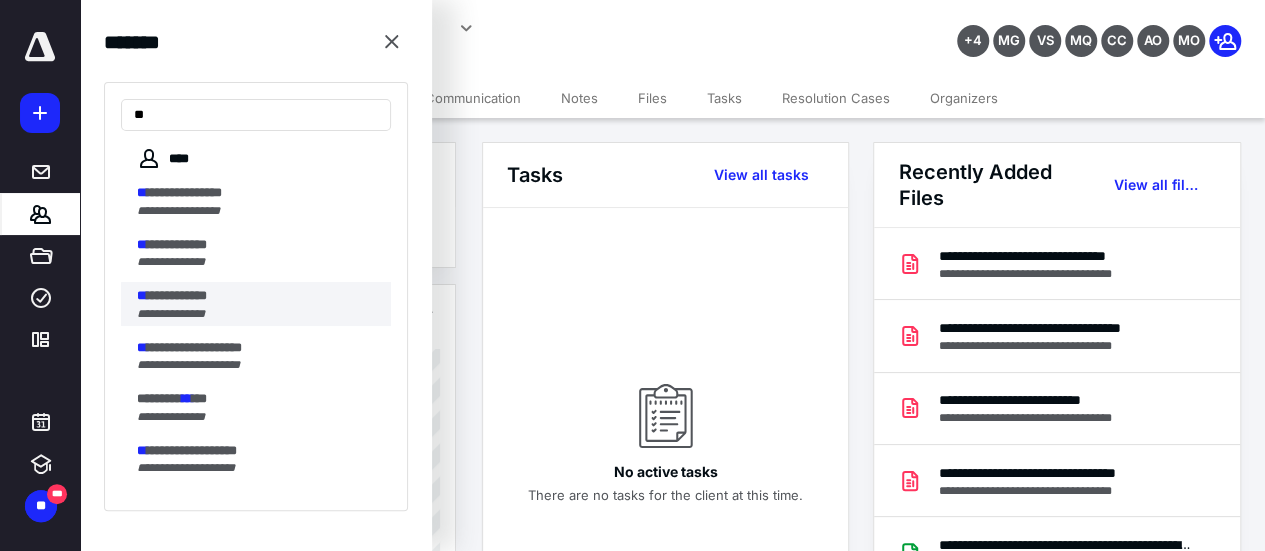 type on "**" 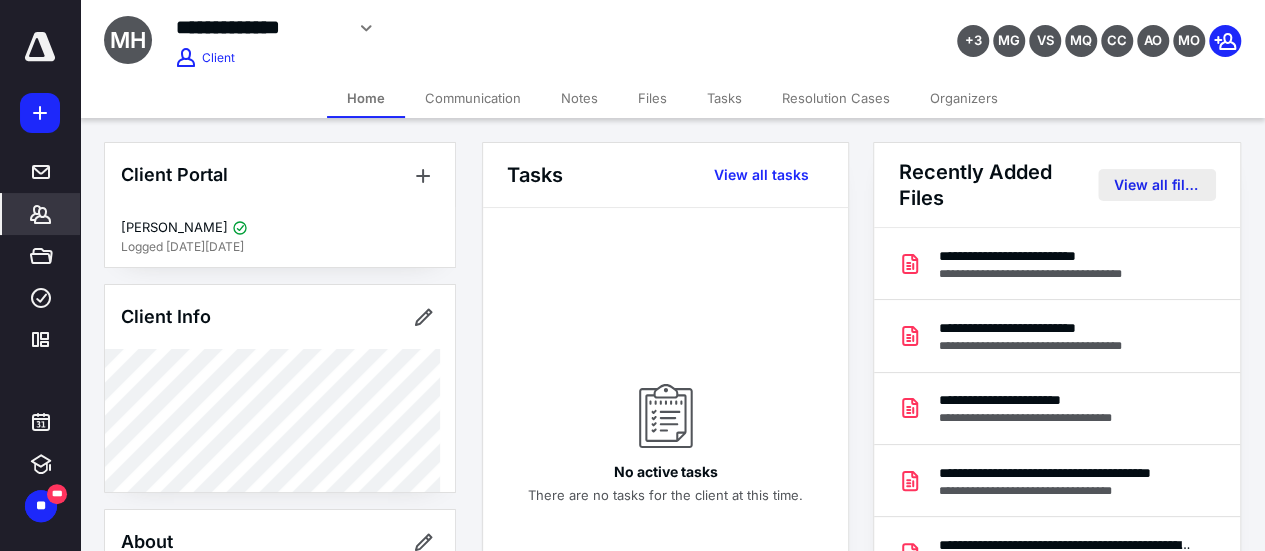 click on "View all files" at bounding box center [1157, 185] 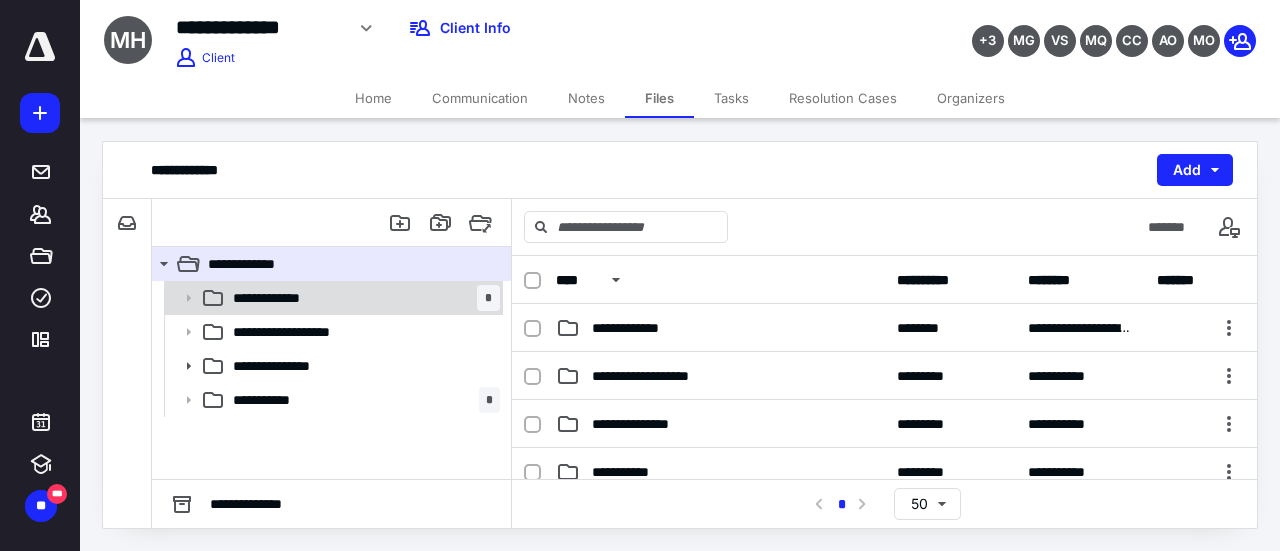 click on "**********" at bounding box center [274, 298] 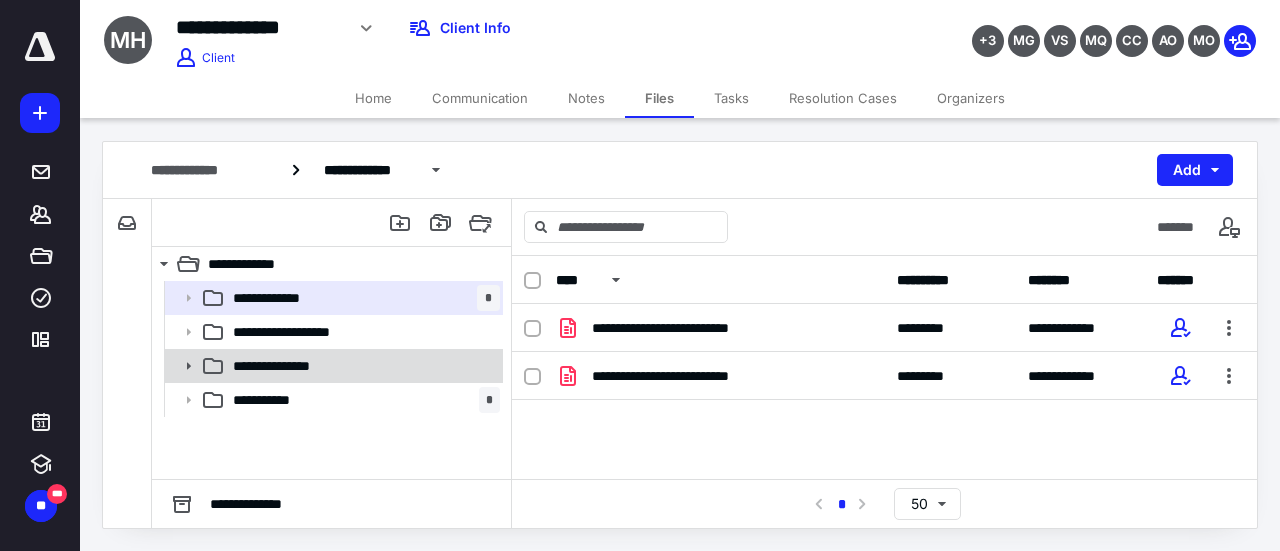 click on "**********" at bounding box center [284, 366] 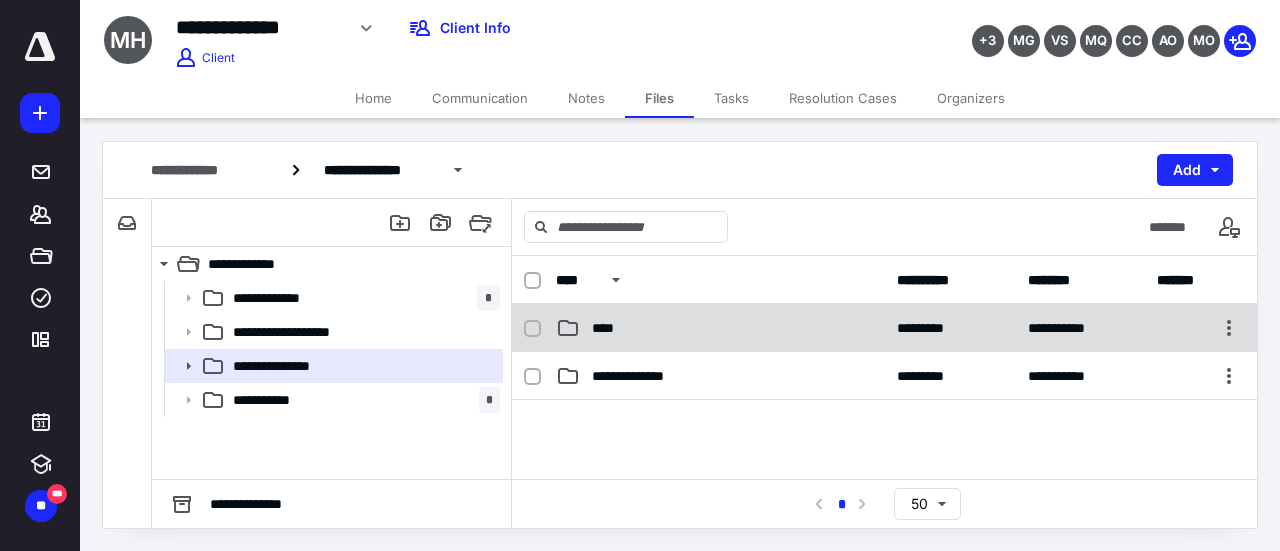 click on "****" at bounding box center (609, 328) 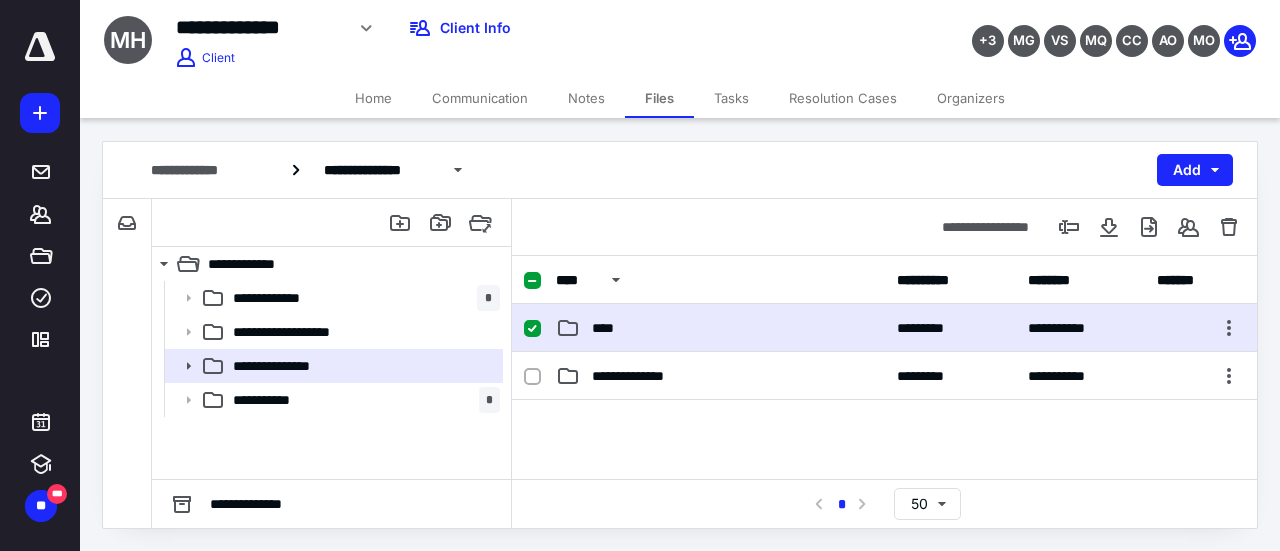 click on "****" at bounding box center [609, 328] 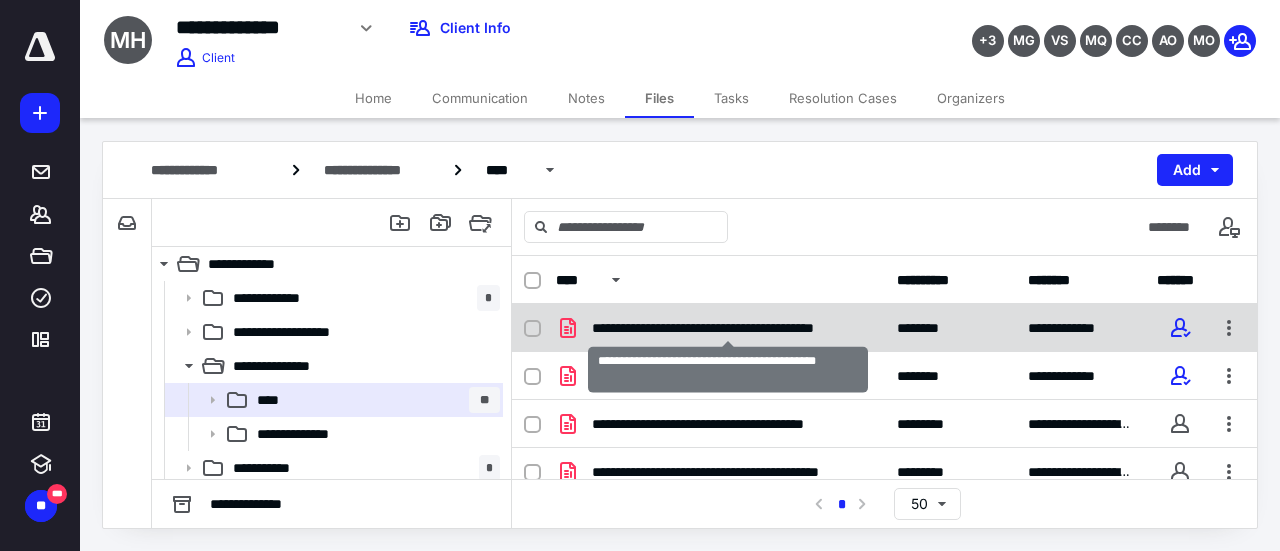 click on "**********" at bounding box center [728, 328] 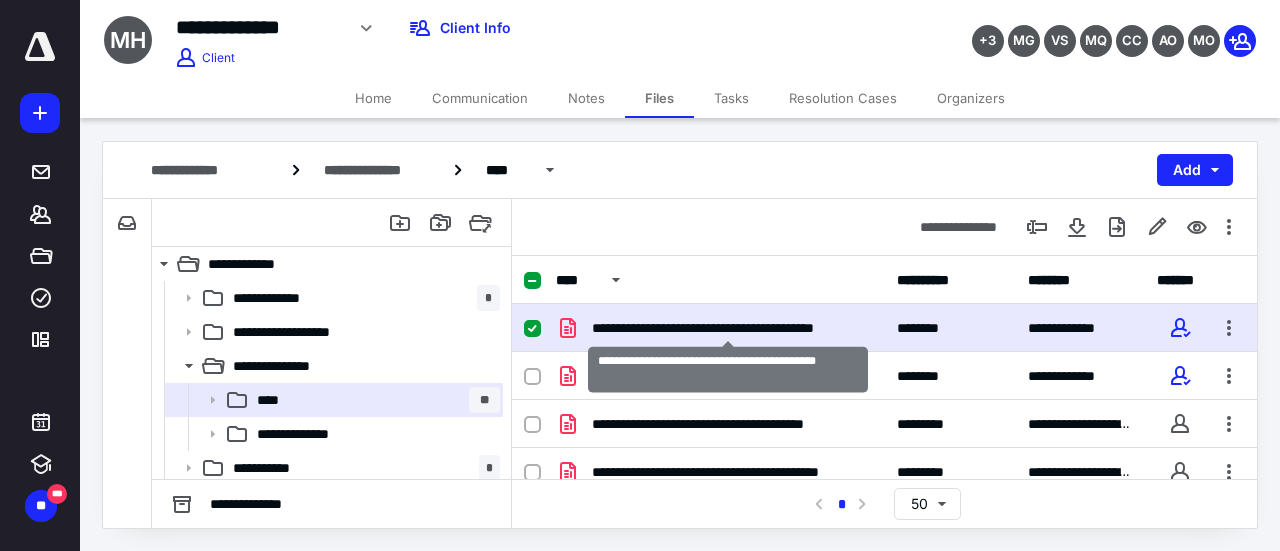 click on "**********" at bounding box center (728, 328) 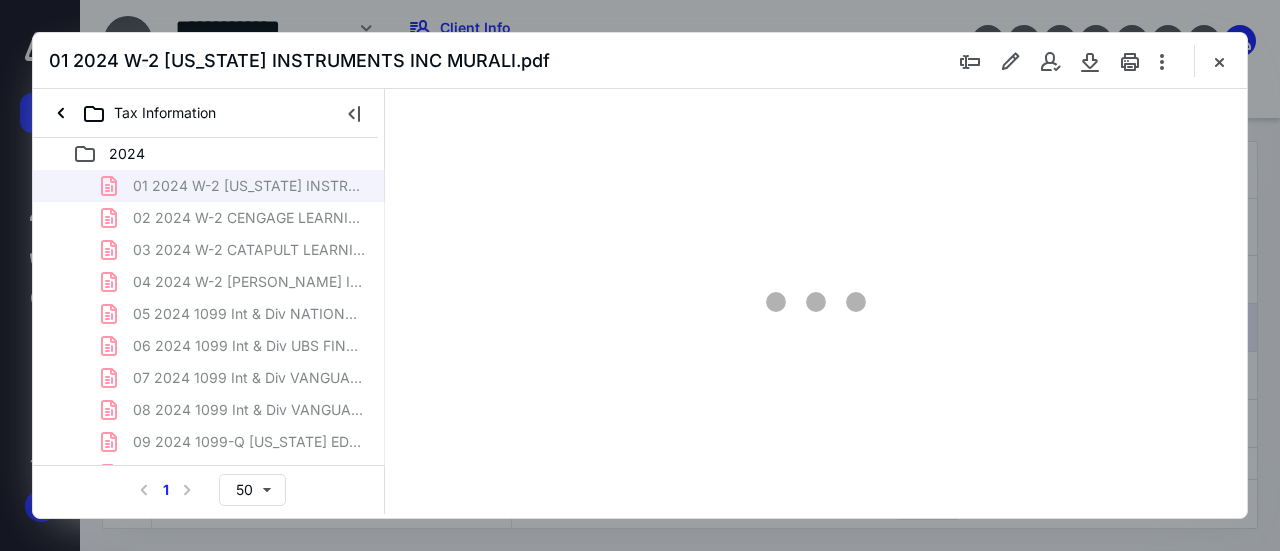 scroll, scrollTop: 0, scrollLeft: 0, axis: both 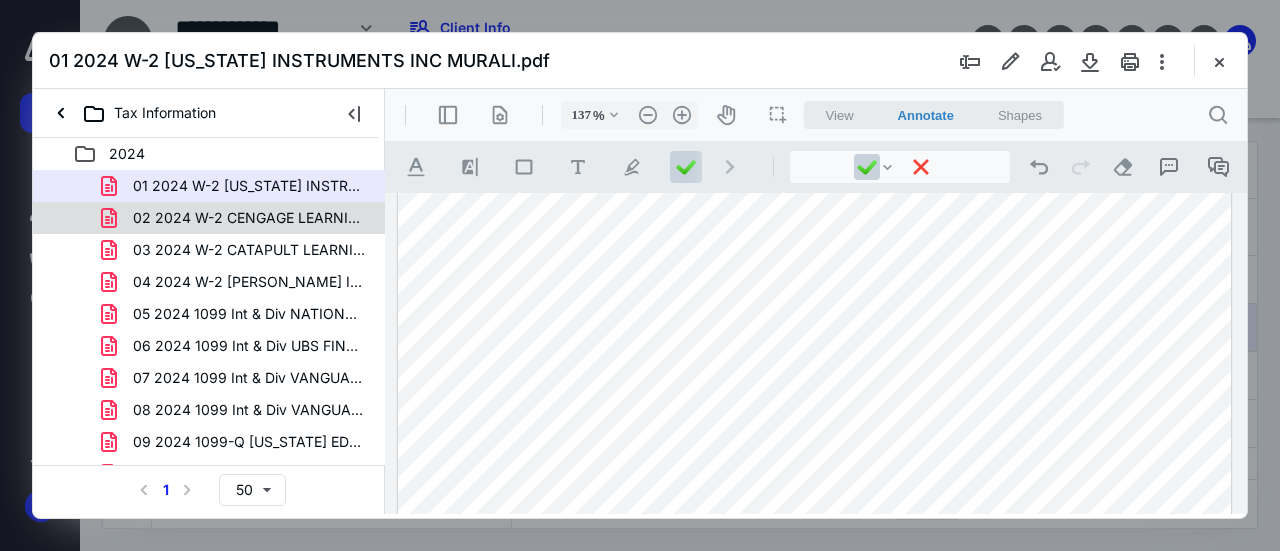 click on "02 2024 W-2 CENGAGE LEARNING INC MALINI.pdf" at bounding box center [249, 218] 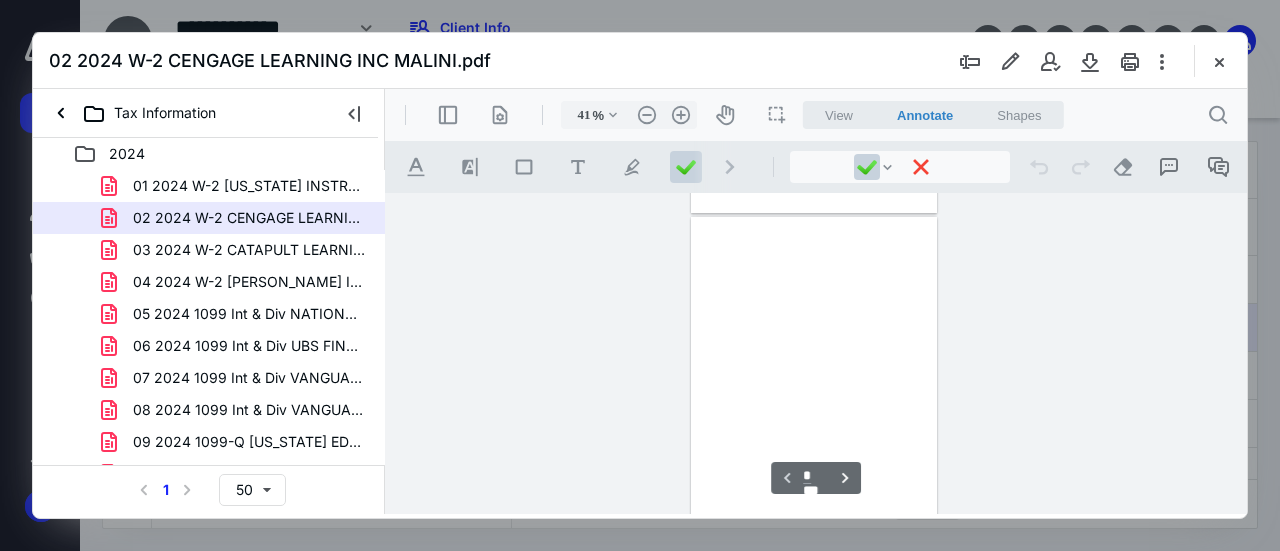 scroll, scrollTop: 0, scrollLeft: 0, axis: both 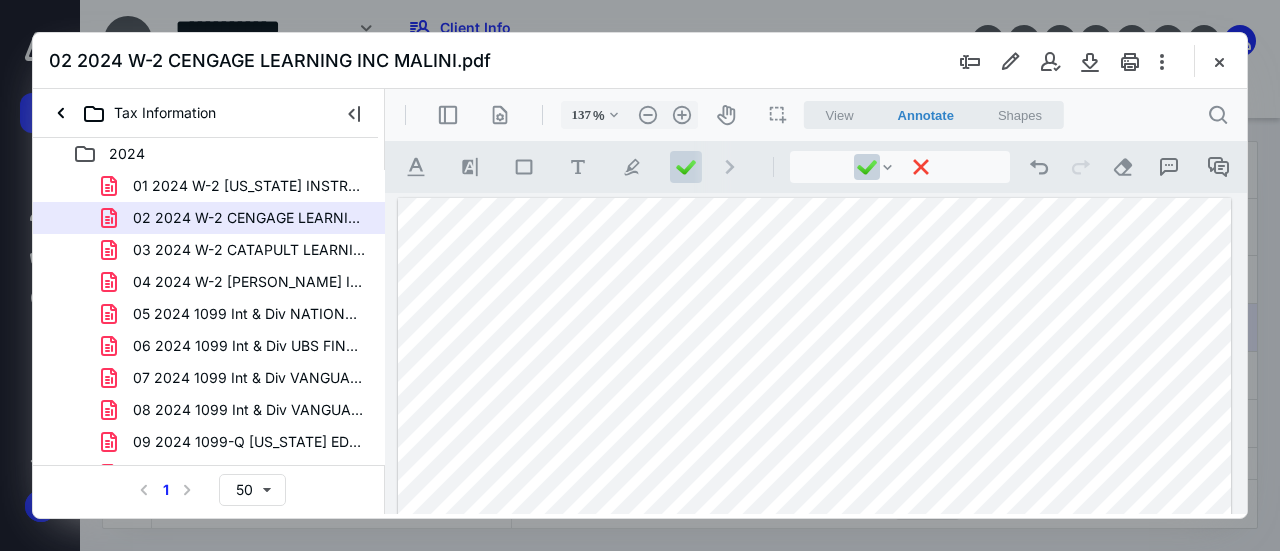drag, startPoint x: 256, startPoint y: 189, endPoint x: 279, endPoint y: 192, distance: 23.194826 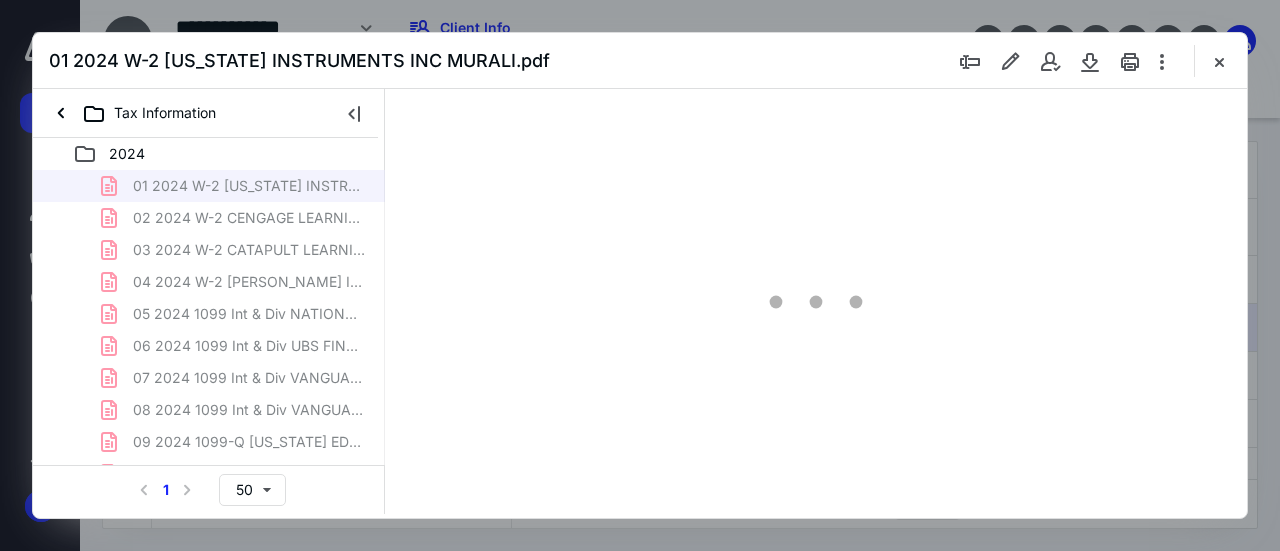 type on "138" 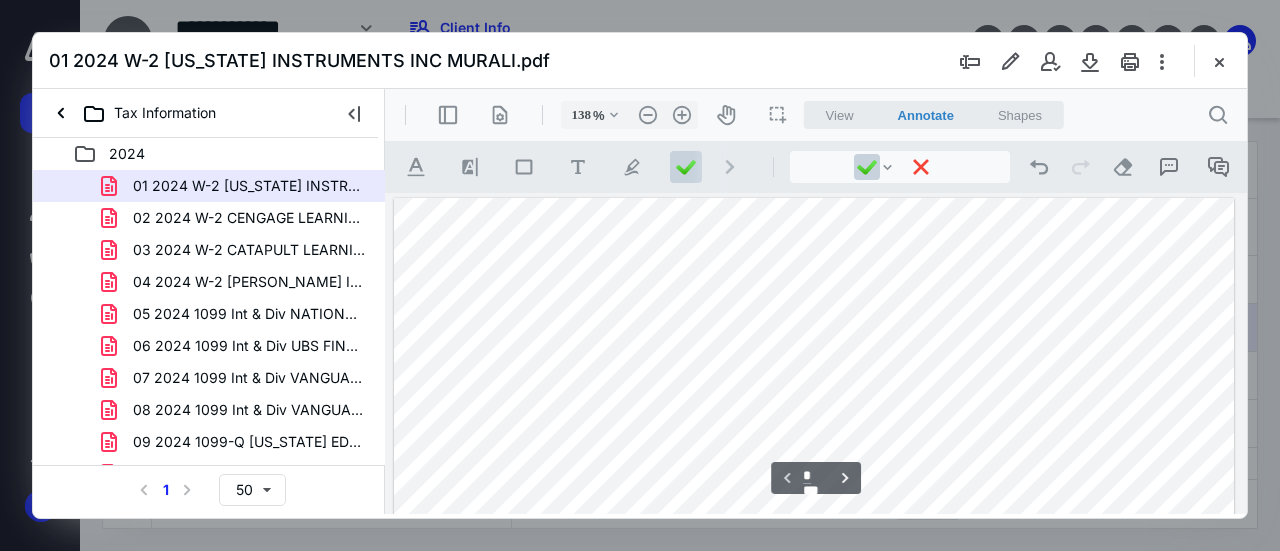 scroll, scrollTop: 200, scrollLeft: 0, axis: vertical 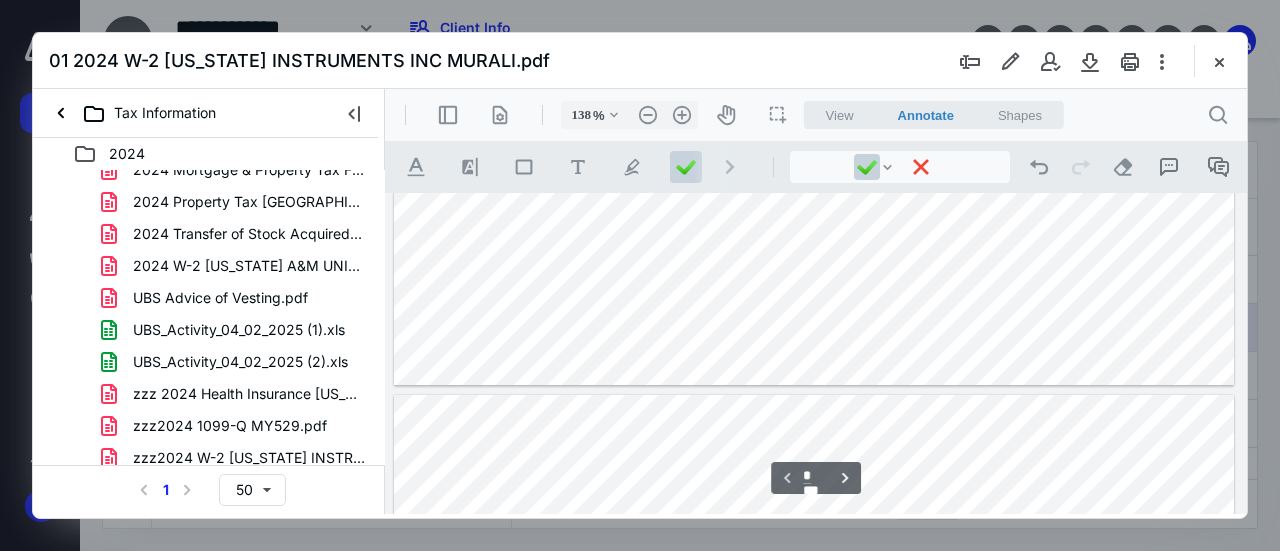 type on "*" 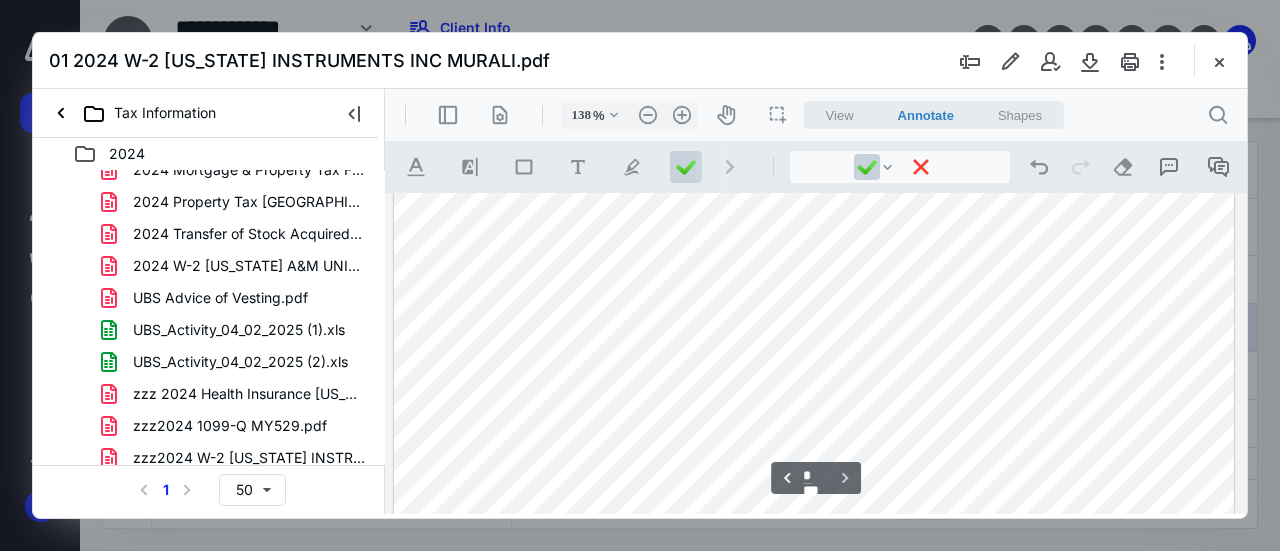 scroll, scrollTop: 1872, scrollLeft: 0, axis: vertical 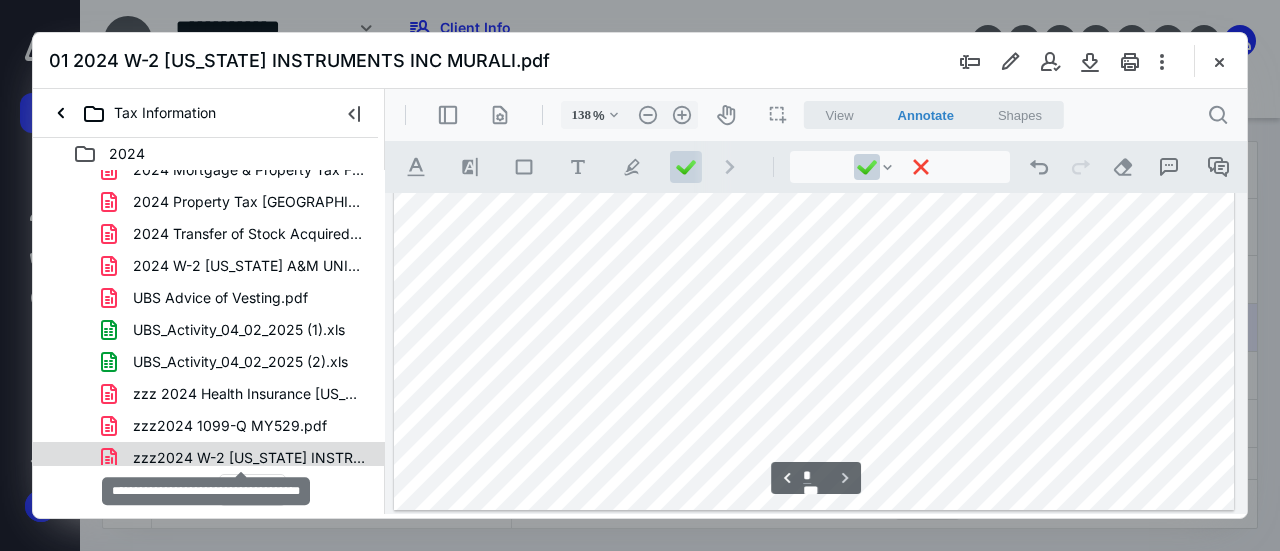 click on "zzz2024 W-2  [US_STATE] INSTRUMENTS INC.pdf" at bounding box center (249, 458) 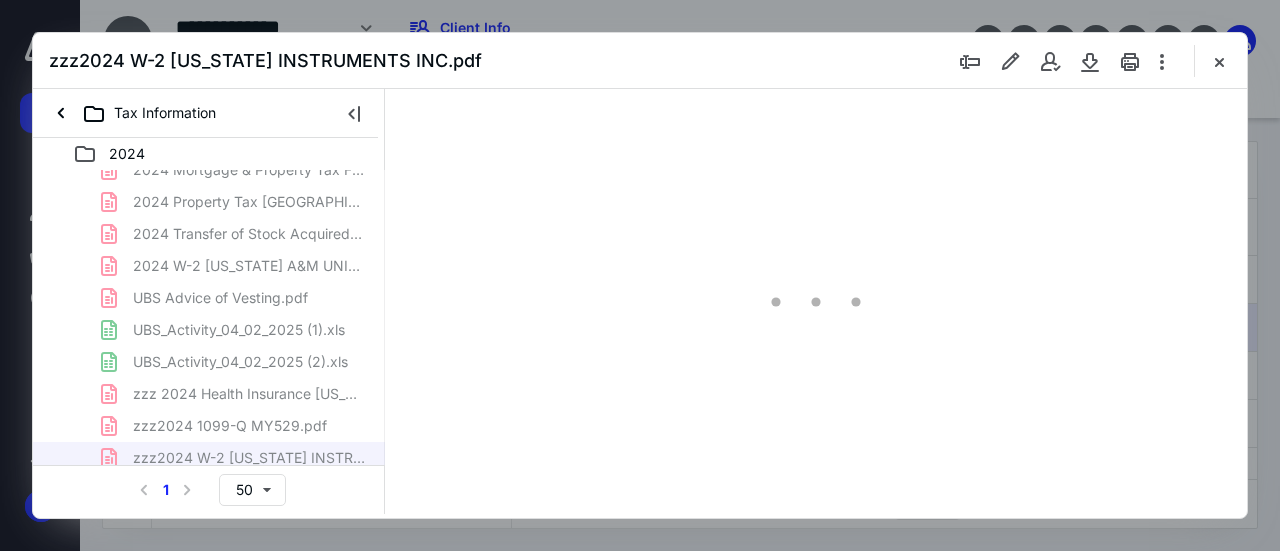 type on "138" 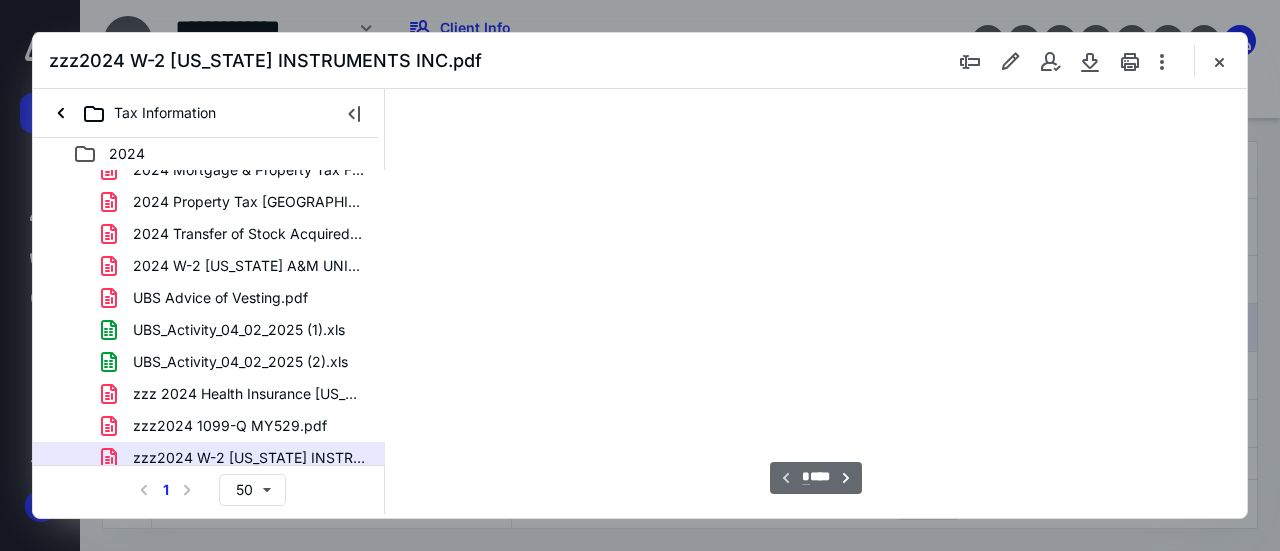scroll, scrollTop: 109, scrollLeft: 0, axis: vertical 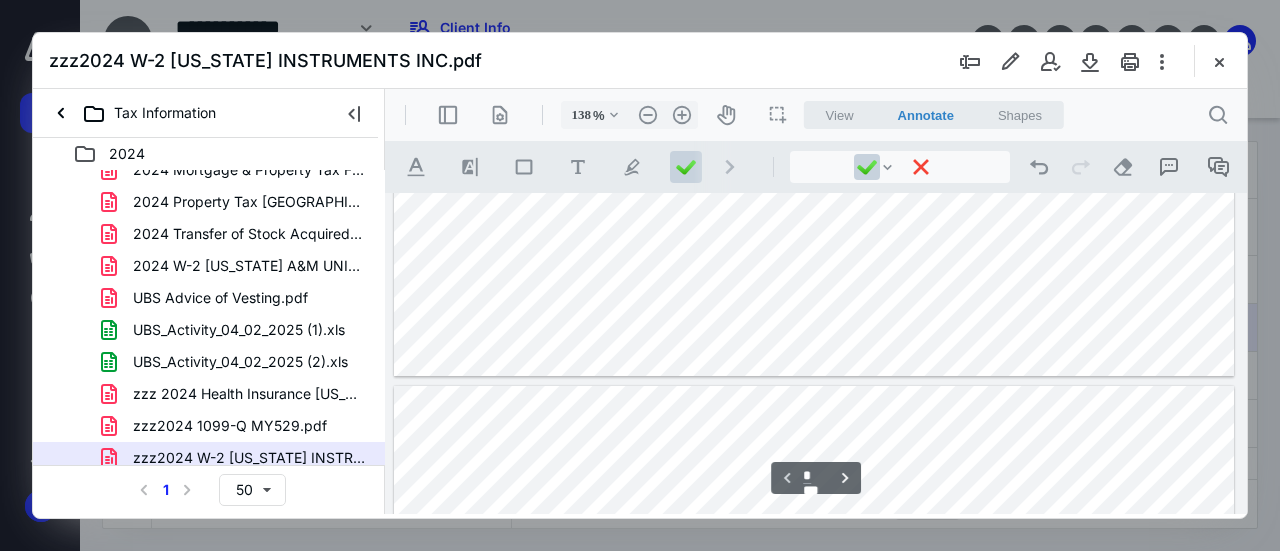 type on "*" 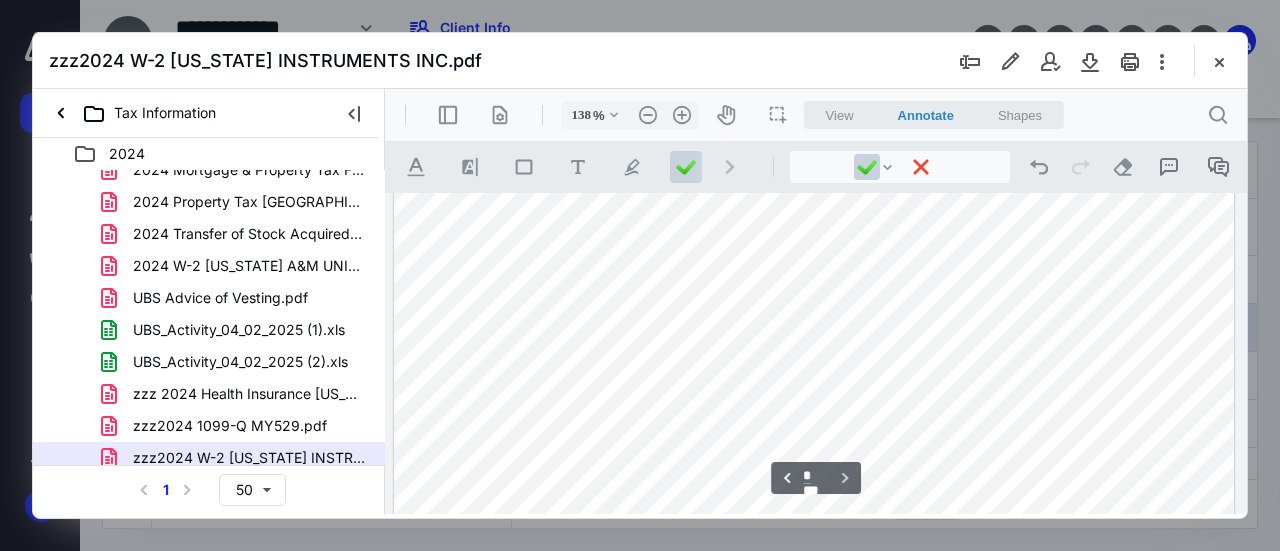 scroll, scrollTop: 1709, scrollLeft: 0, axis: vertical 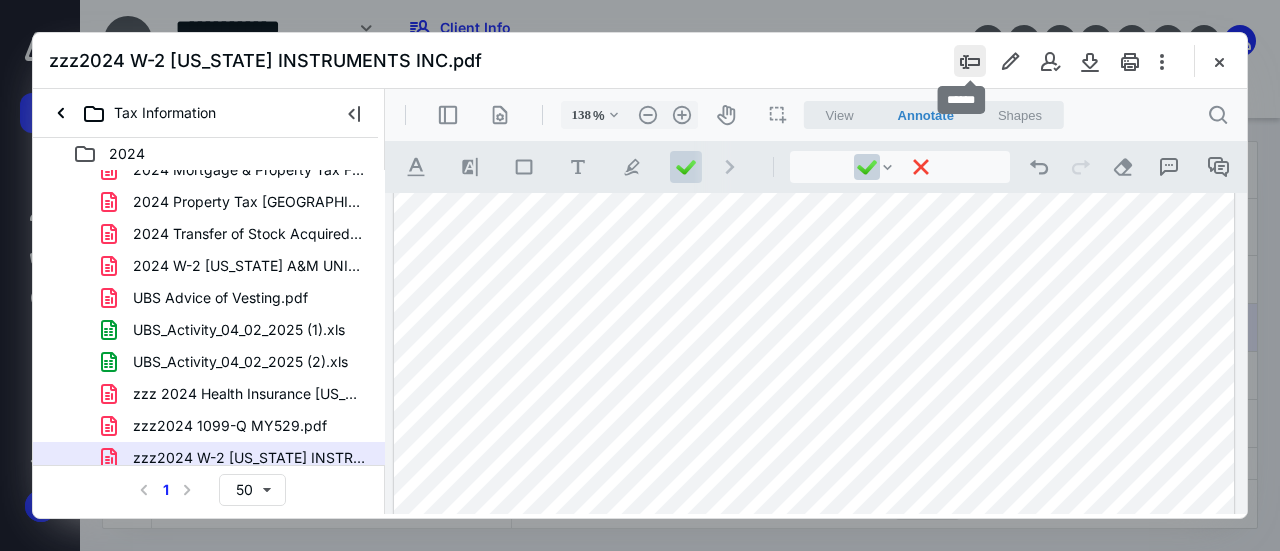 click at bounding box center (970, 61) 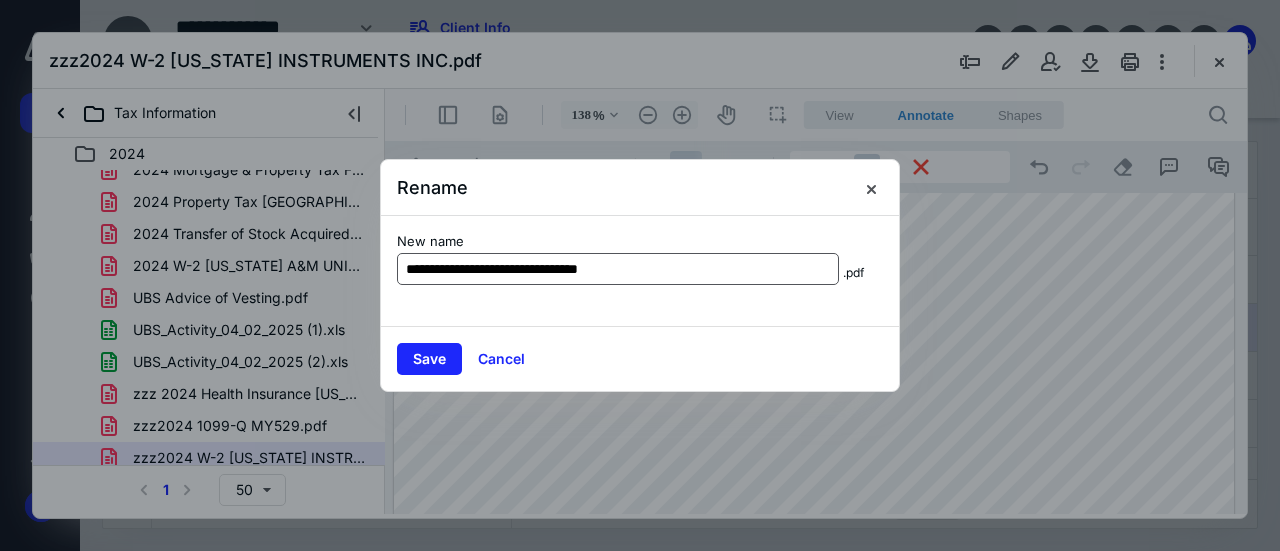 click on "**********" at bounding box center [618, 269] 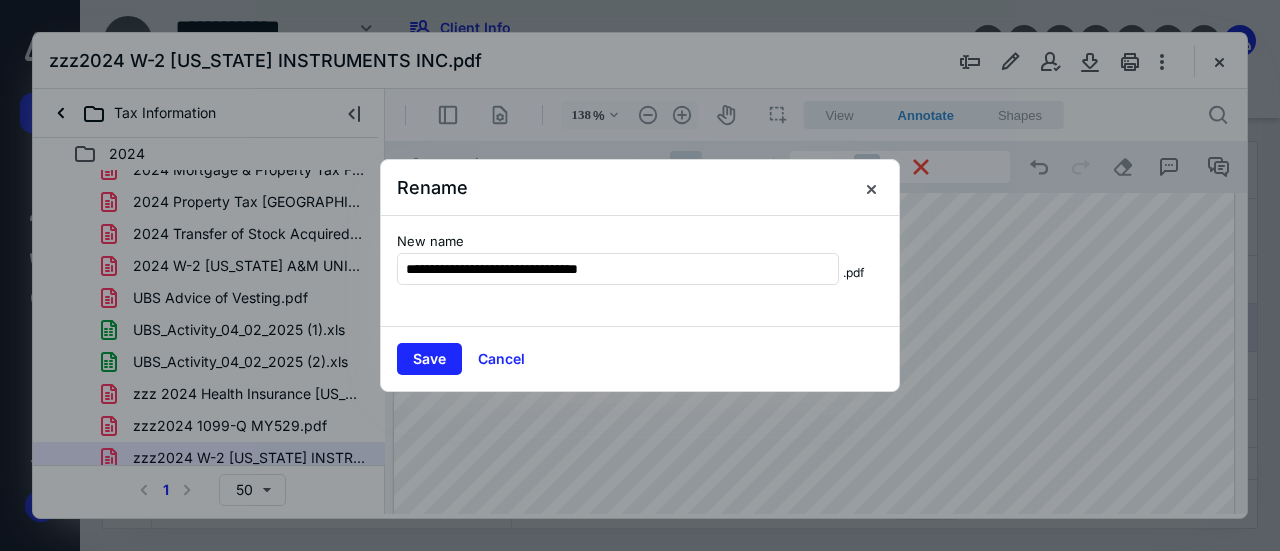 drag, startPoint x: 427, startPoint y: 266, endPoint x: 313, endPoint y: 272, distance: 114.15778 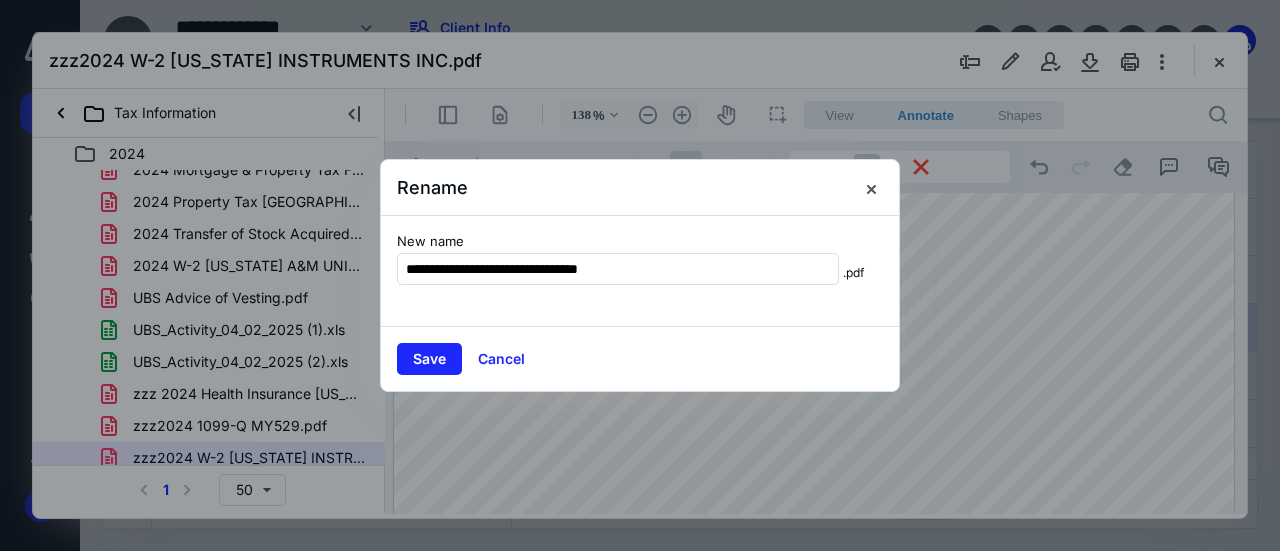type on "**********" 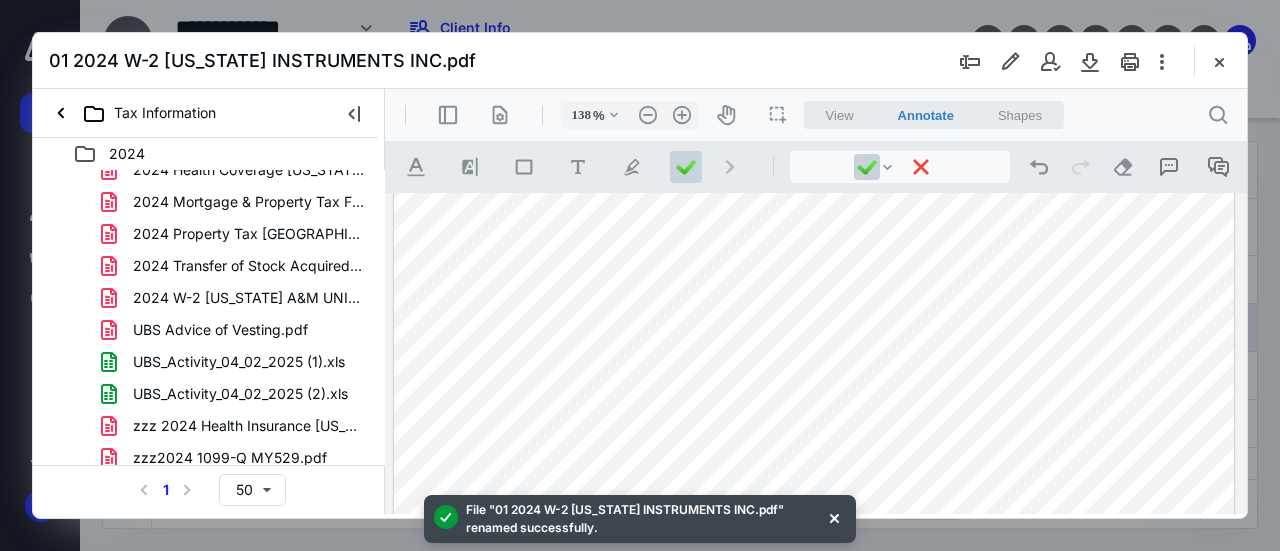 scroll, scrollTop: 0, scrollLeft: 0, axis: both 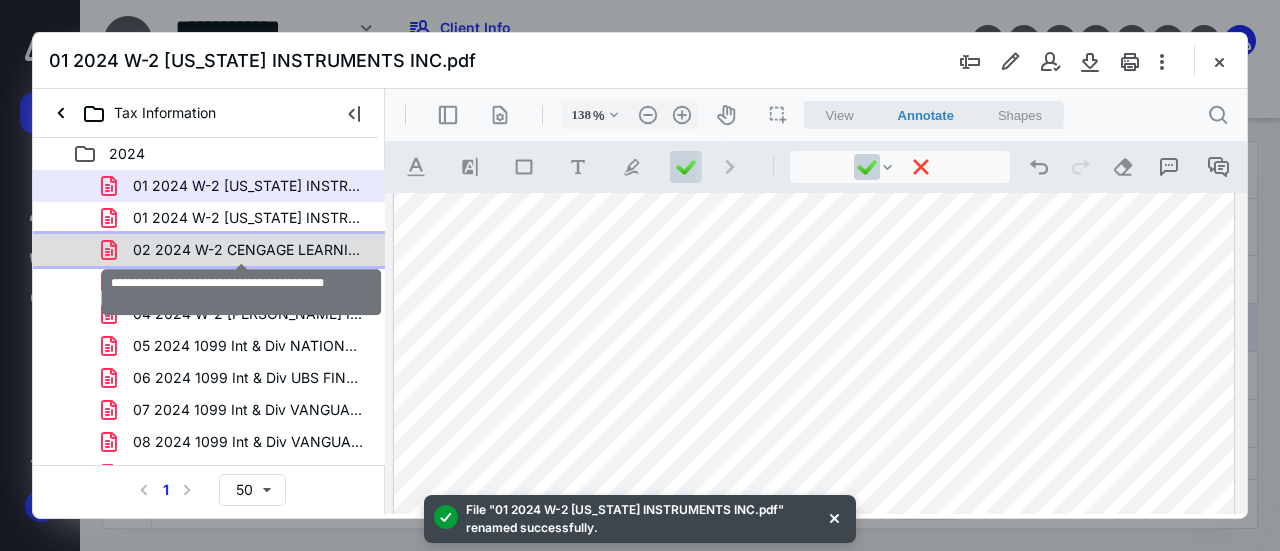 click on "02 2024 W-2 CENGAGE LEARNING INC MALINI.pdf" at bounding box center [249, 250] 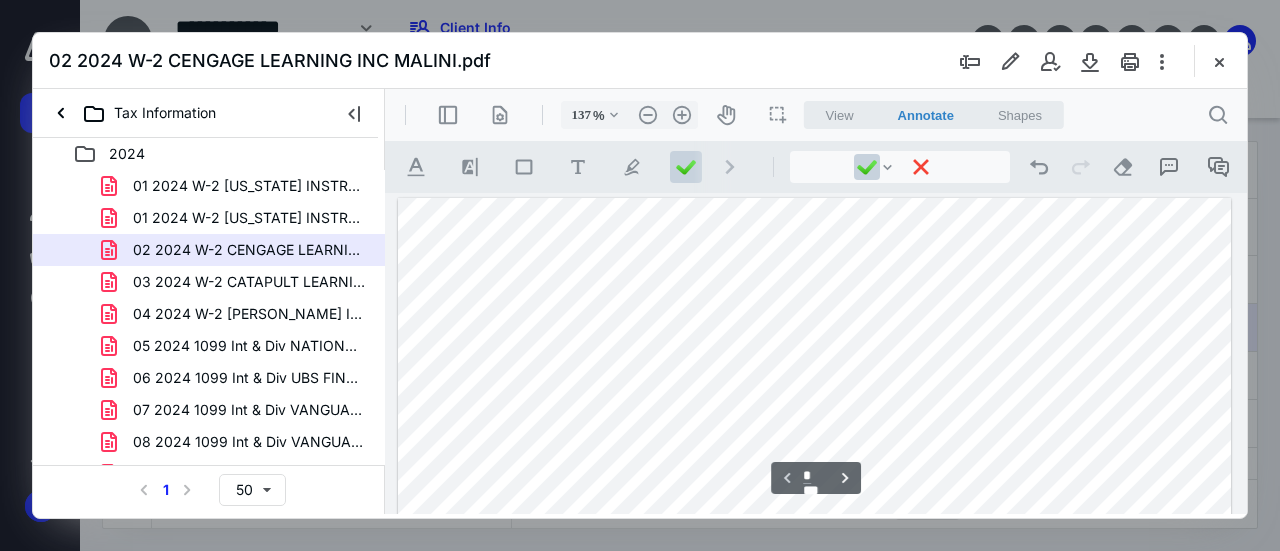 scroll, scrollTop: 200, scrollLeft: 0, axis: vertical 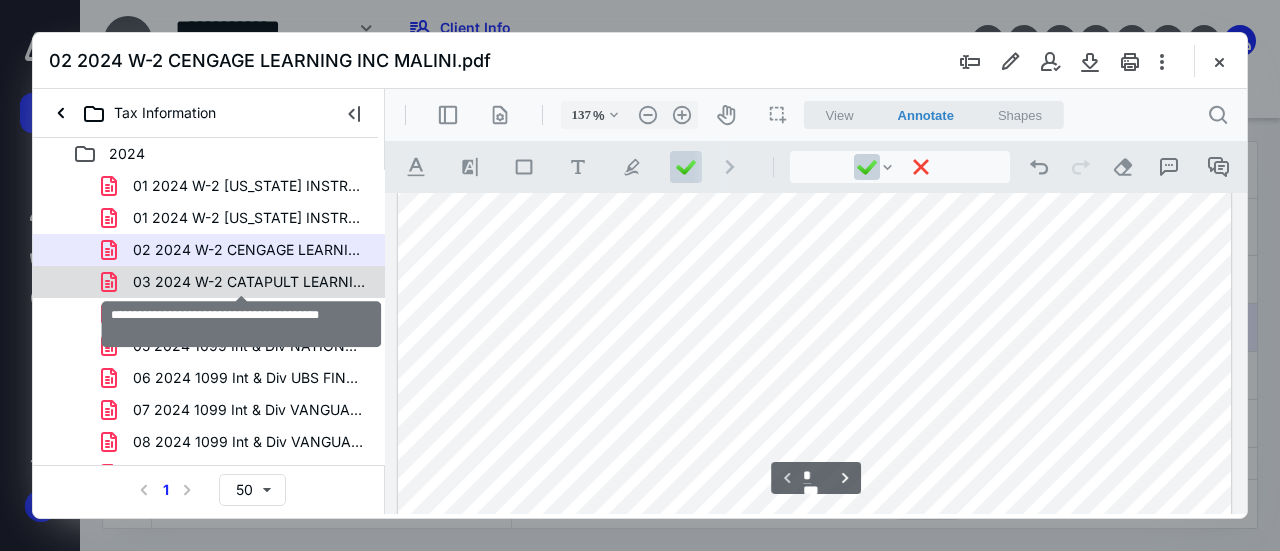 click on "03 2024 W-2 CATAPULT LEARNING WEST LLC.pdf" at bounding box center (249, 282) 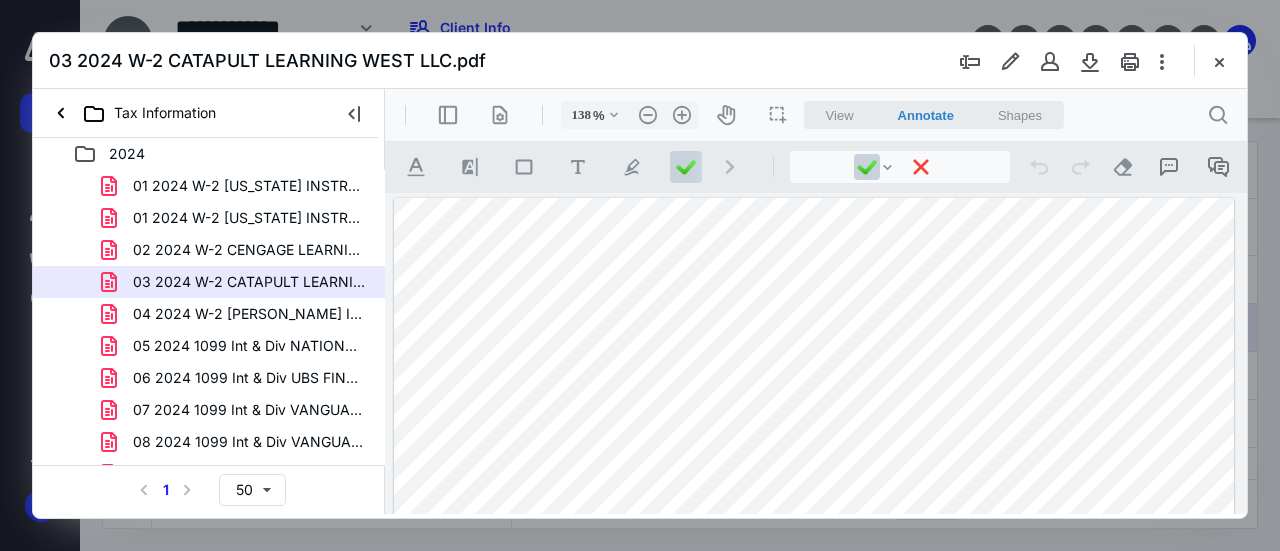scroll, scrollTop: 200, scrollLeft: 0, axis: vertical 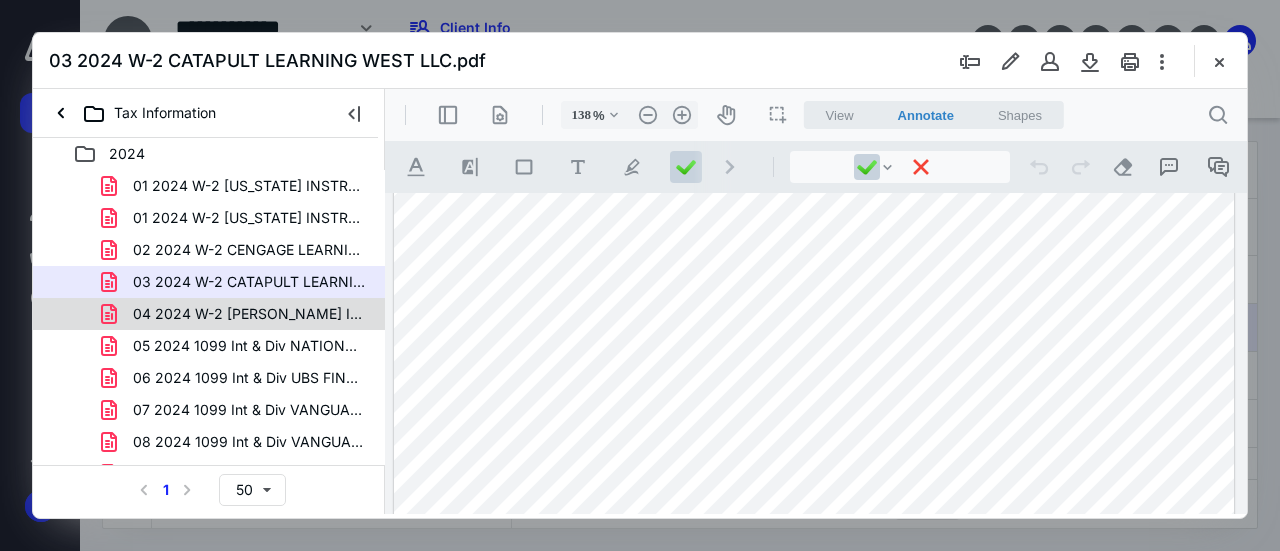 click on "04 2024 W-2 [PERSON_NAME] INEPENDENT SCHOOL DISTR.pdf" at bounding box center [249, 314] 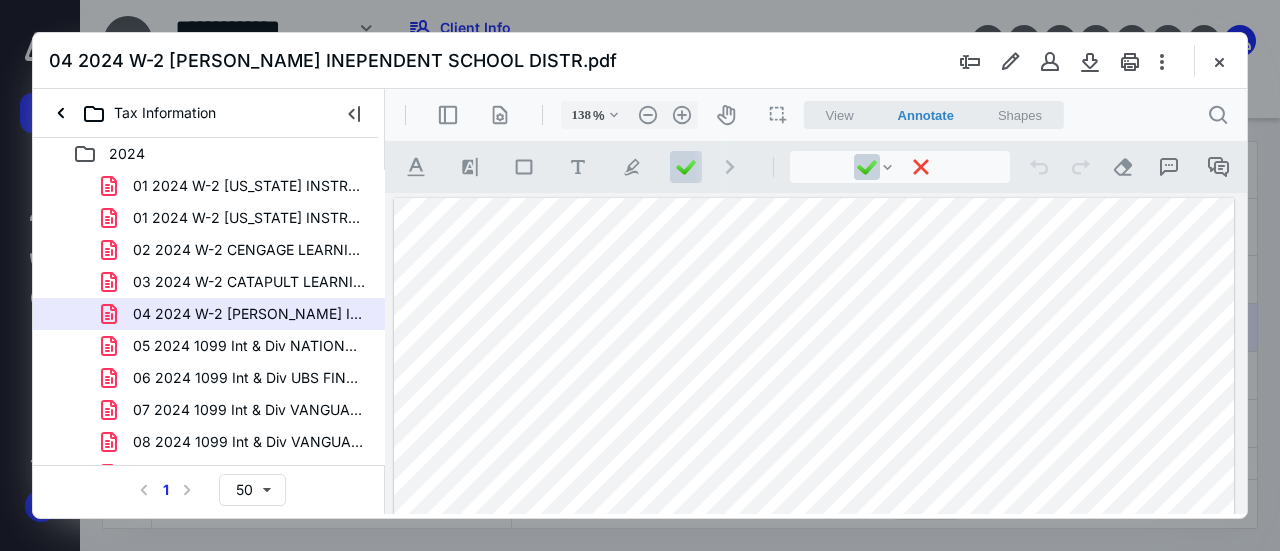 scroll, scrollTop: 200, scrollLeft: 0, axis: vertical 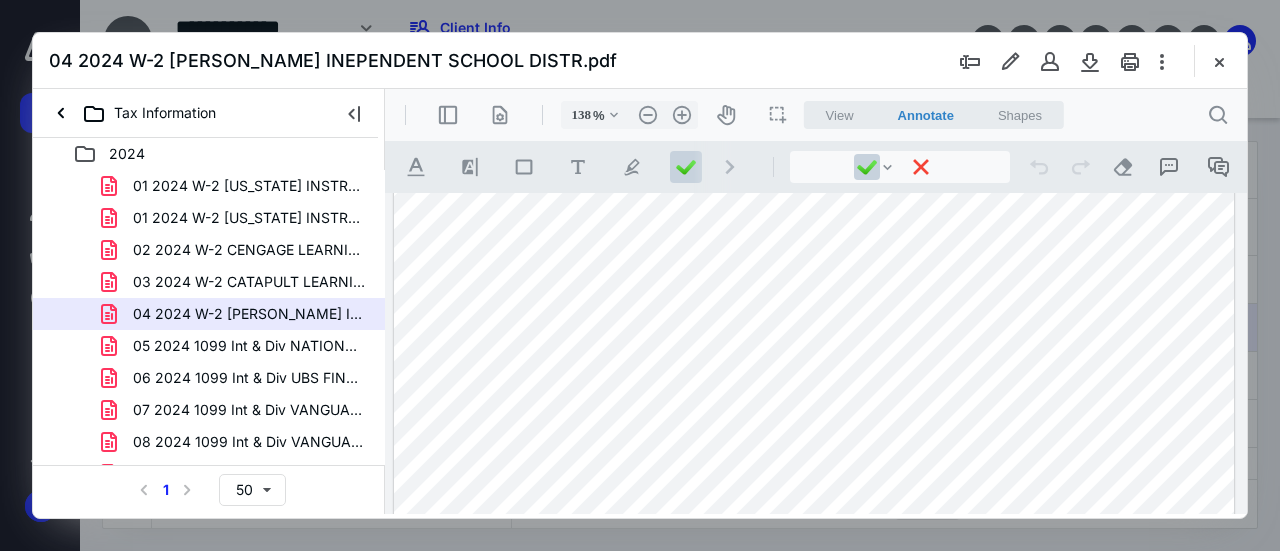 click on "05 2024 1099 Int & Div NATIONAL FINANCIAL SERV LLC 8924 MURALI.pdf" at bounding box center (249, 346) 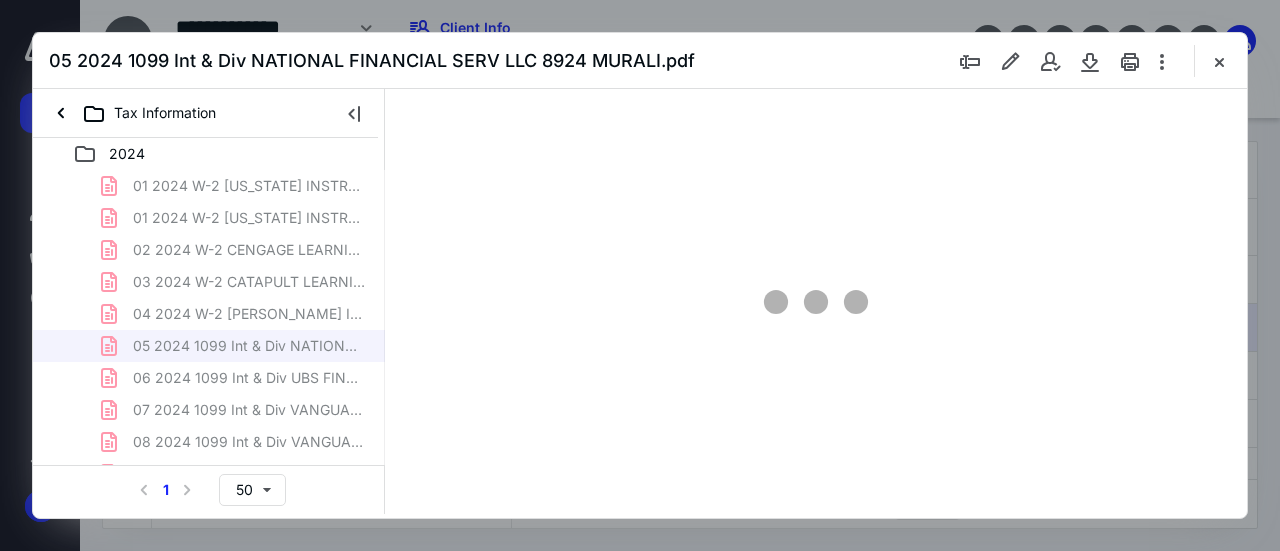 type on "112" 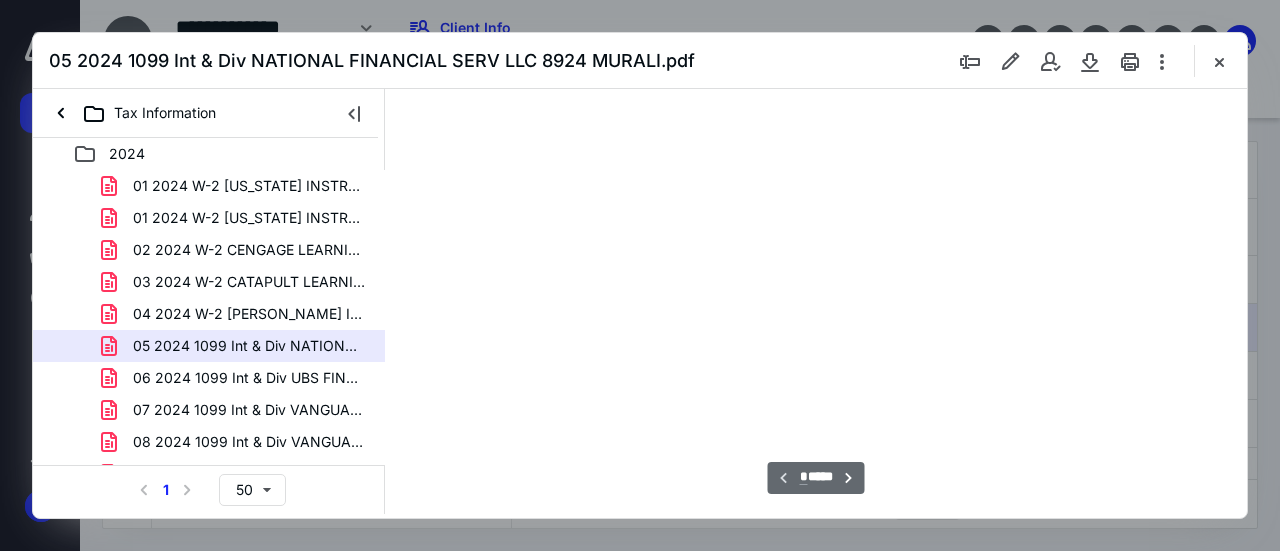 scroll, scrollTop: 108, scrollLeft: 0, axis: vertical 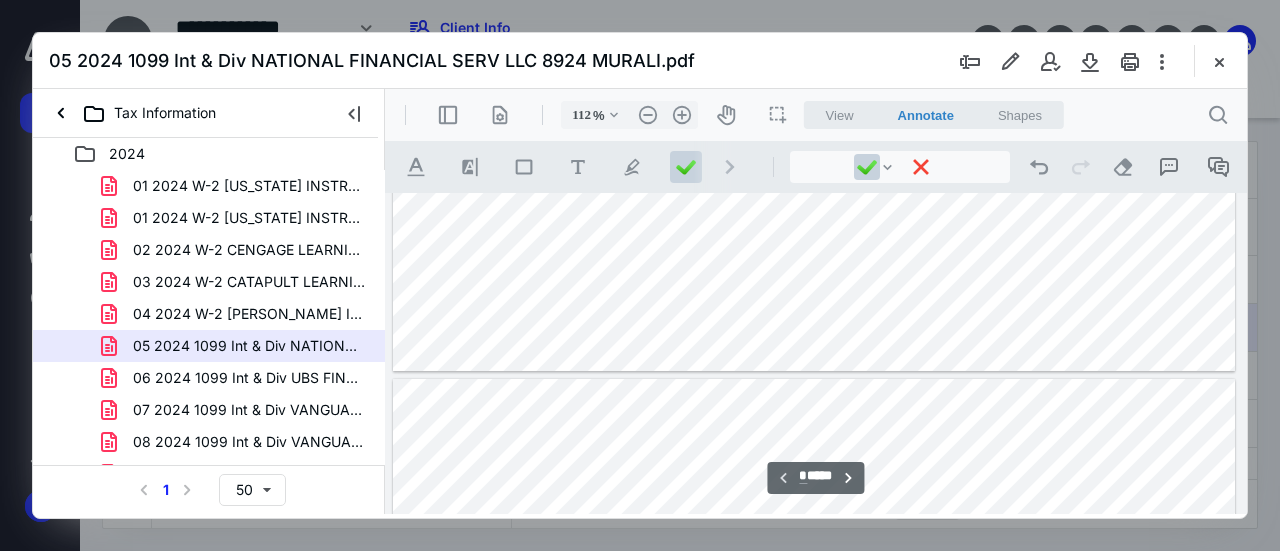 type on "*" 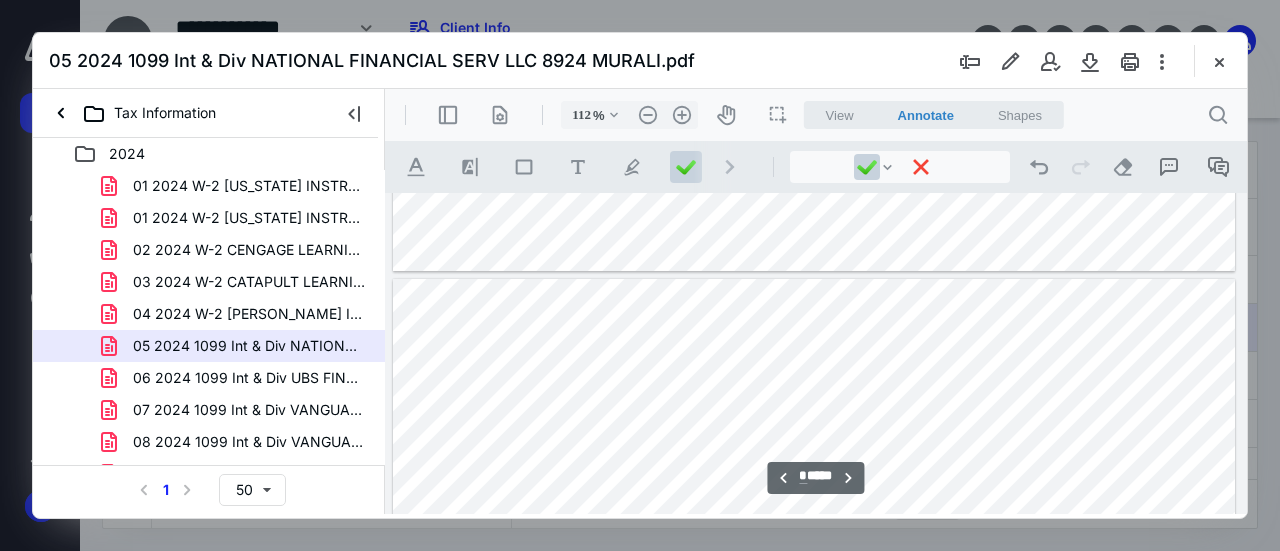 scroll, scrollTop: 808, scrollLeft: 0, axis: vertical 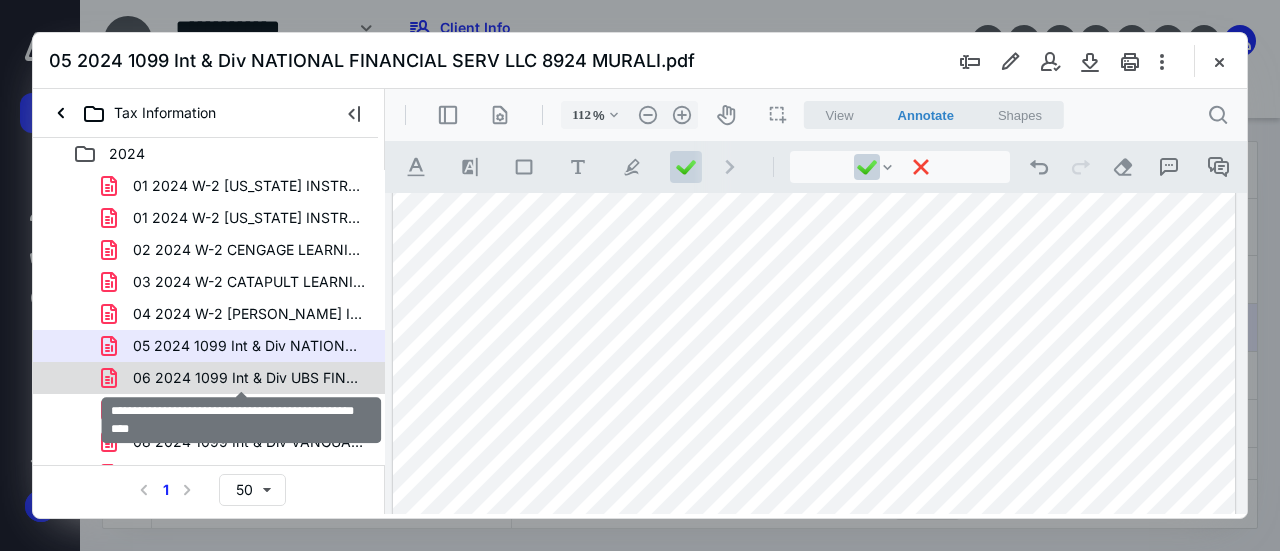 click on "06 2024 1099 Int & Div UBS FINANCIAL SERVICES 0094.pdf" at bounding box center [249, 378] 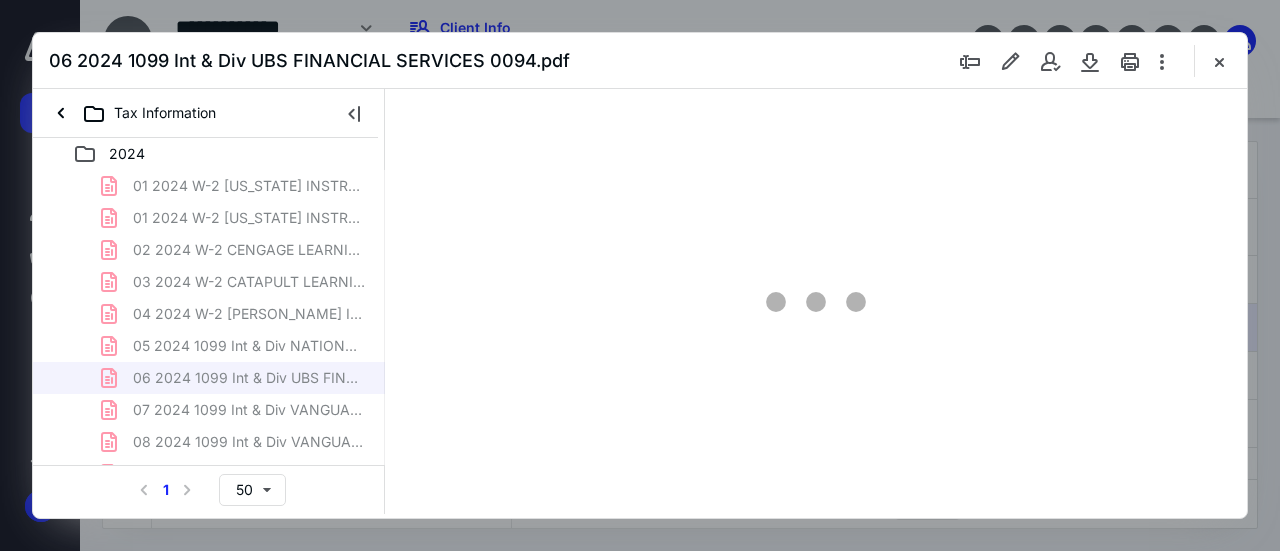 type on "106" 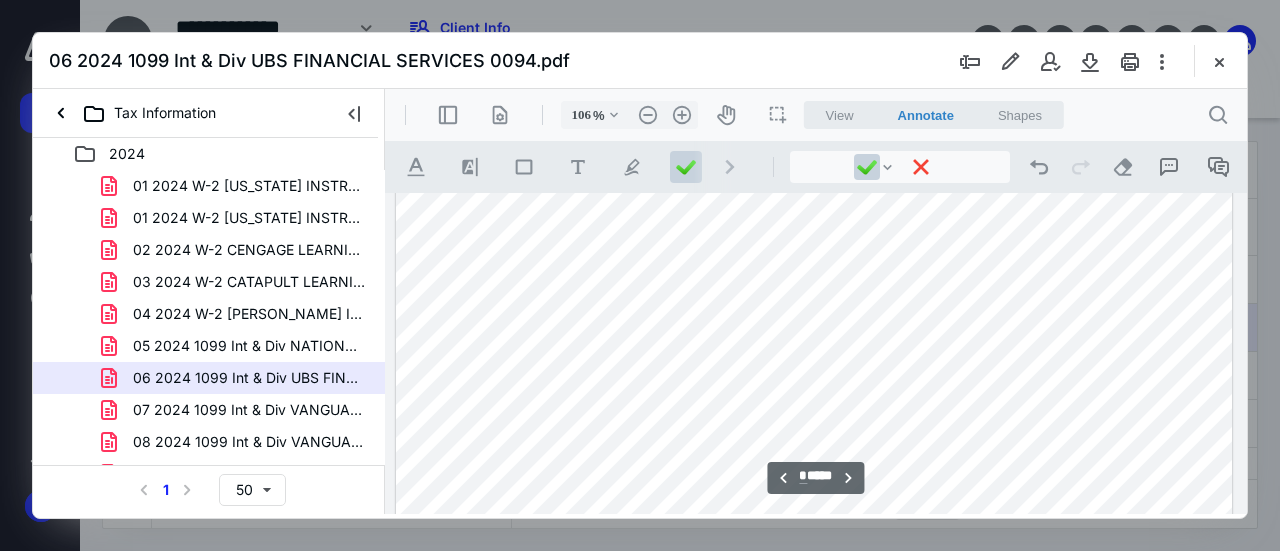 scroll, scrollTop: 1616, scrollLeft: 0, axis: vertical 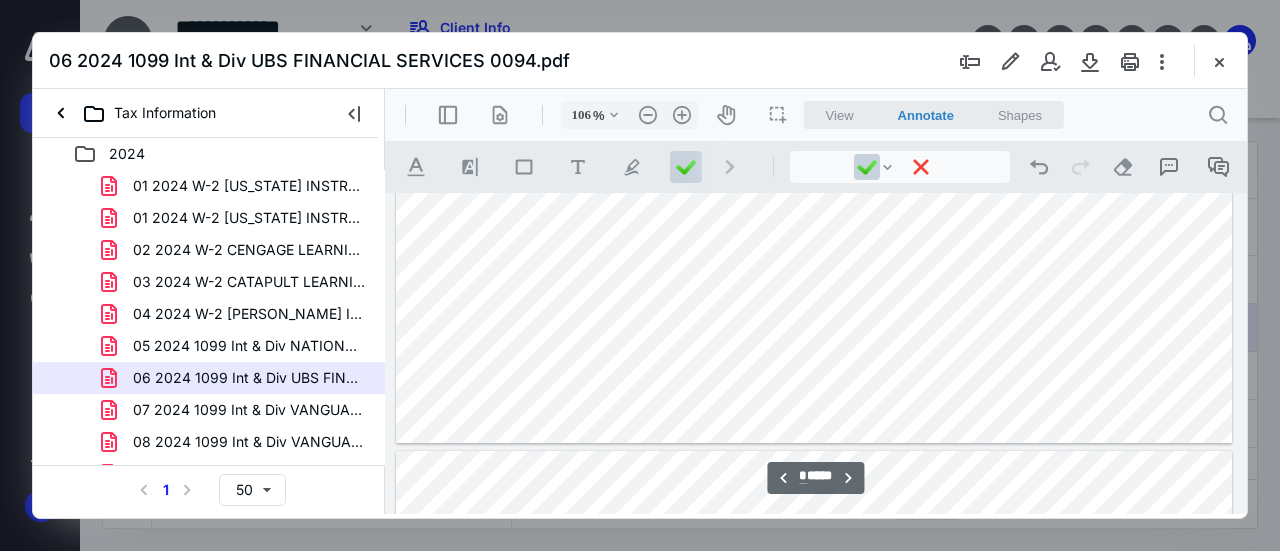 type on "*" 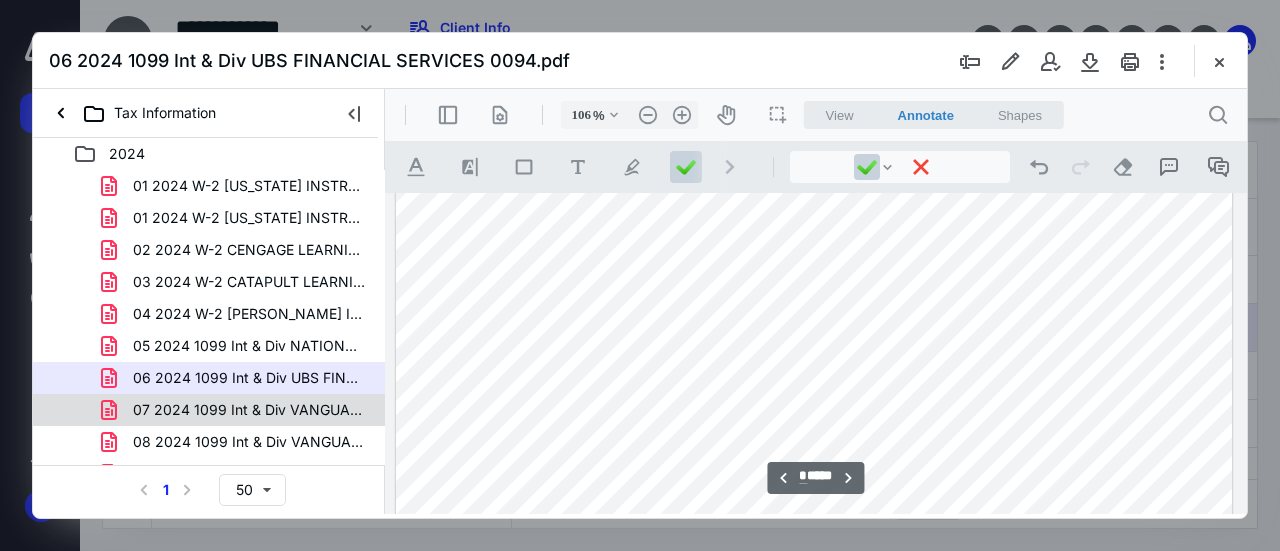 click on "07 2024 1099 Int & Div VANGUARD 0827 MALINI & MURALI.pdf" at bounding box center [249, 410] 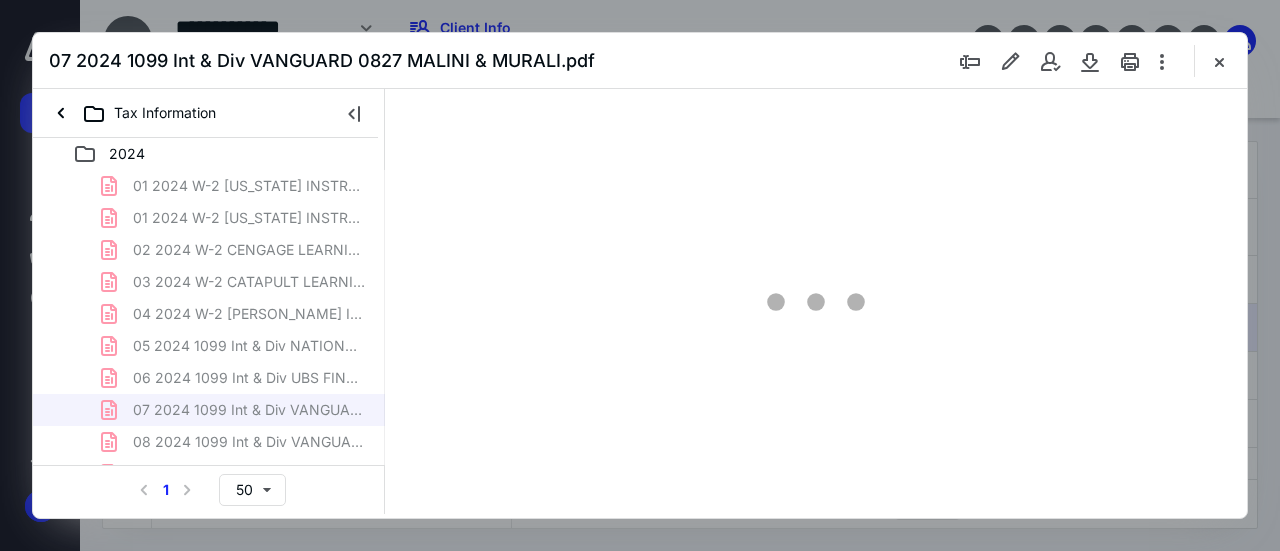 type on "107" 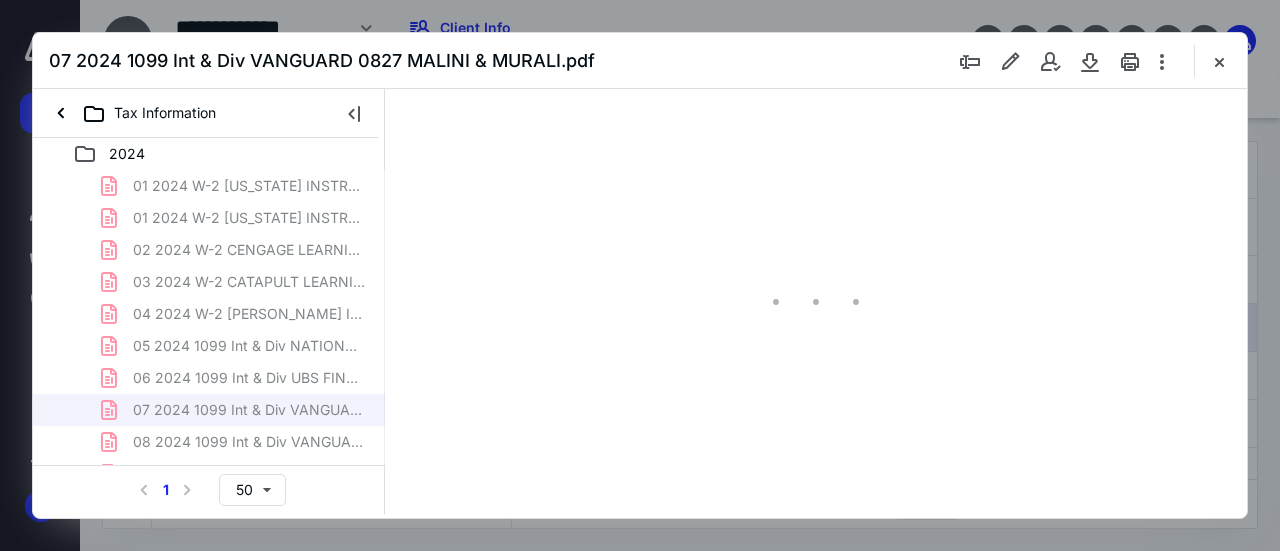 scroll, scrollTop: 108, scrollLeft: 0, axis: vertical 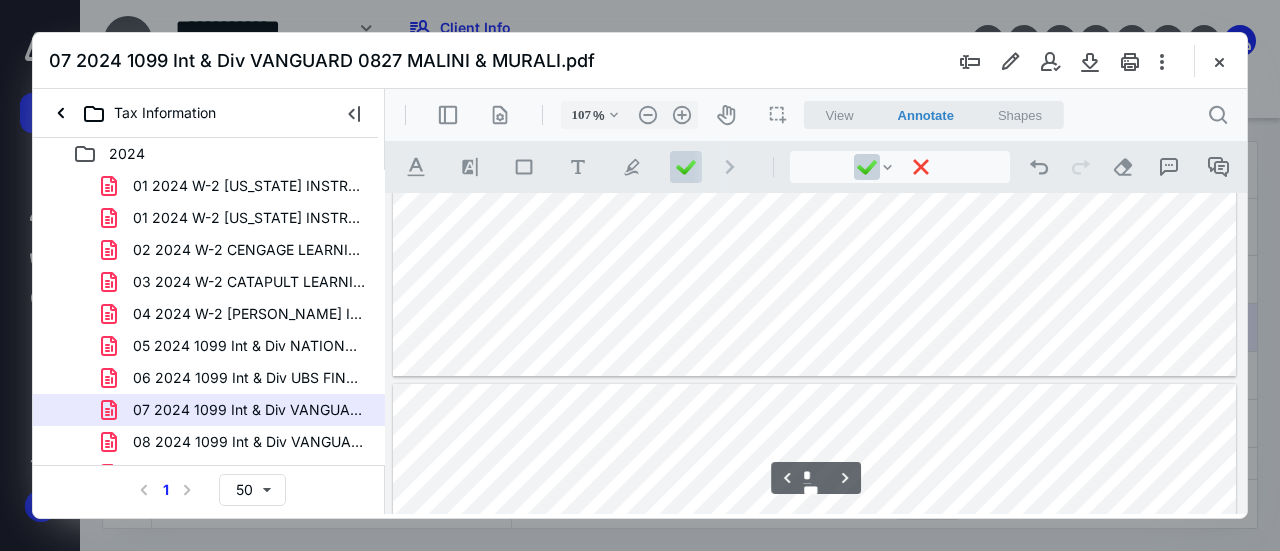 type on "*" 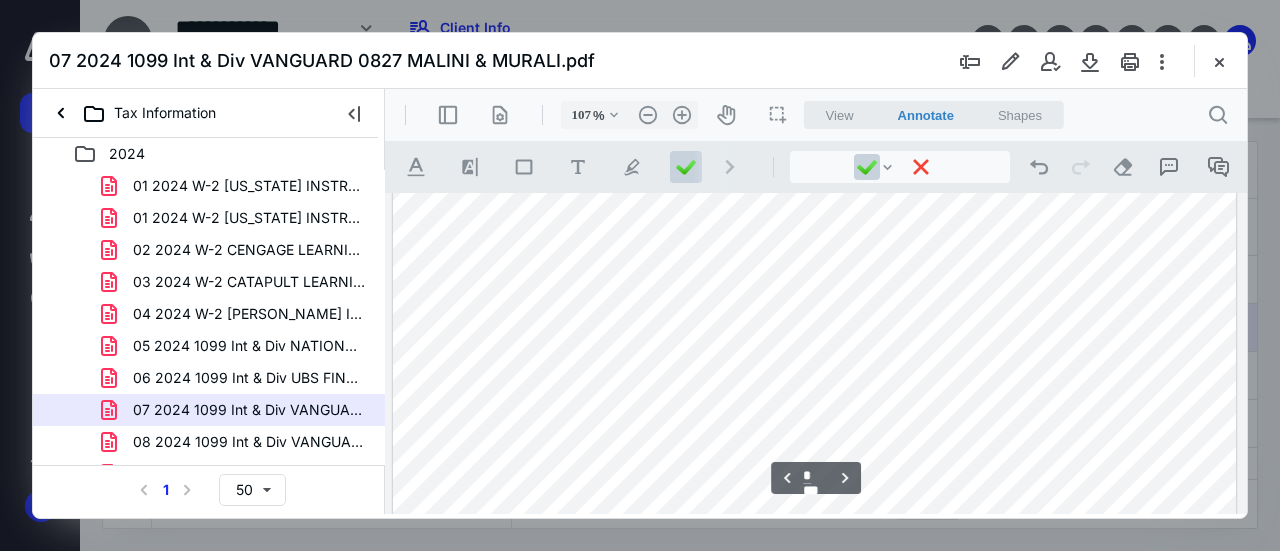 scroll, scrollTop: 100, scrollLeft: 0, axis: vertical 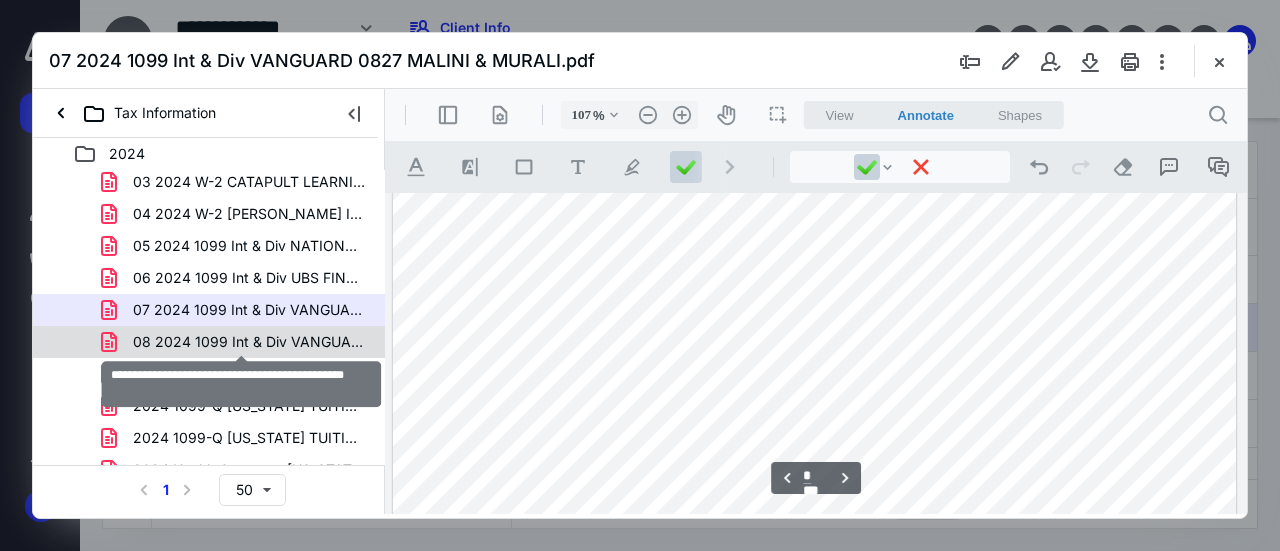 click on "08 2024 1099 Int & Div VANGUARD 7993 MALINI.pdf" at bounding box center (249, 342) 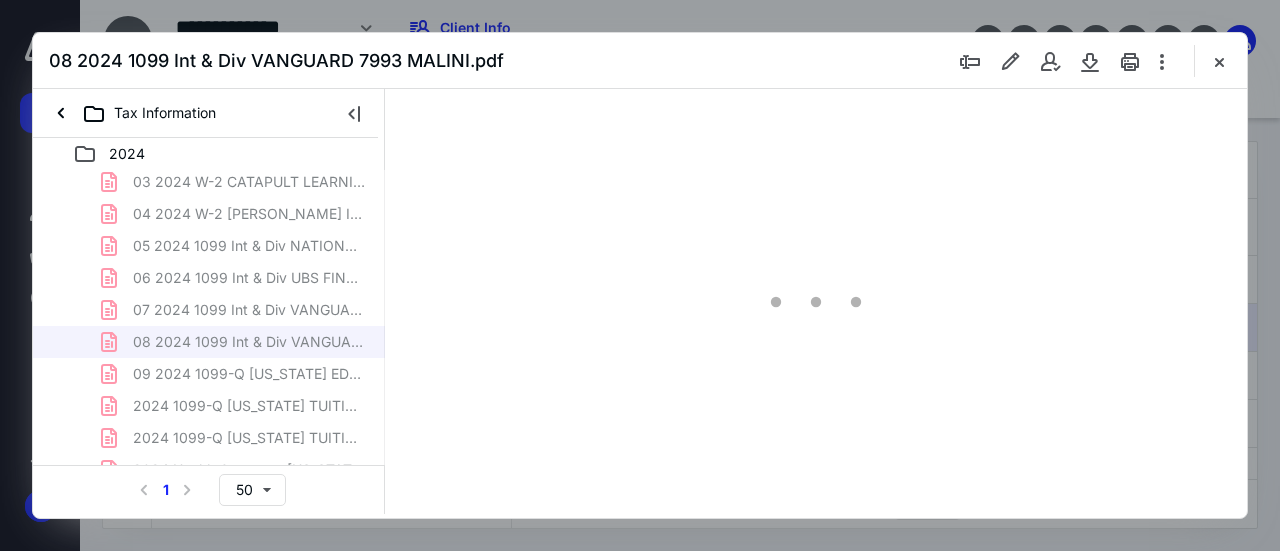 type on "107" 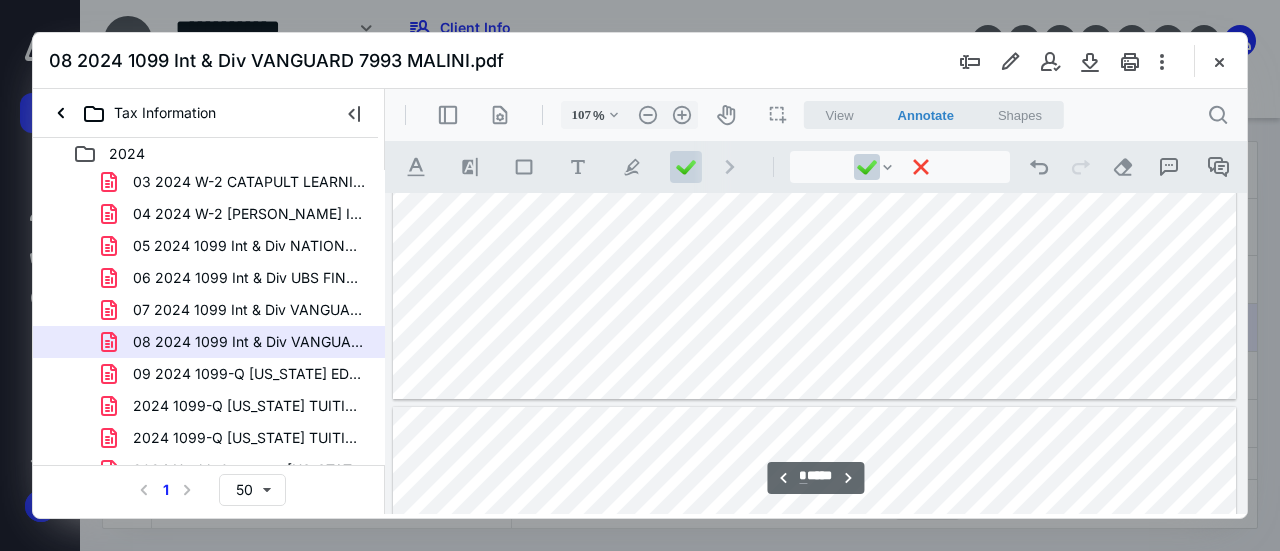 scroll, scrollTop: 1308, scrollLeft: 0, axis: vertical 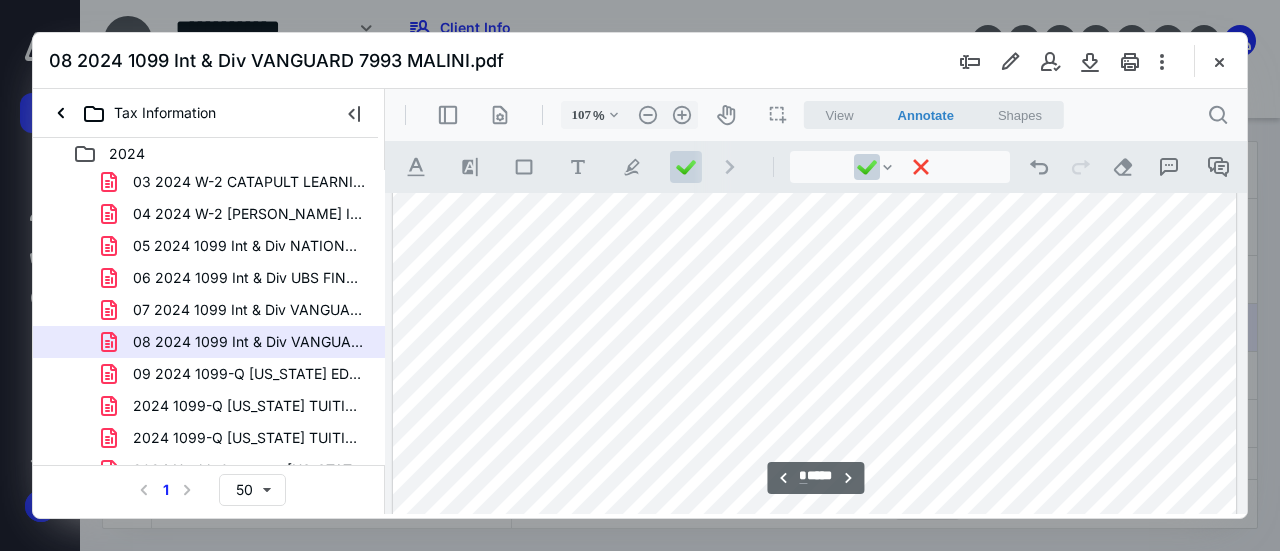 type on "*" 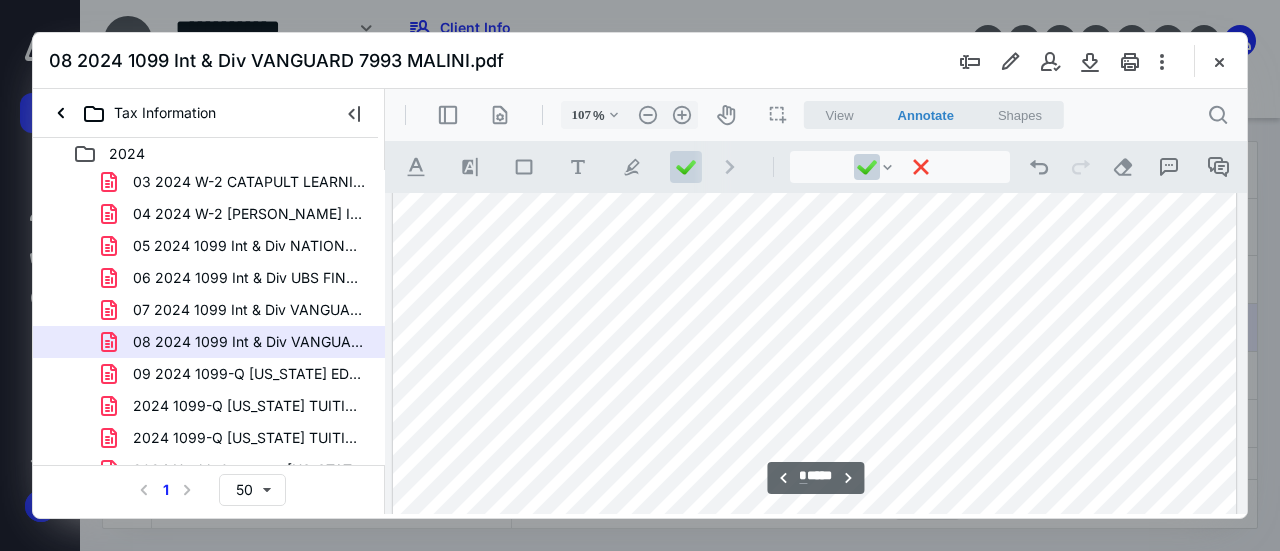 scroll, scrollTop: 2908, scrollLeft: 0, axis: vertical 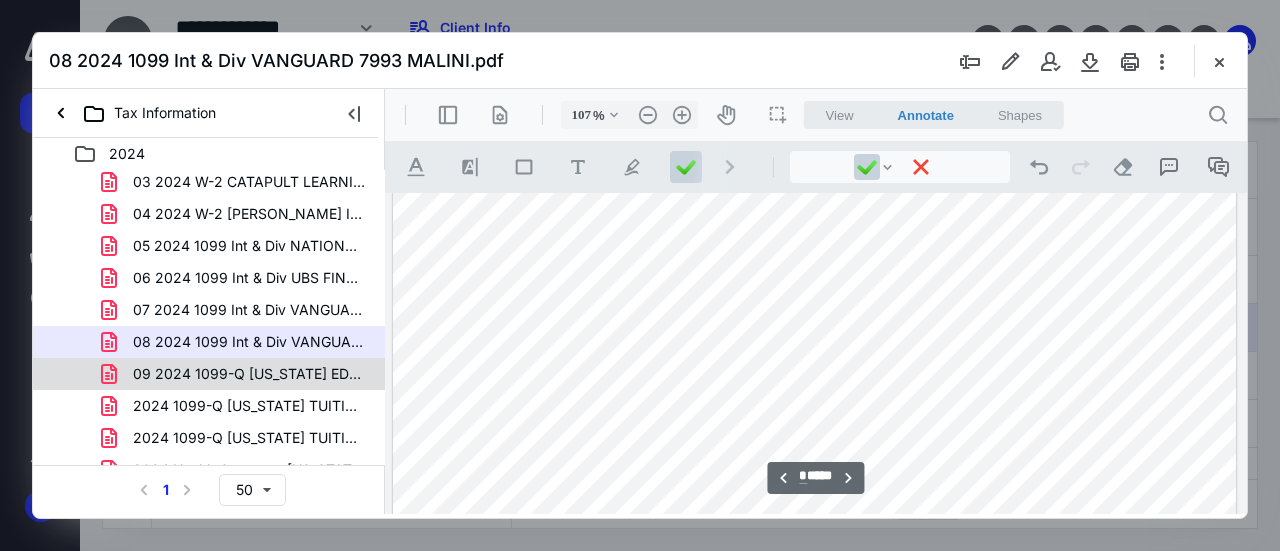 click on "09 2024 1099-Q [US_STATE] EDUCATIONAL SAVINGS PLAN DBA MY529 MURALI.pdf" at bounding box center (249, 374) 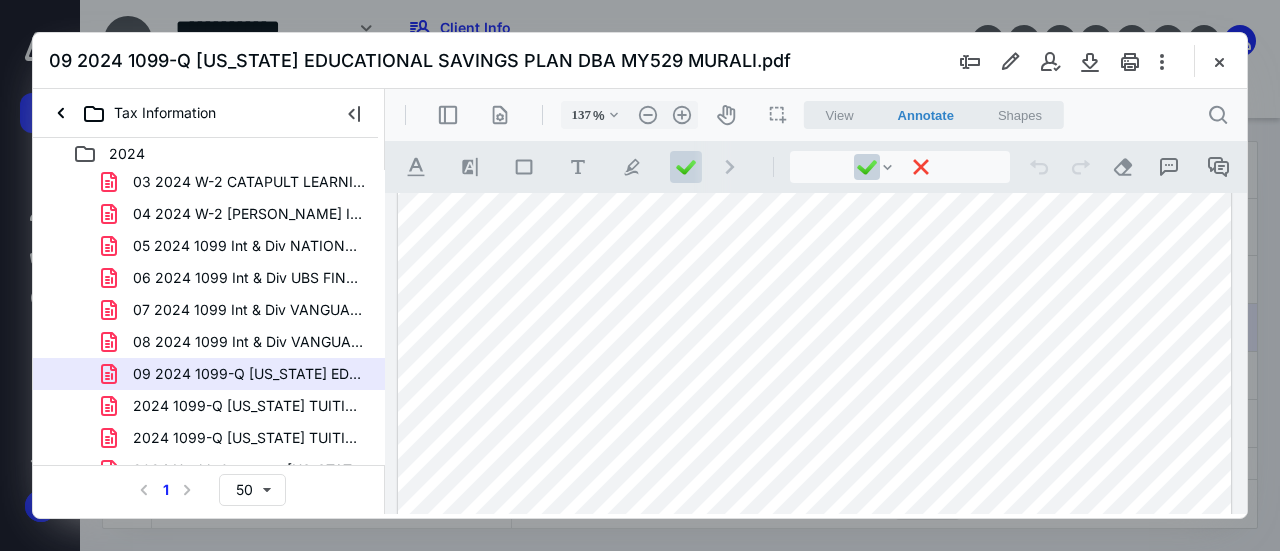 scroll, scrollTop: 400, scrollLeft: 0, axis: vertical 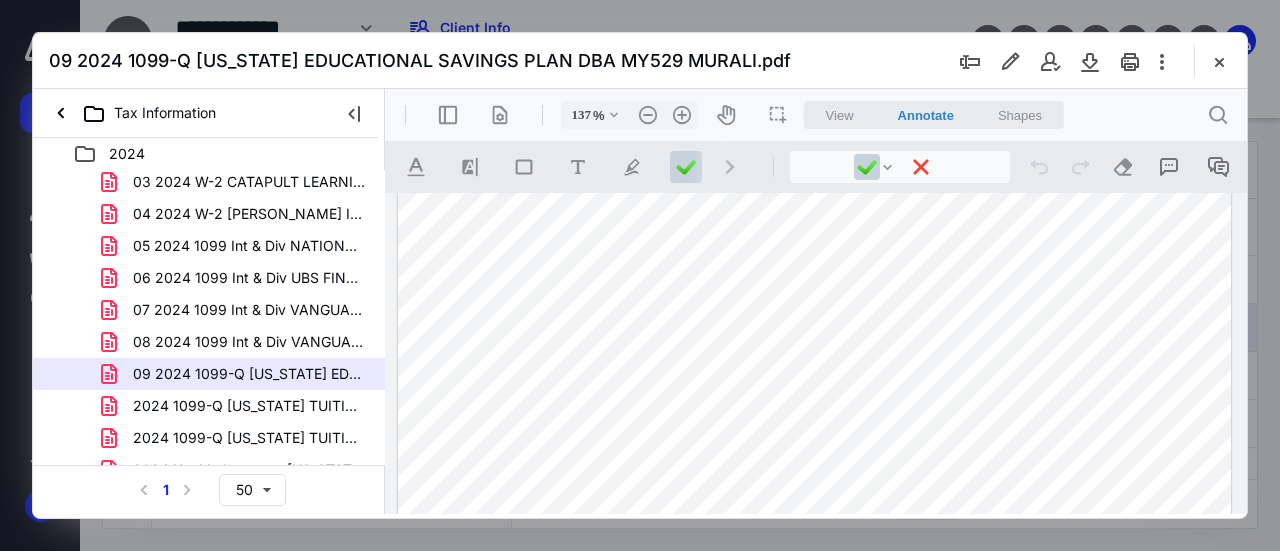 click at bounding box center [815, 337] 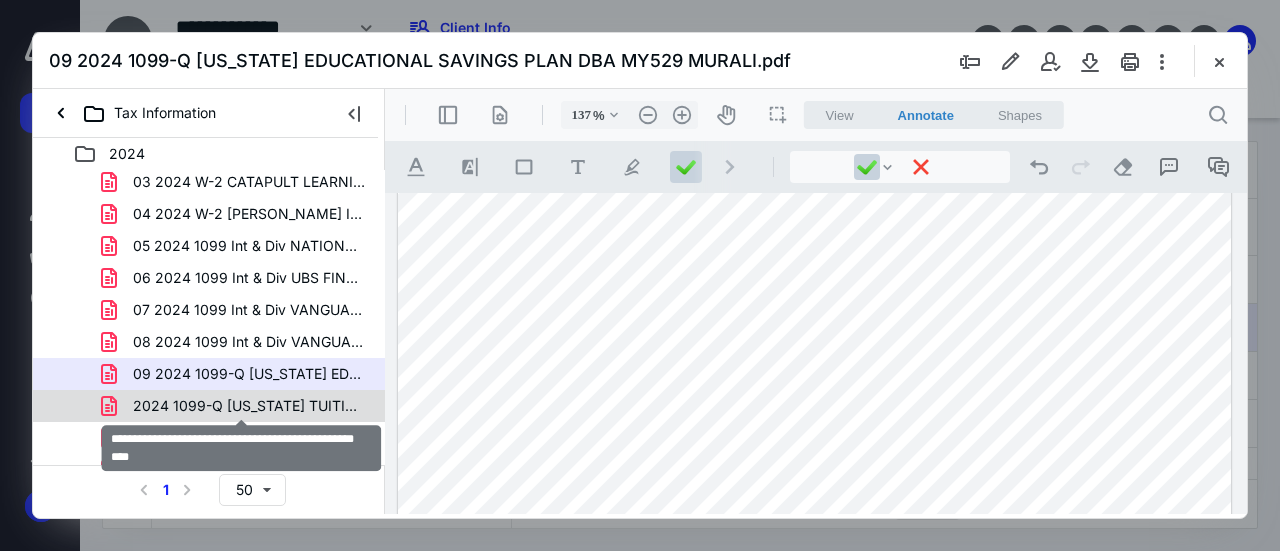 click on "2024 1099-Q [US_STATE] TUITION HIGHER EDUCATION PROGRAM.pdf" at bounding box center [249, 406] 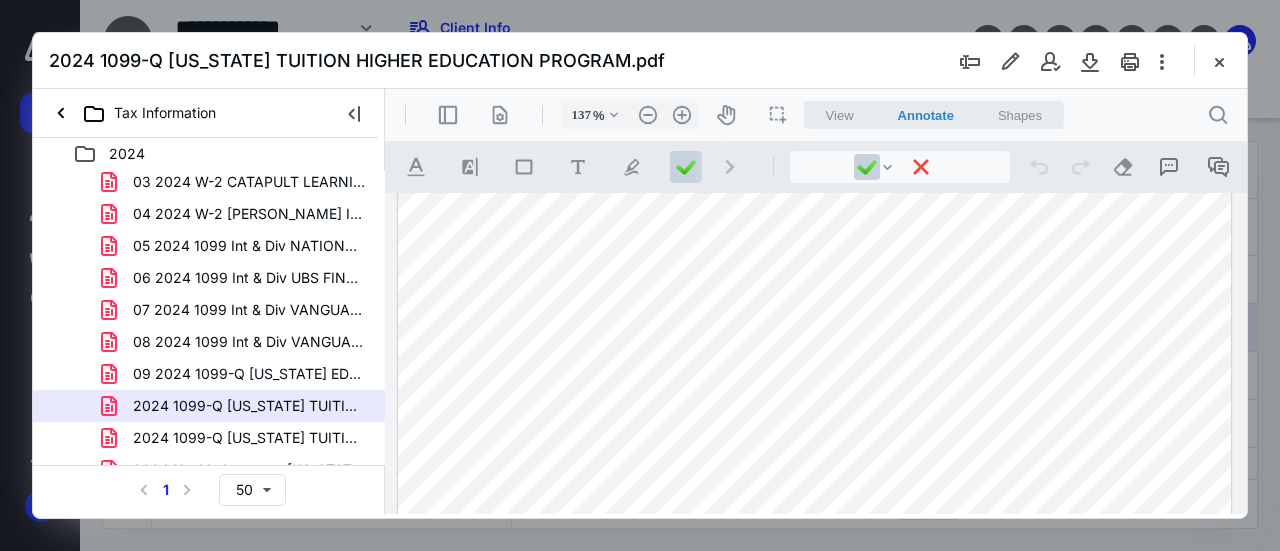 scroll, scrollTop: 766, scrollLeft: 0, axis: vertical 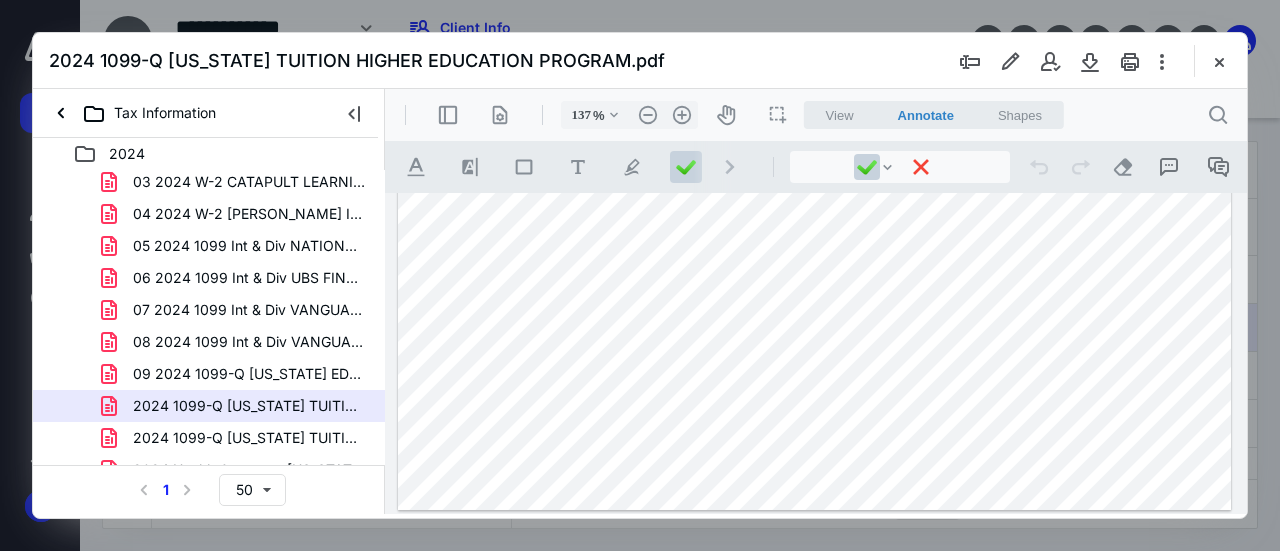 click on "2024 1099-Q [US_STATE] TUITION PROMISE FUND.pdf" at bounding box center [249, 438] 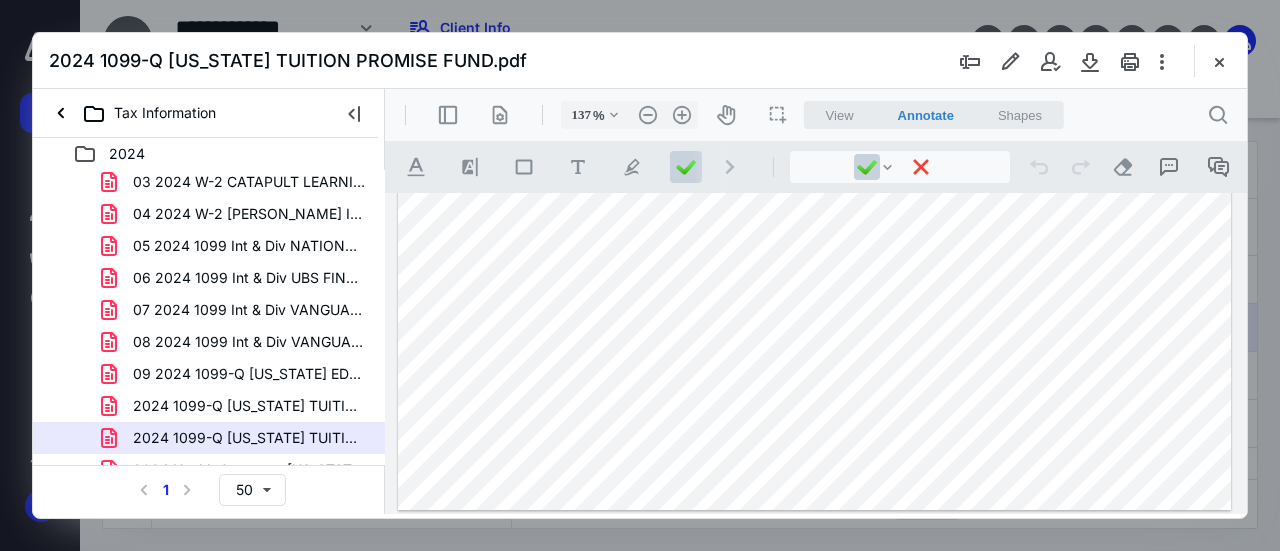 scroll, scrollTop: 666, scrollLeft: 0, axis: vertical 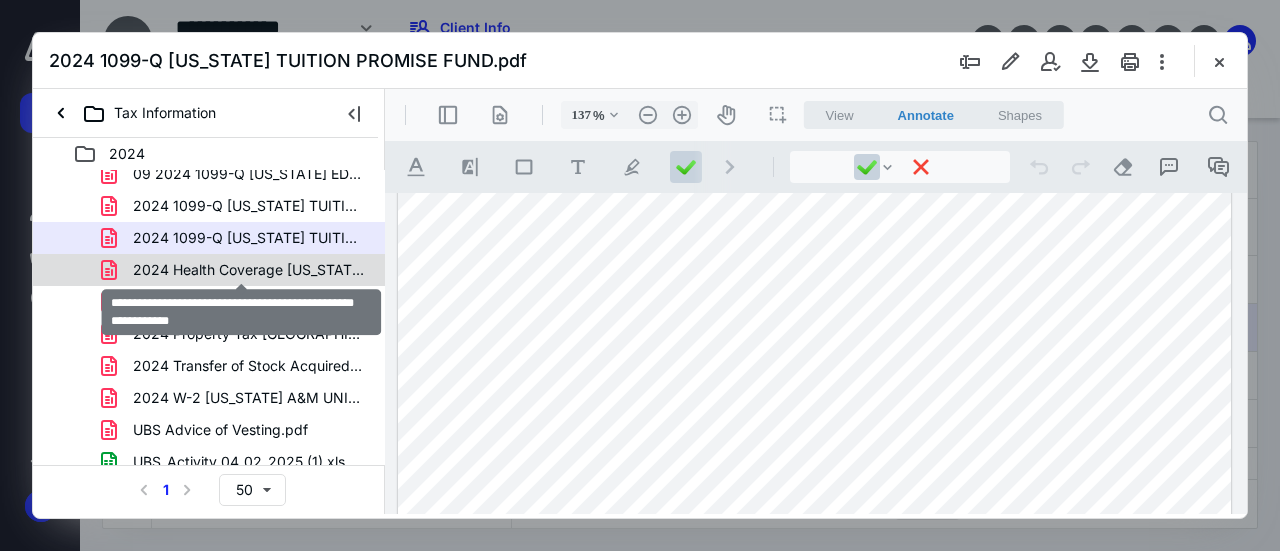 click on "2024 Health Coverage [US_STATE] HEALTH AND HUMAN SERVICES COMMI.pdf" at bounding box center (249, 270) 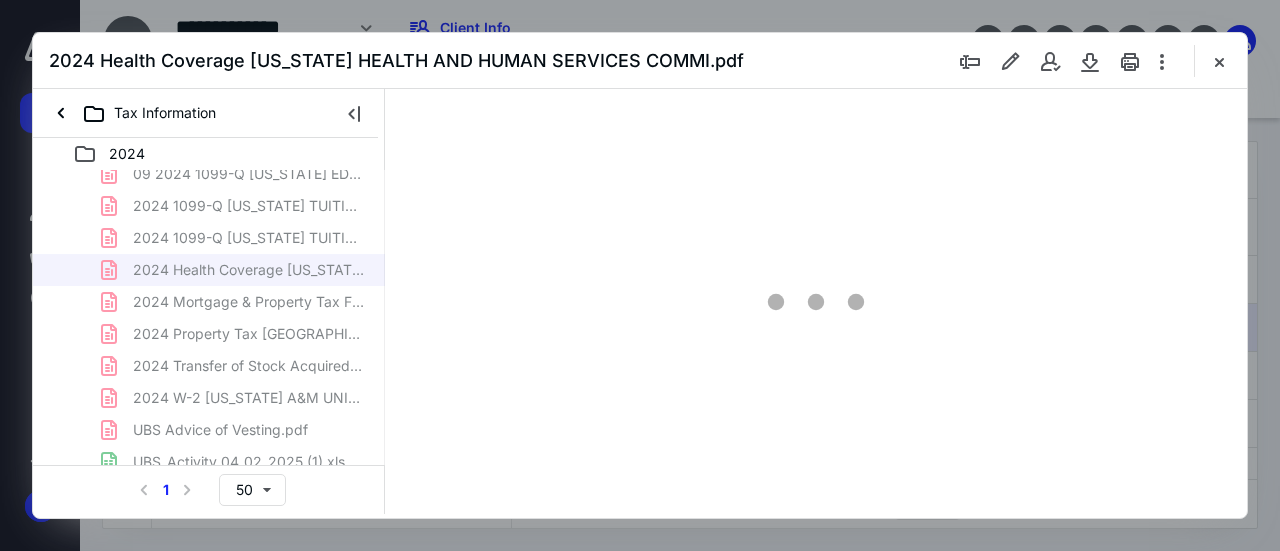 type on "137" 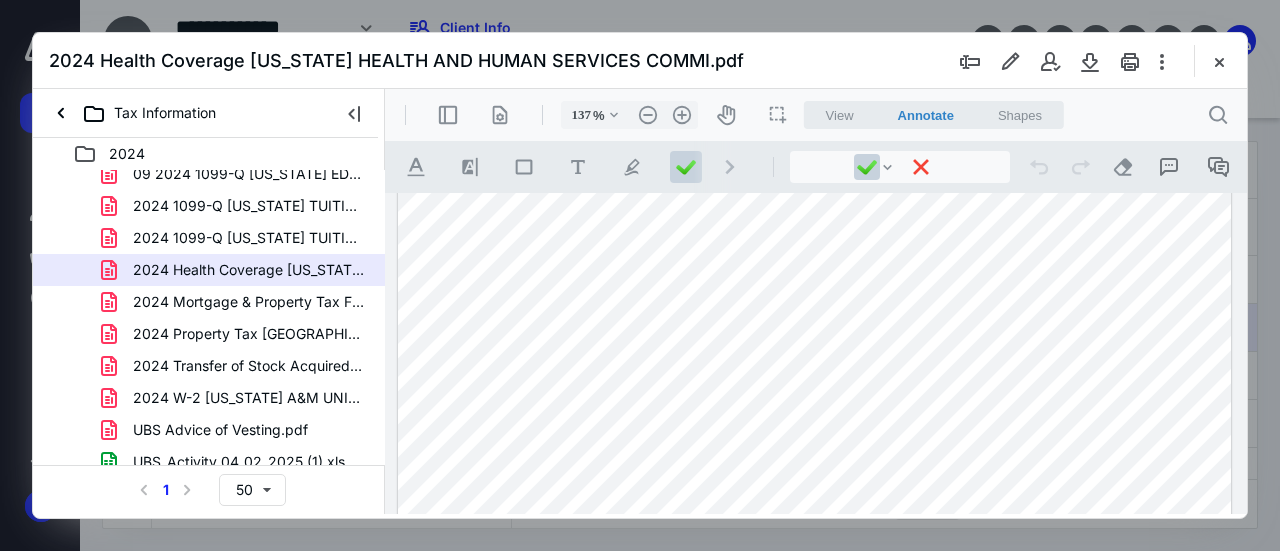 scroll, scrollTop: 766, scrollLeft: 0, axis: vertical 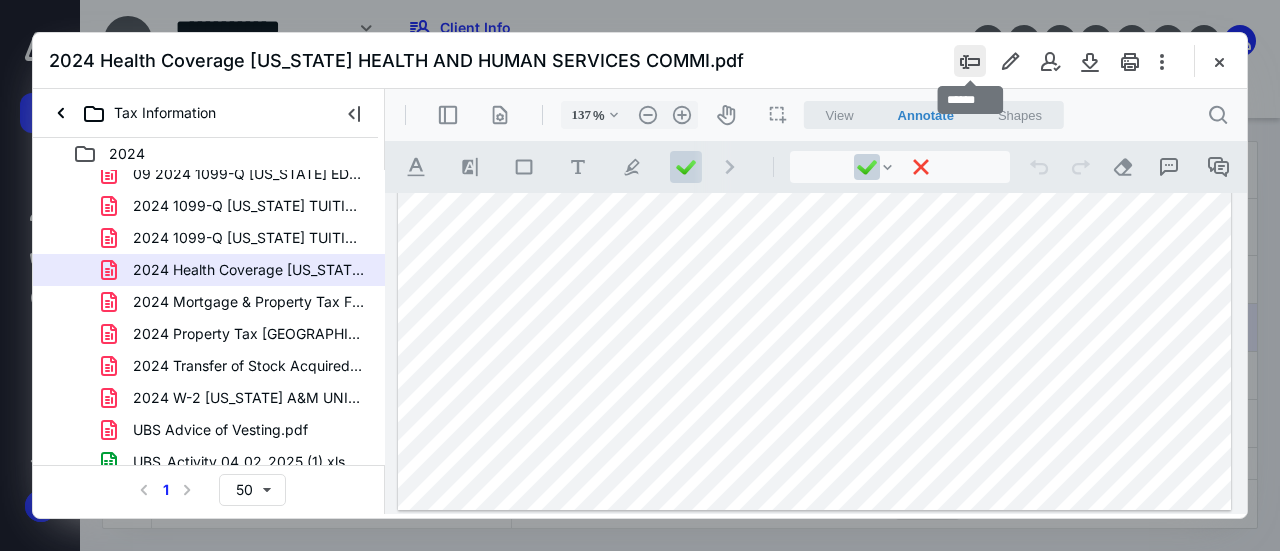 click at bounding box center (970, 61) 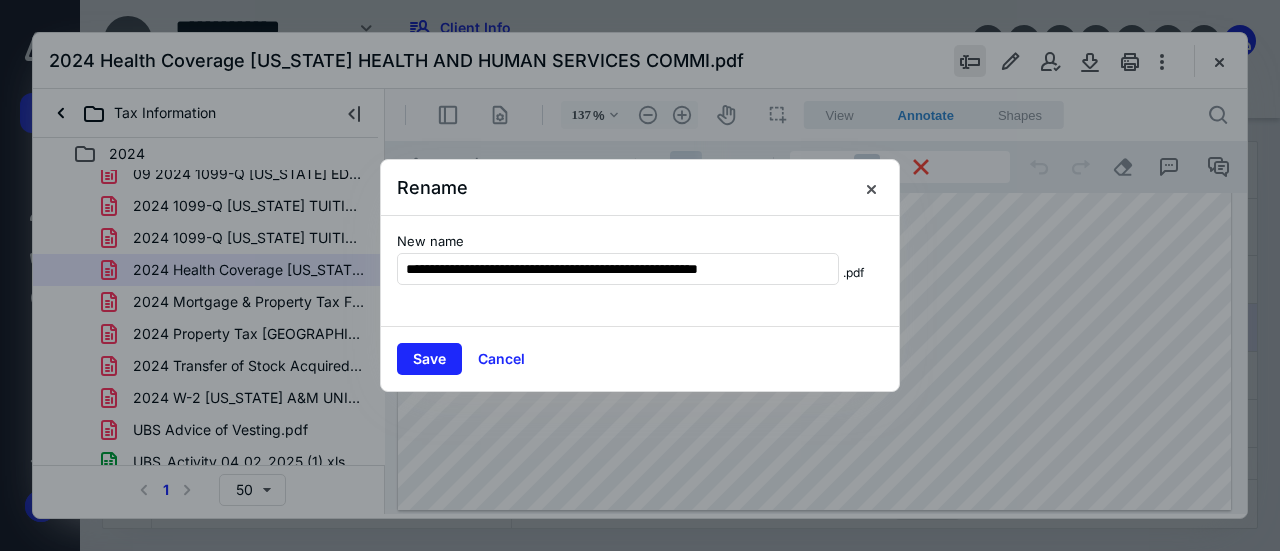 scroll, scrollTop: 0, scrollLeft: 0, axis: both 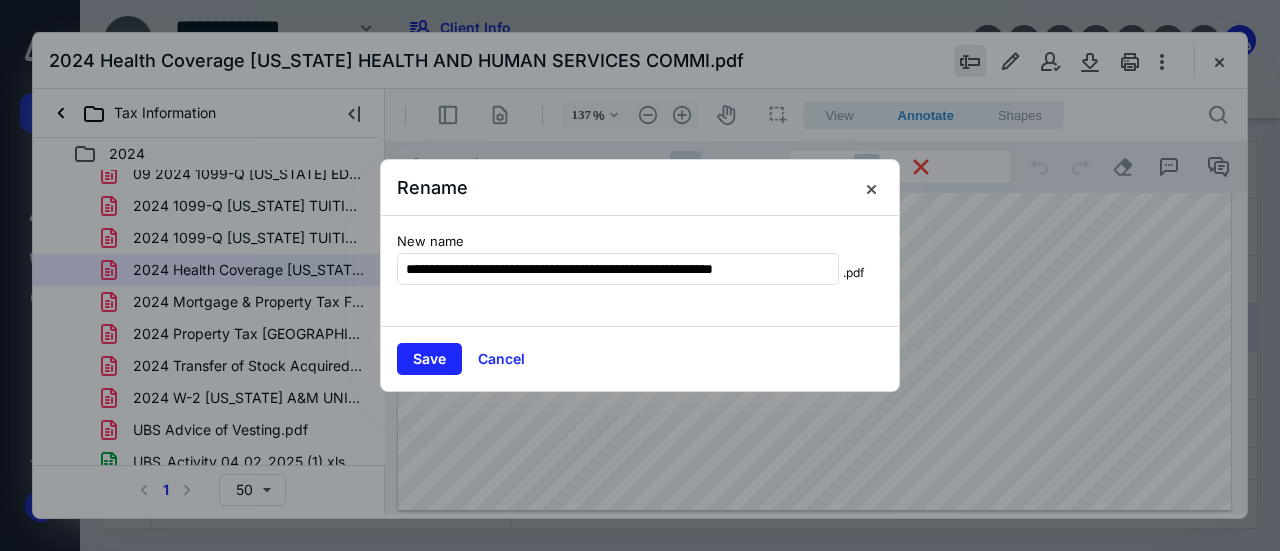 type on "**********" 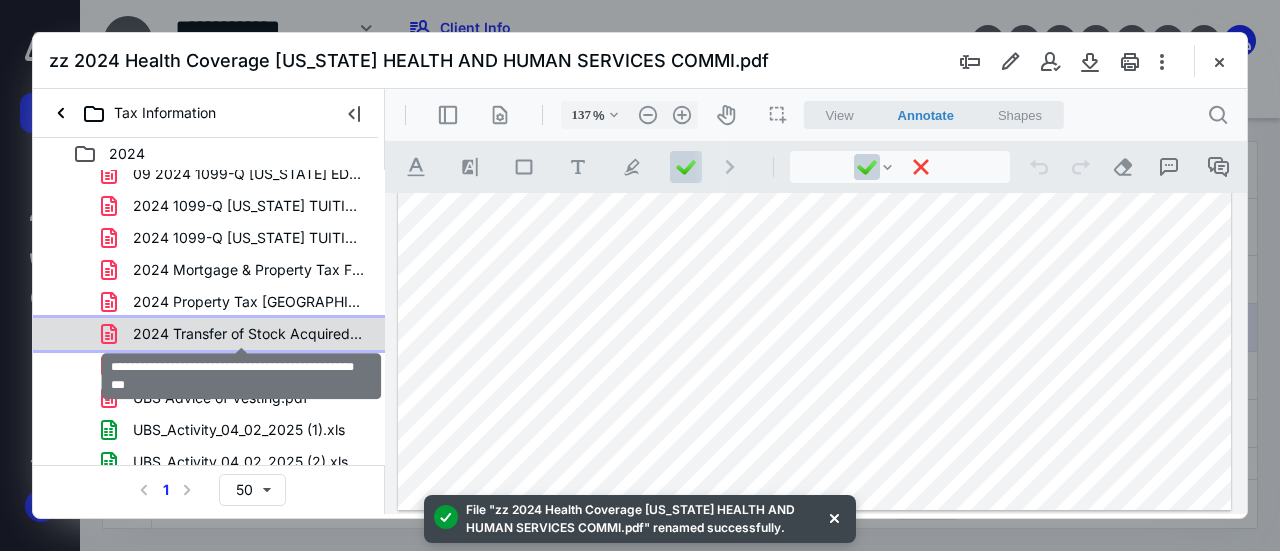 click on "2024 Transfer of Stock Acquired [US_STATE] INSTRUMENTS.pdf" at bounding box center [249, 334] 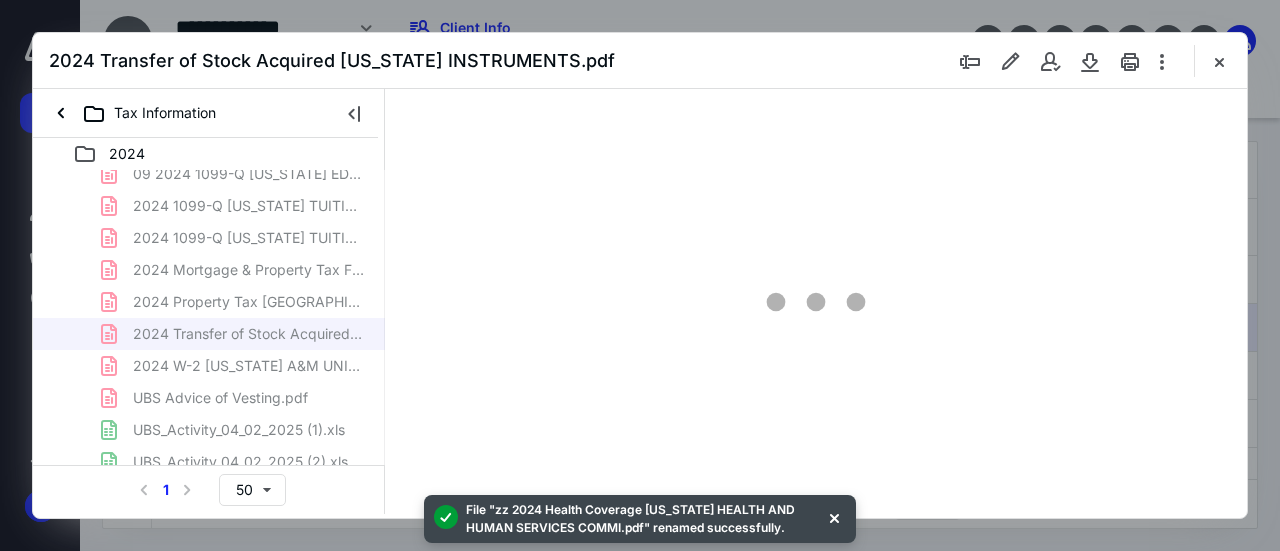 type on "137" 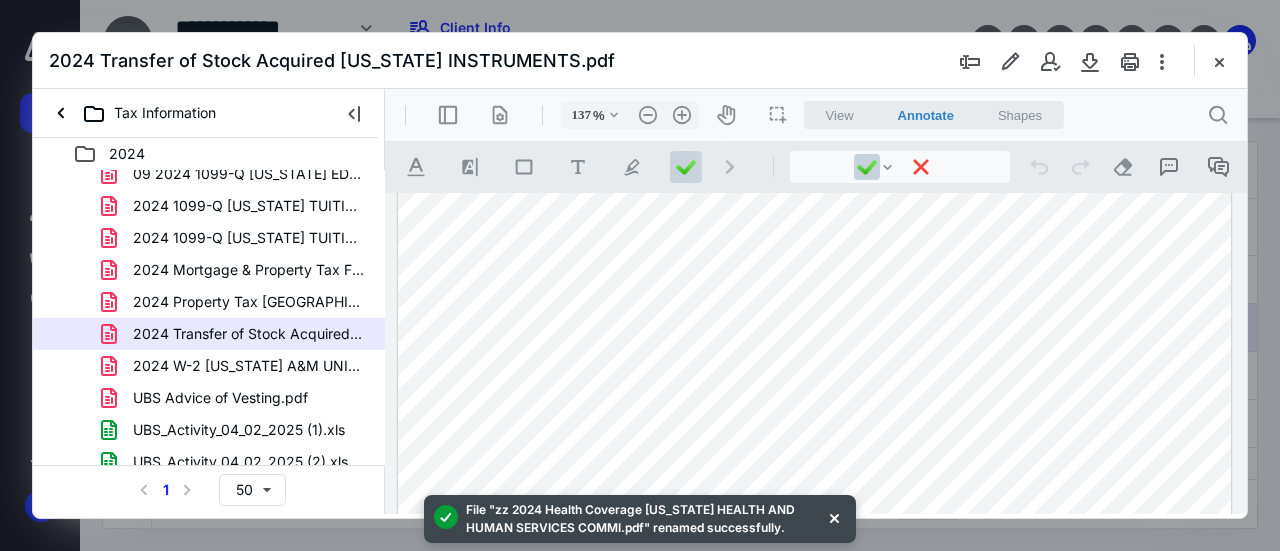 scroll, scrollTop: 700, scrollLeft: 0, axis: vertical 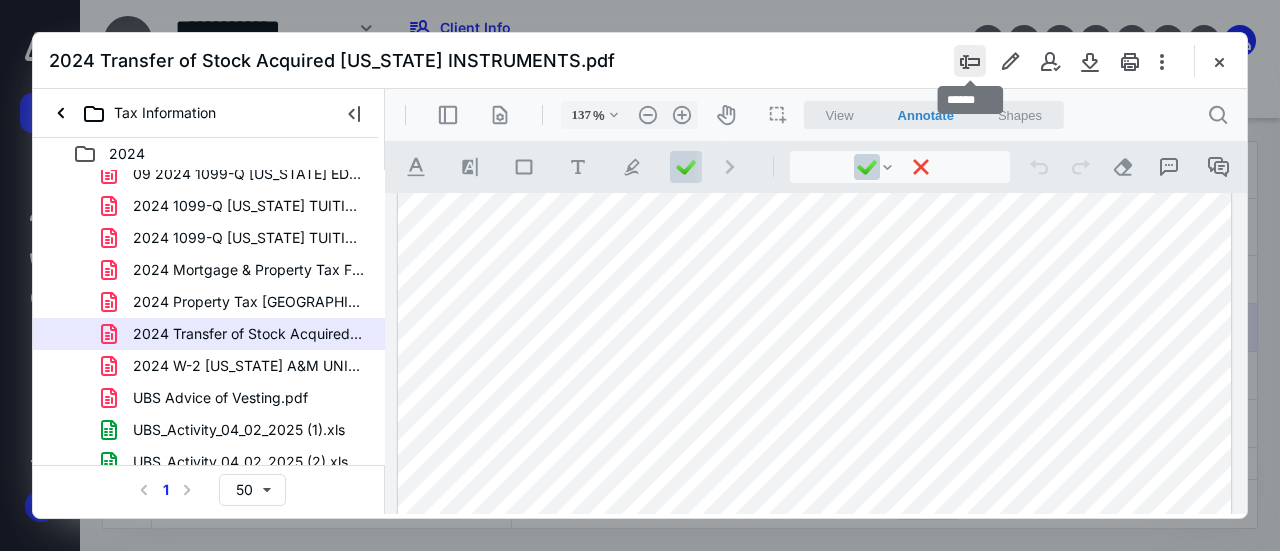 click at bounding box center [970, 61] 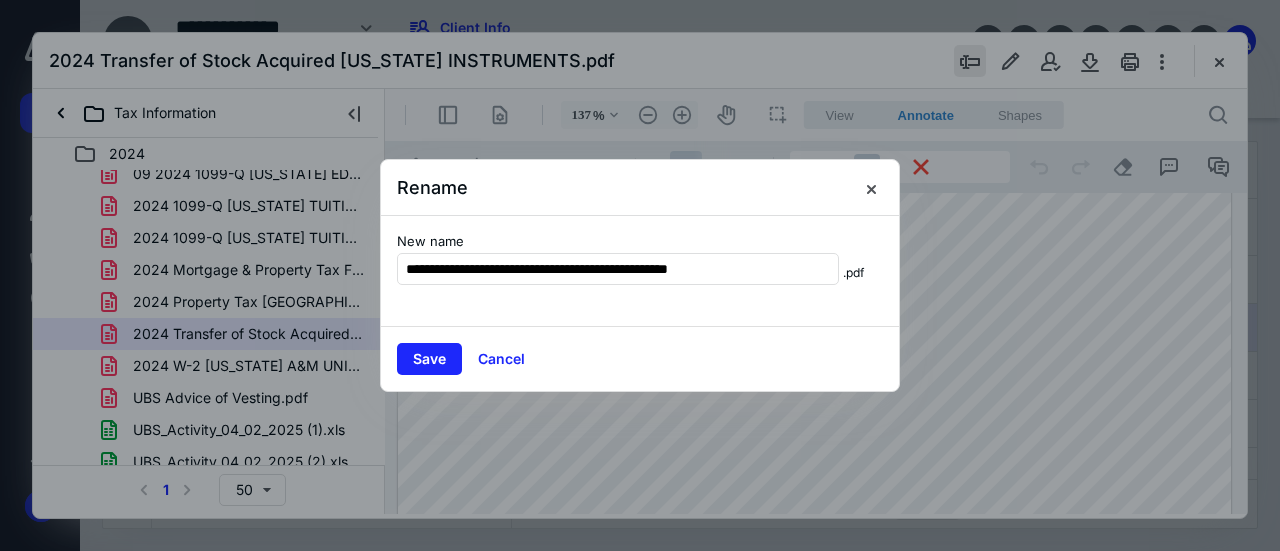 type on "**********" 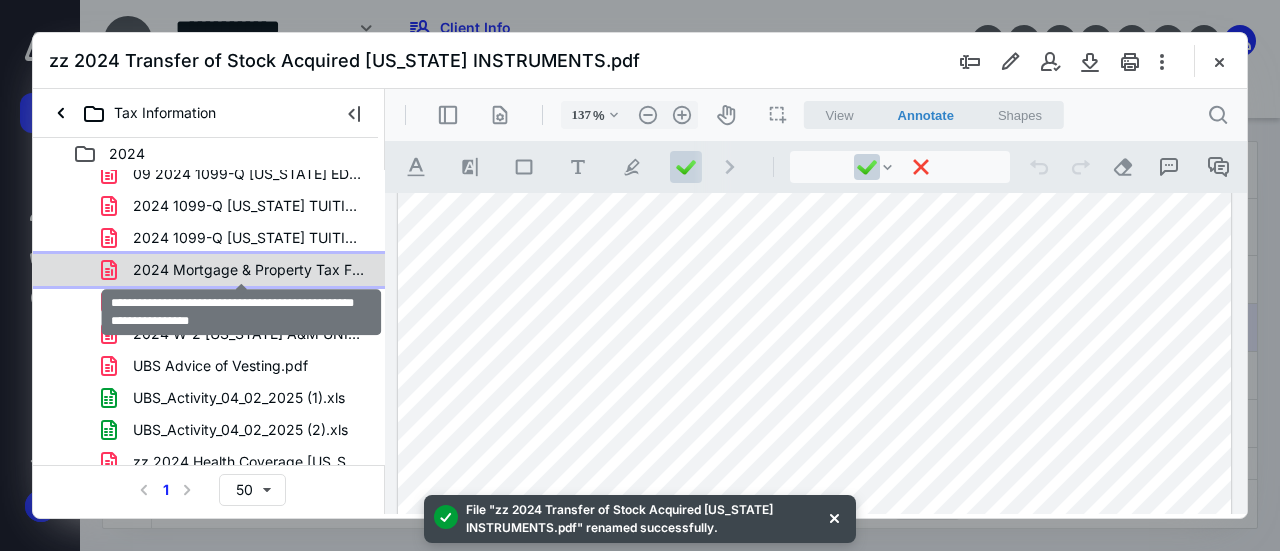 click on "2024 Mortgage & Property Tax FREEDOM MORTGAGE [STREET_ADDRESS]pdf" at bounding box center [249, 270] 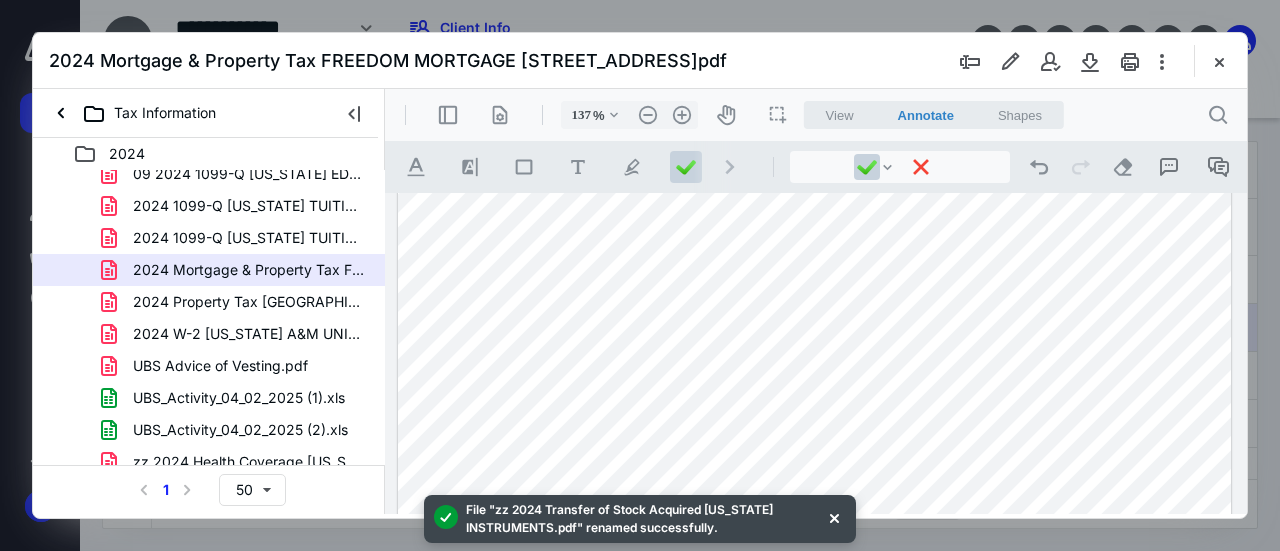 scroll, scrollTop: 500, scrollLeft: 0, axis: vertical 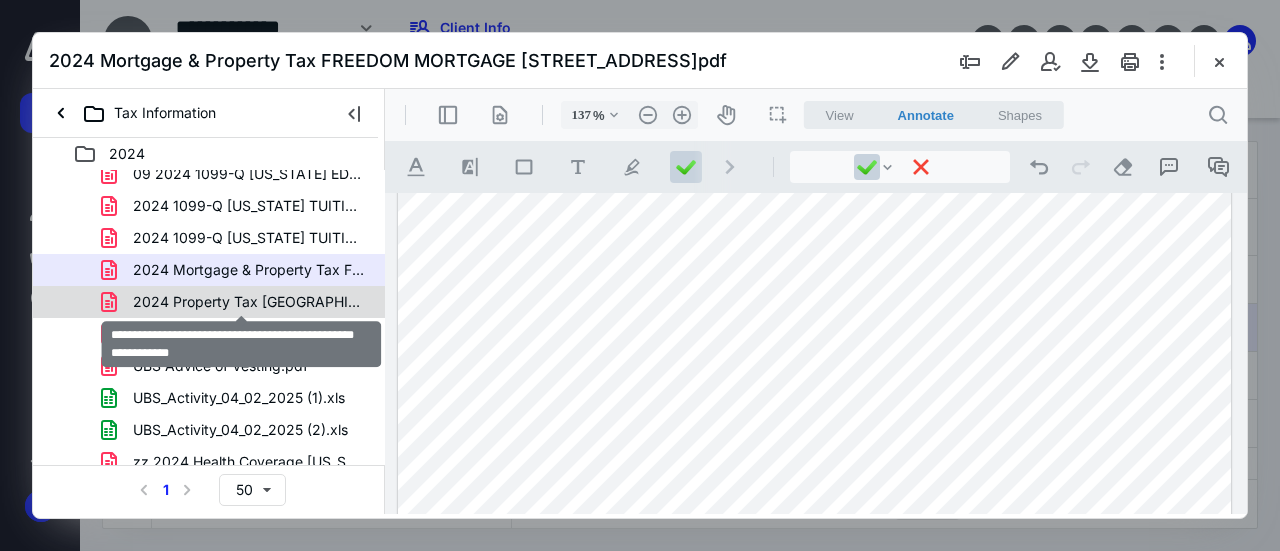 click on "2024 Property Tax [GEOGRAPHIC_DATA] [PERSON_NAME] 2025 [GEOGRAPHIC_DATA]pdf" at bounding box center (249, 302) 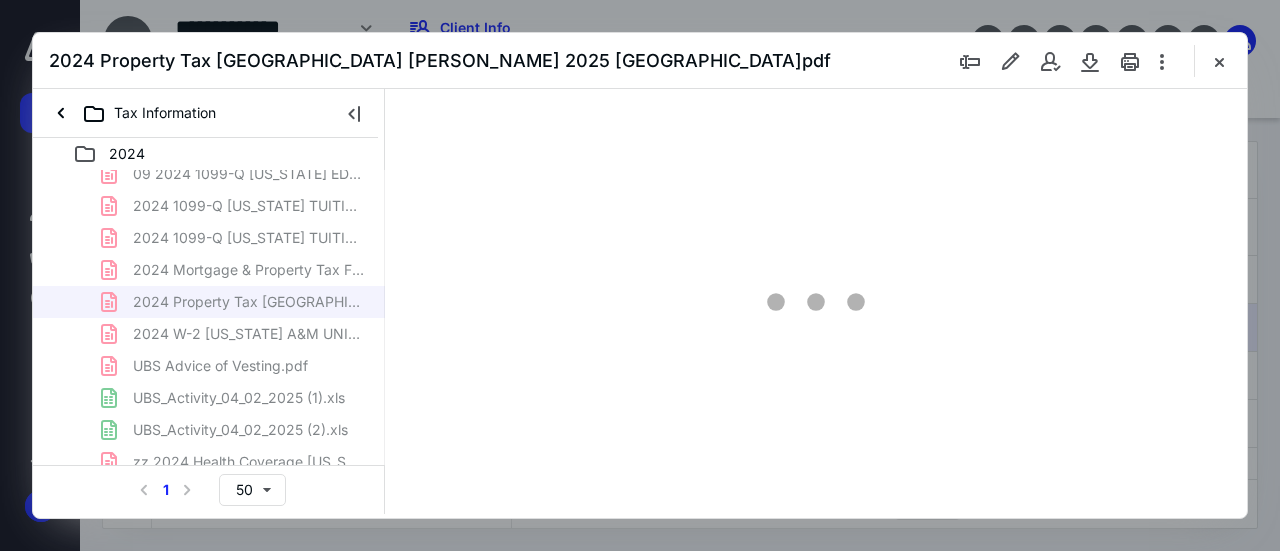 type on "137" 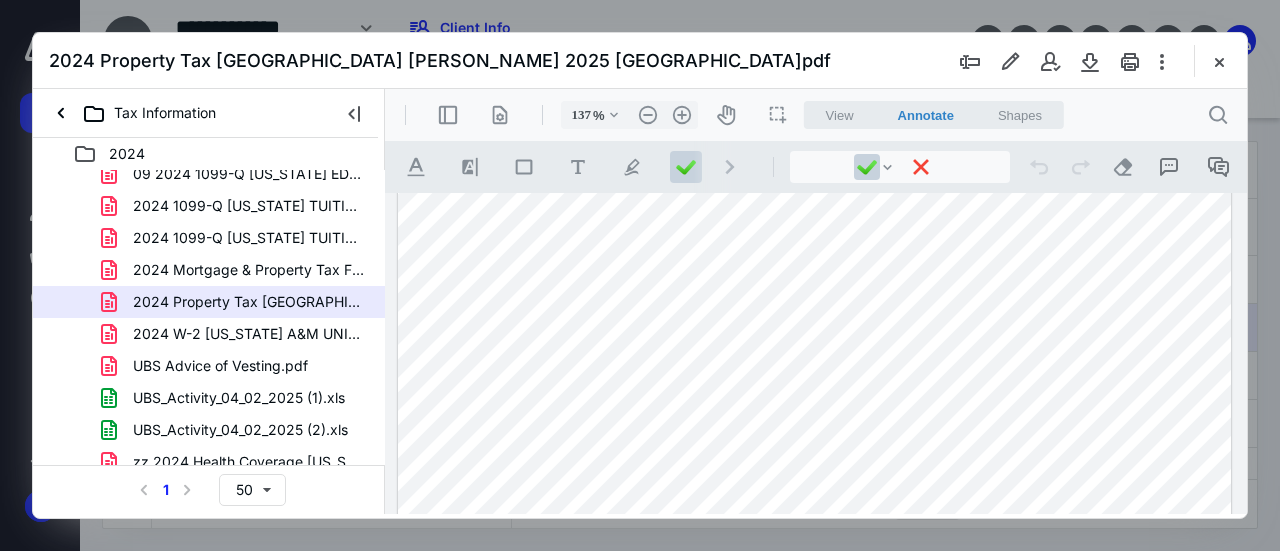 scroll, scrollTop: 300, scrollLeft: 0, axis: vertical 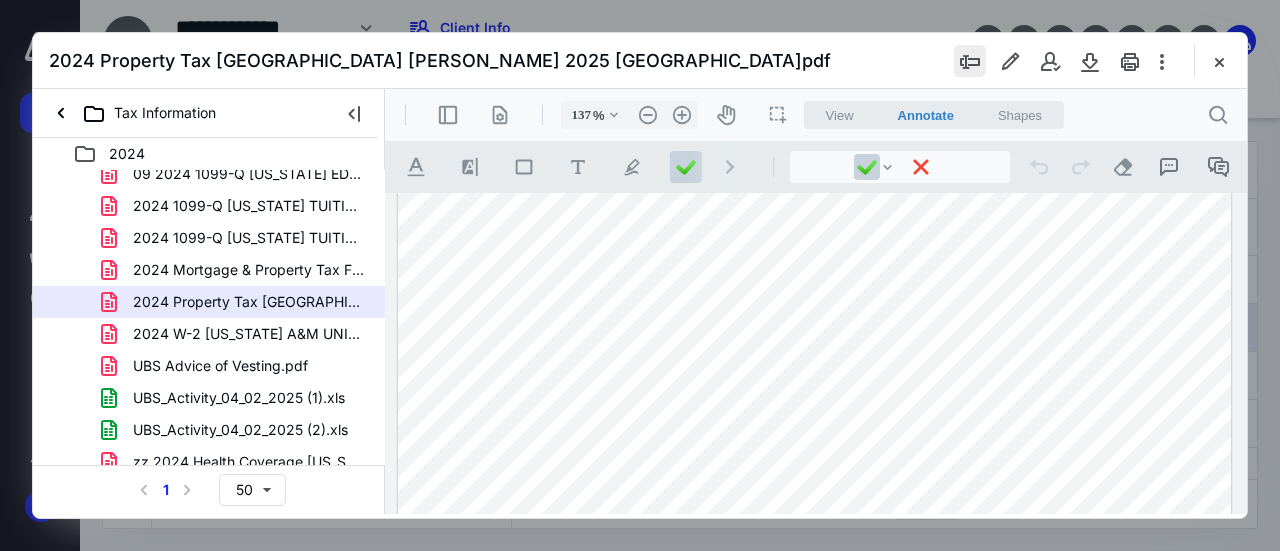 click at bounding box center (970, 61) 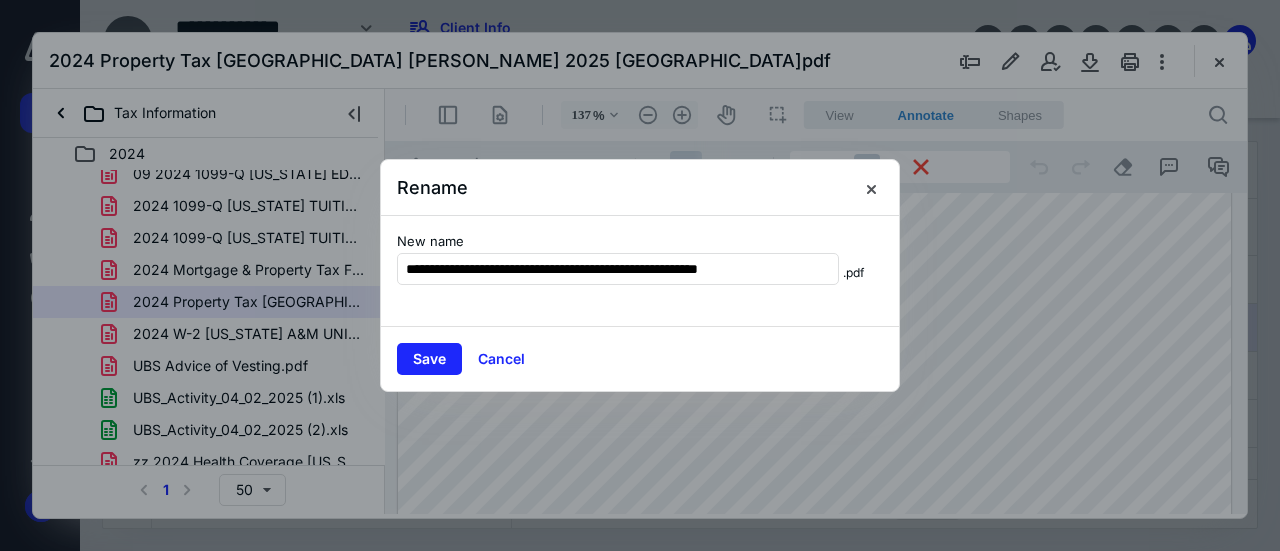 scroll, scrollTop: 0, scrollLeft: 0, axis: both 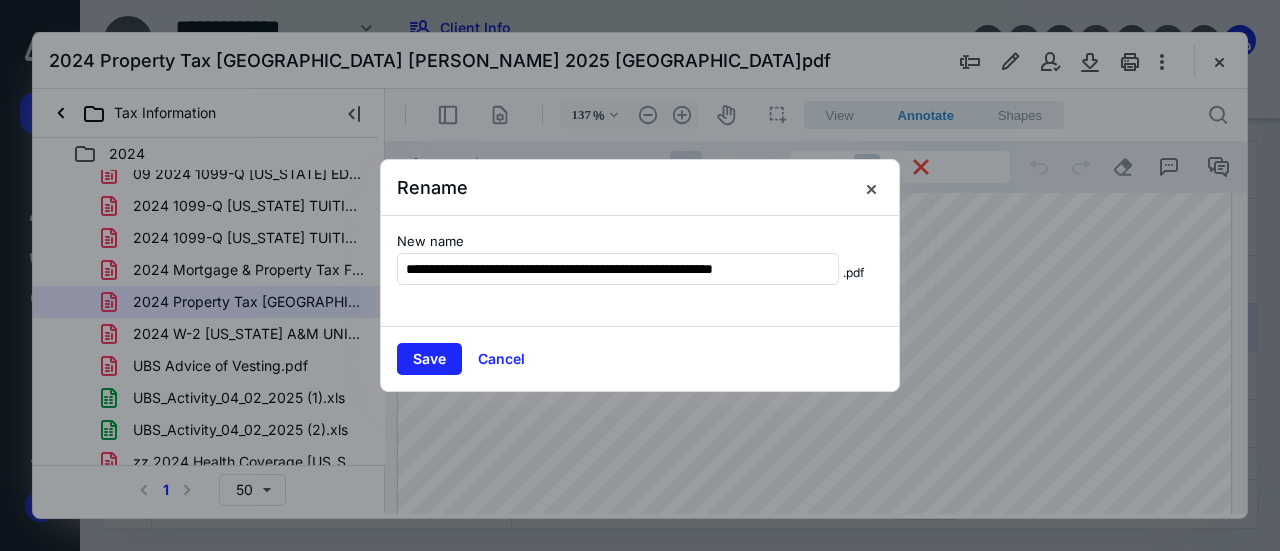 type on "**********" 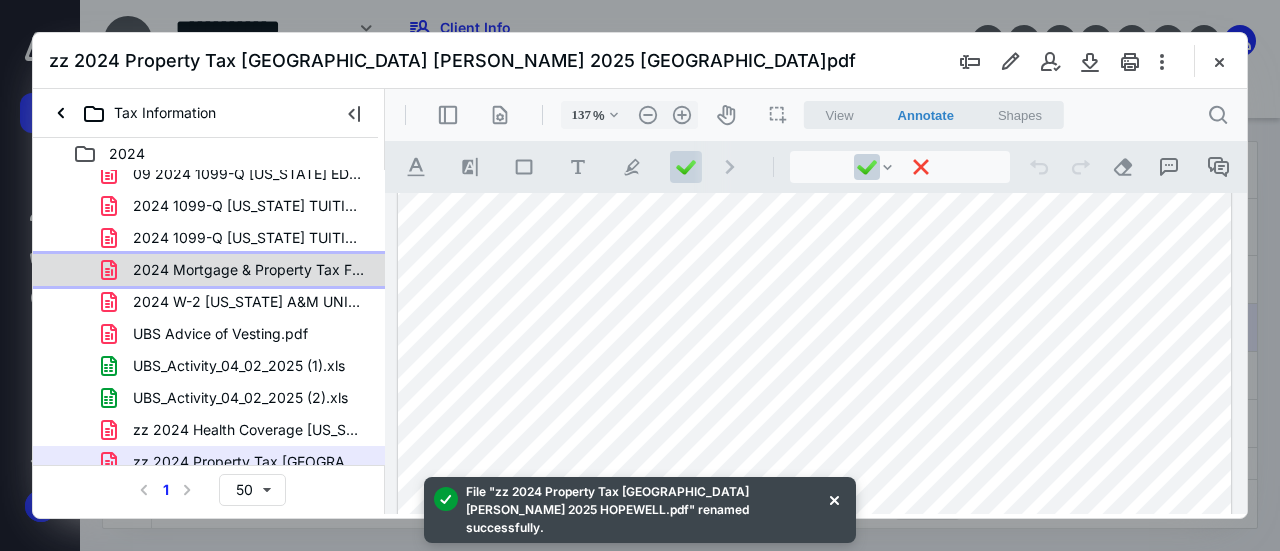 click on "2024 Mortgage & Property Tax FREEDOM MORTGAGE [STREET_ADDRESS]pdf" at bounding box center [249, 270] 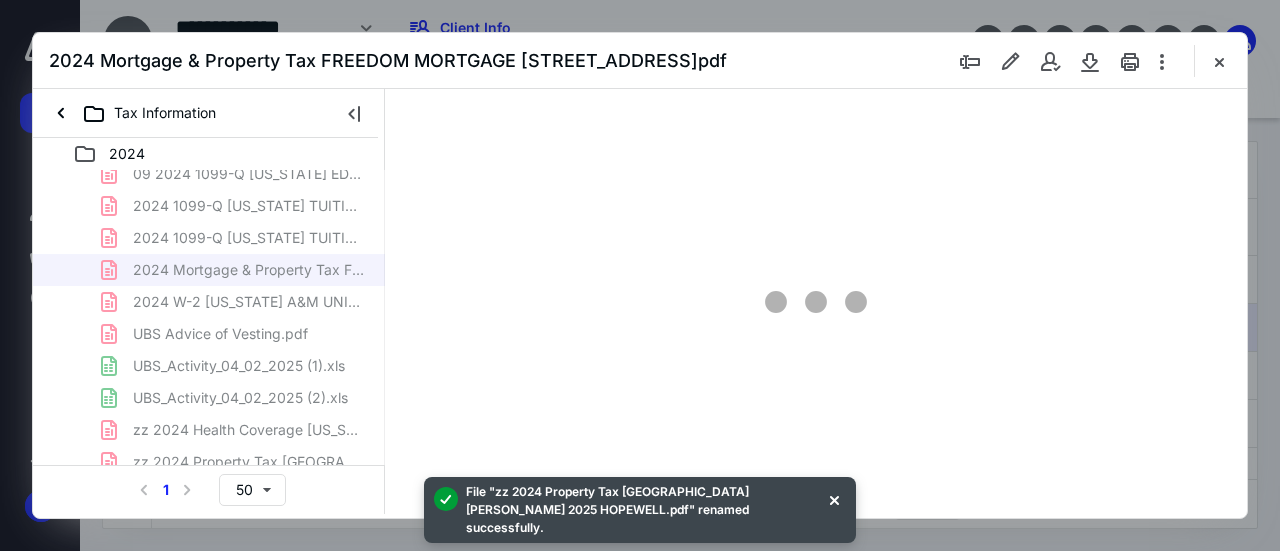 type on "137" 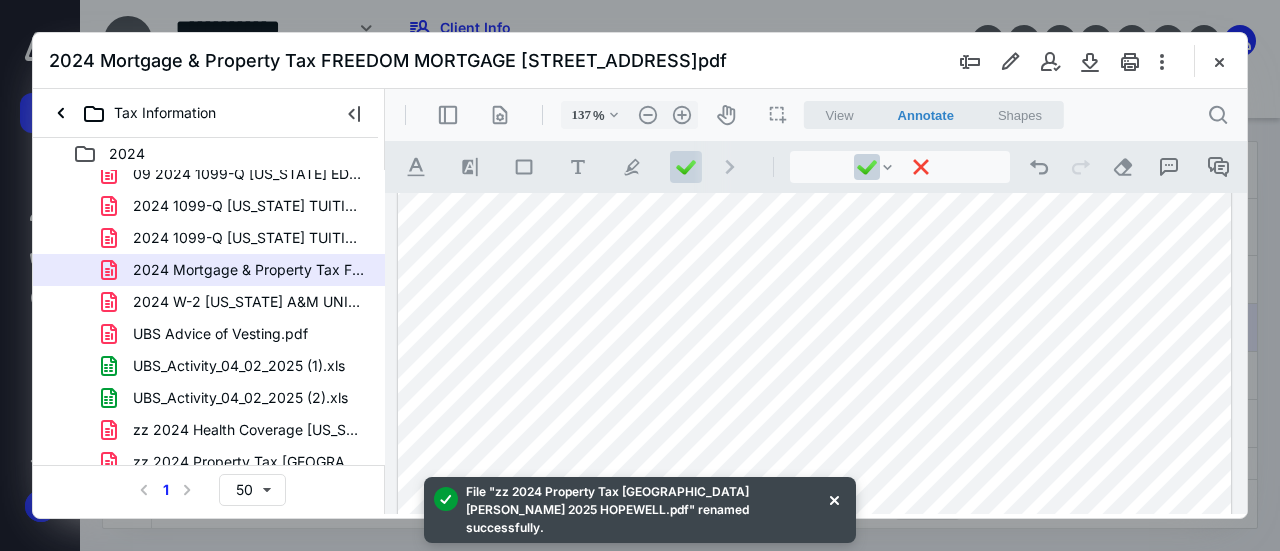 scroll, scrollTop: 100, scrollLeft: 0, axis: vertical 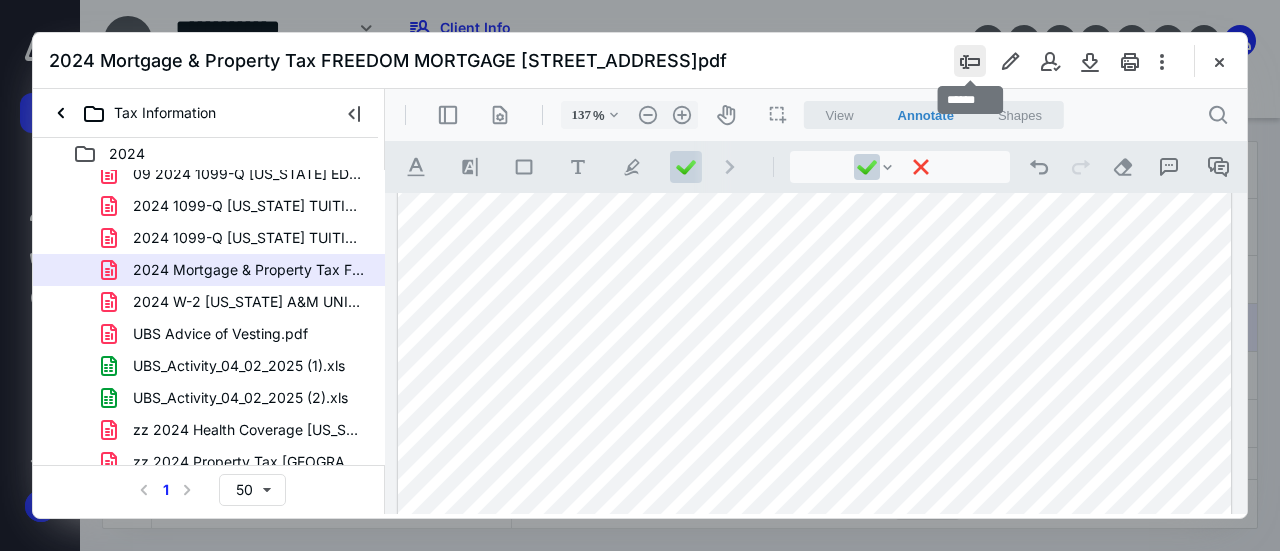 click at bounding box center [970, 61] 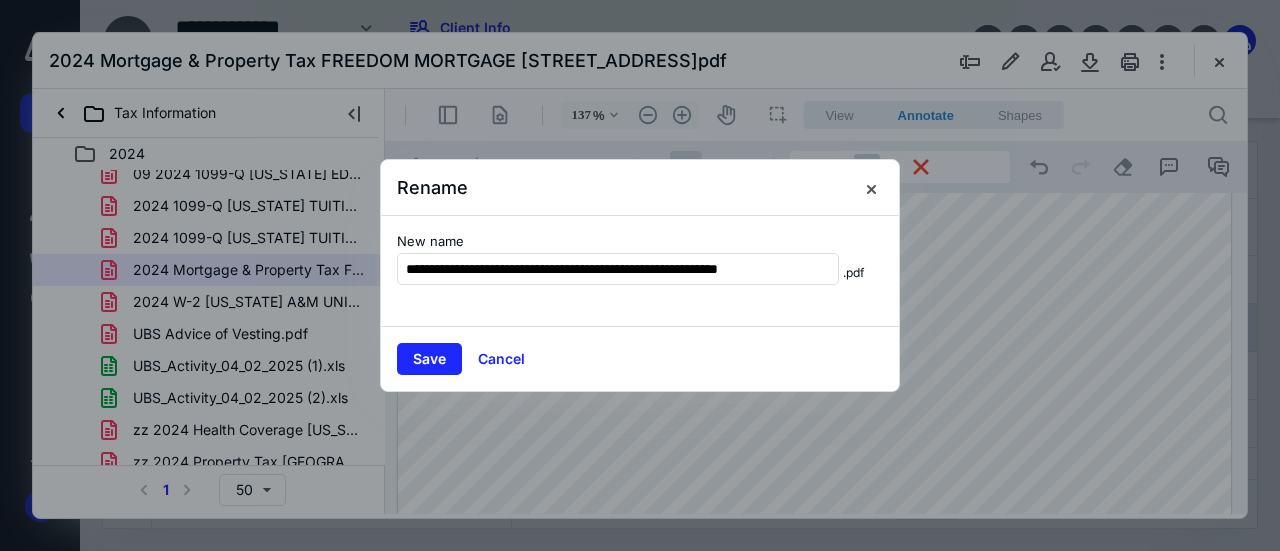 scroll, scrollTop: 0, scrollLeft: 0, axis: both 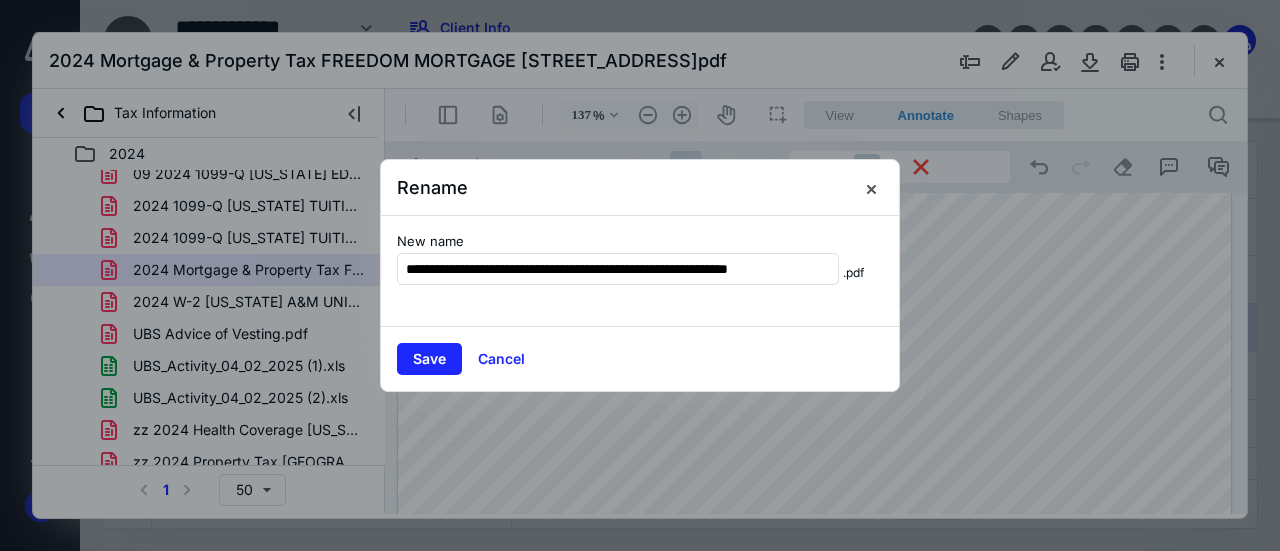 type on "**********" 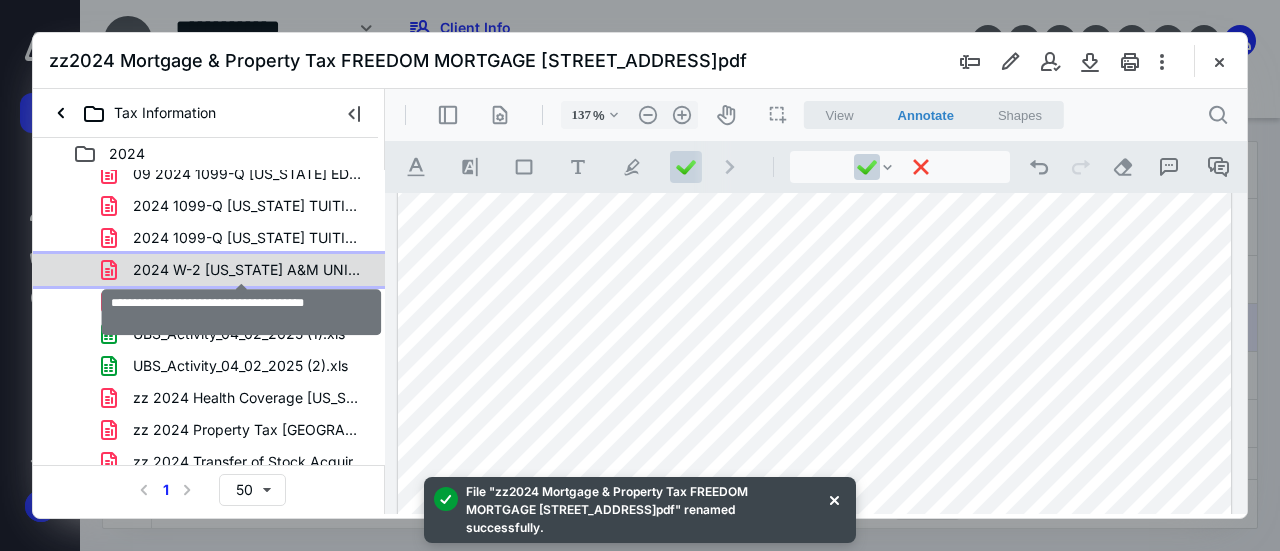 click on "2024 W-2 [US_STATE] A&M UNIVERSITY [PERSON_NAME].pdf" at bounding box center (249, 270) 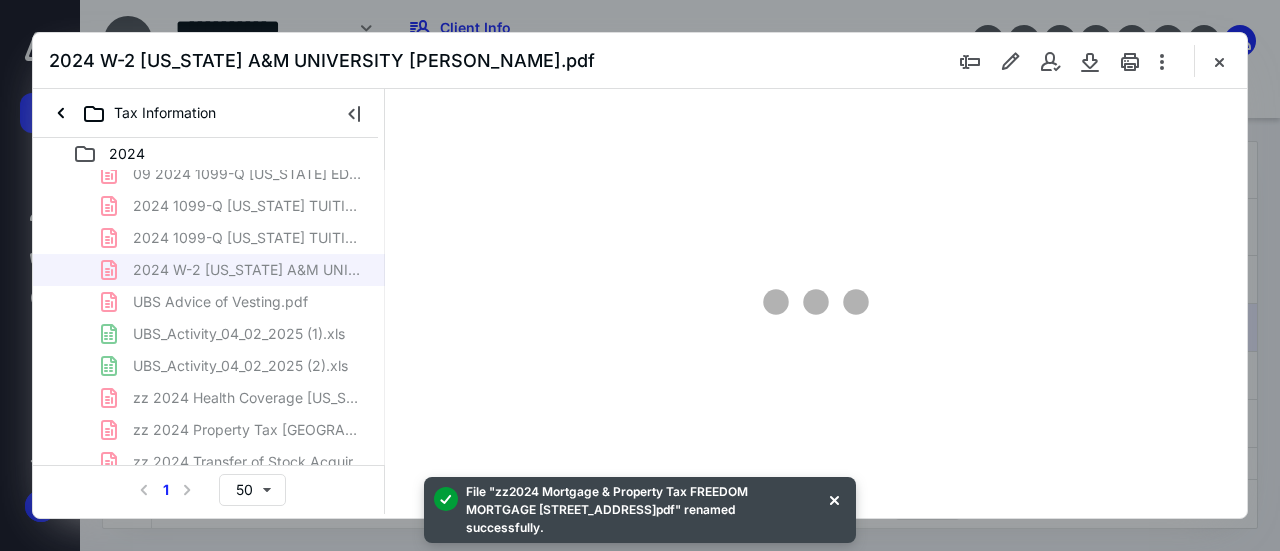 scroll, scrollTop: 0, scrollLeft: 0, axis: both 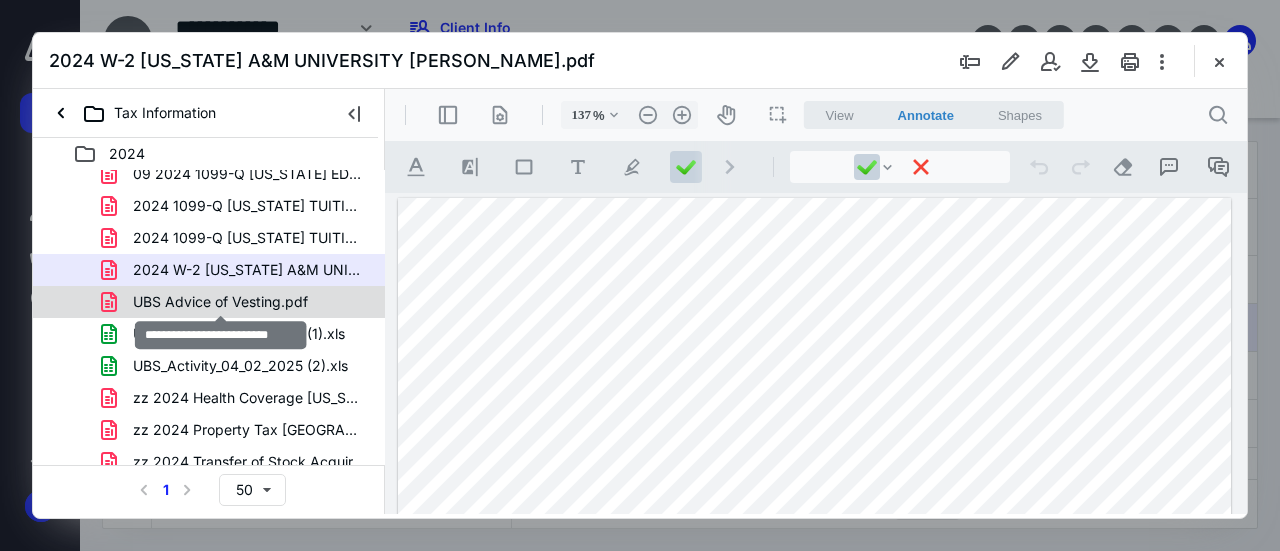 click on "UBS Advice of Vesting.pdf" at bounding box center (220, 302) 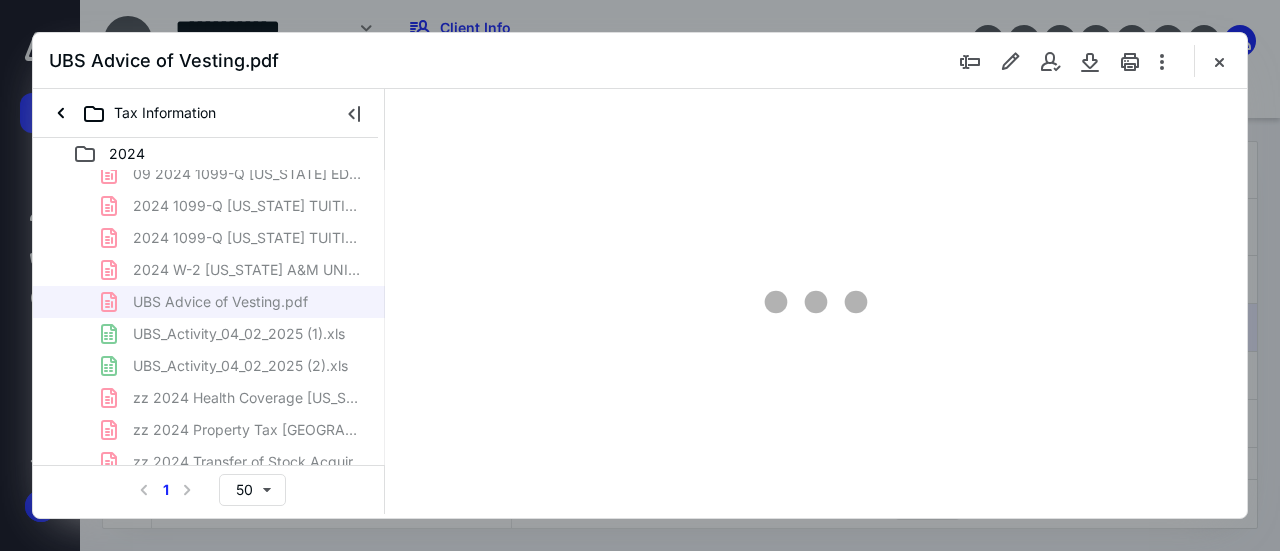 type on "138" 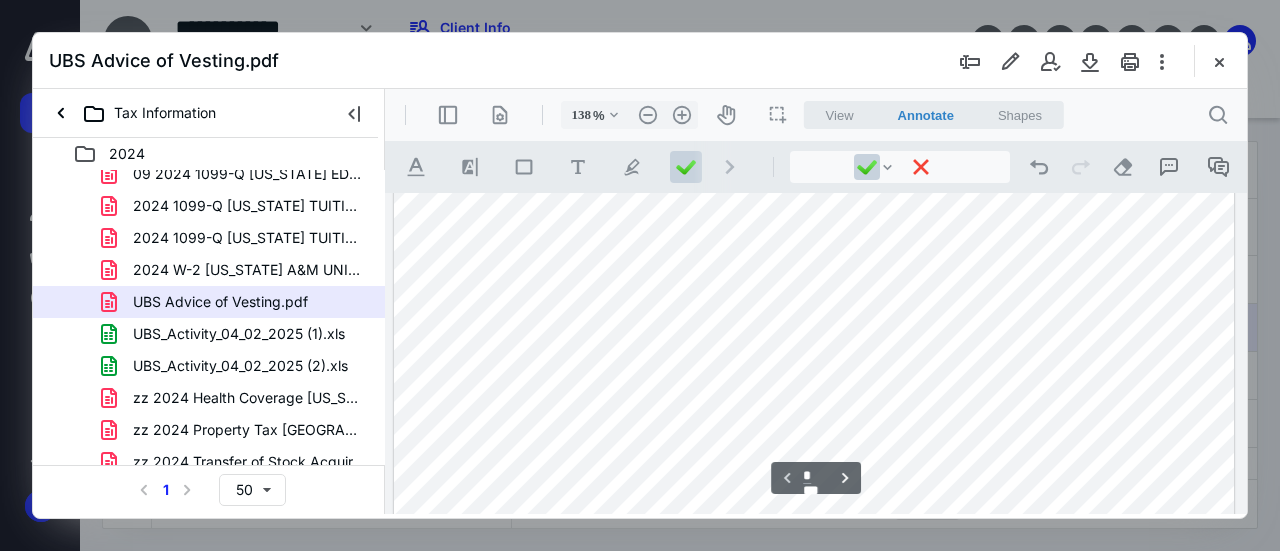 scroll, scrollTop: 809, scrollLeft: 0, axis: vertical 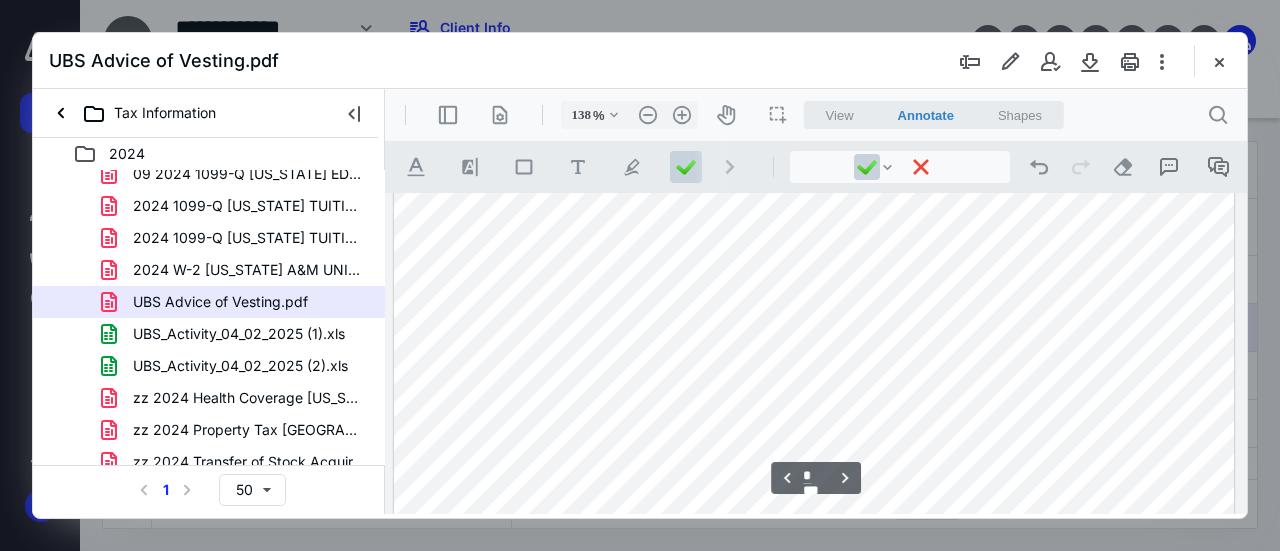type on "*" 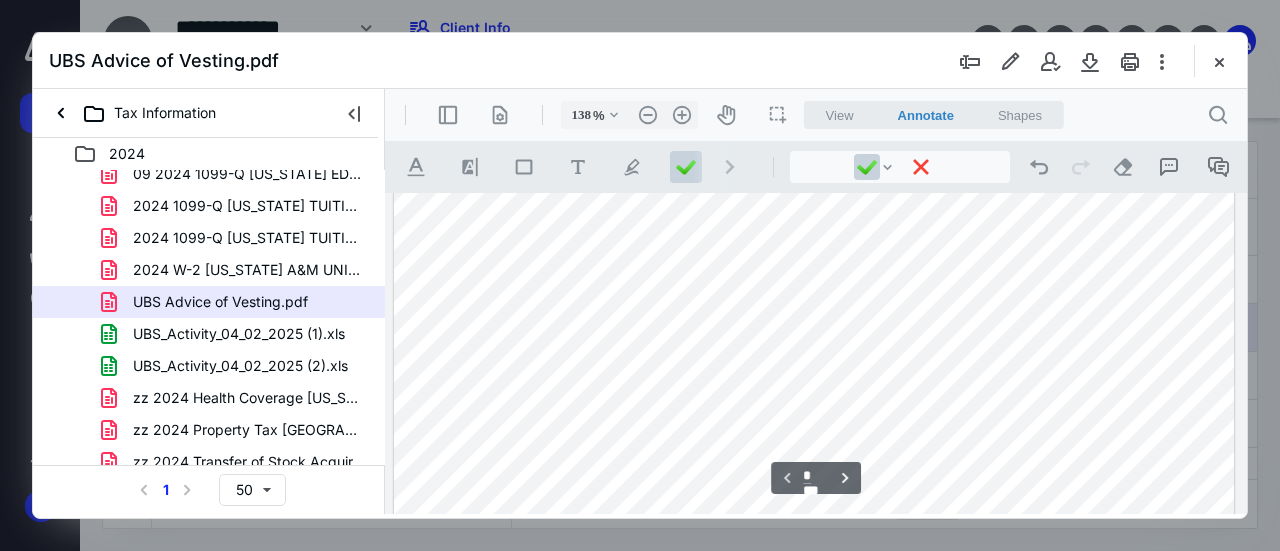 scroll, scrollTop: 209, scrollLeft: 0, axis: vertical 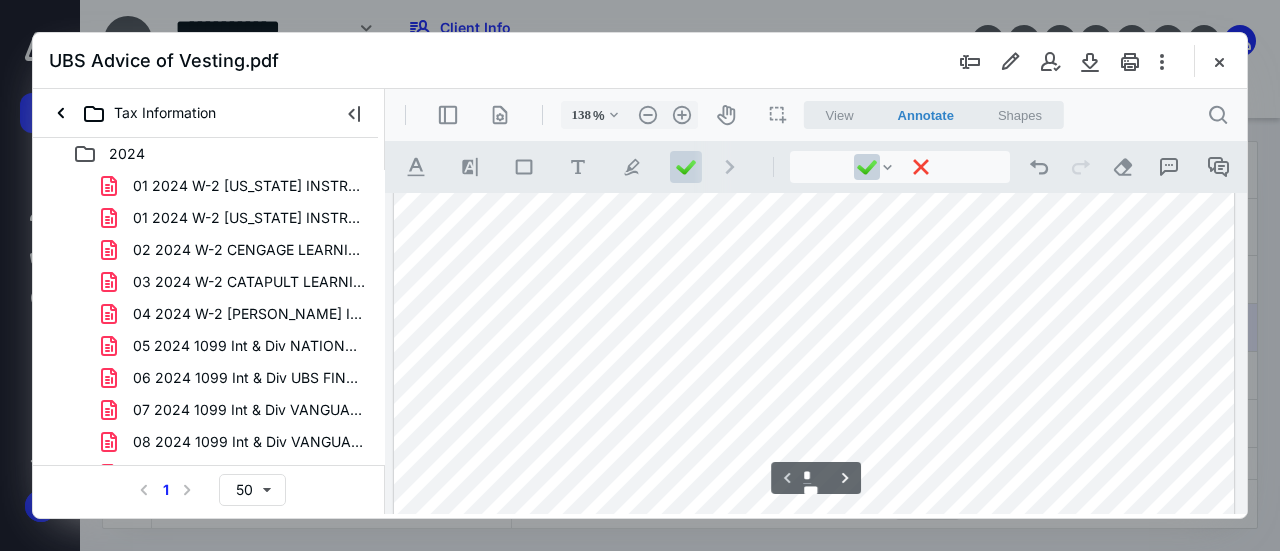 click on "01 2024 W-2  [US_STATE] INSTRUMENTS INC.pdf" at bounding box center (249, 186) 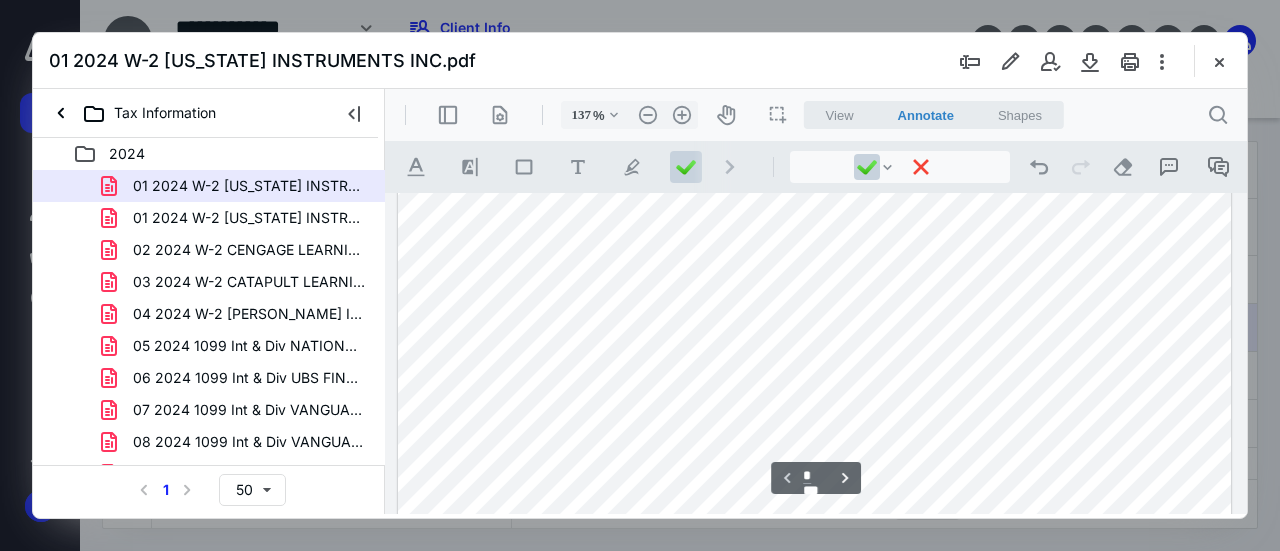 scroll, scrollTop: 600, scrollLeft: 0, axis: vertical 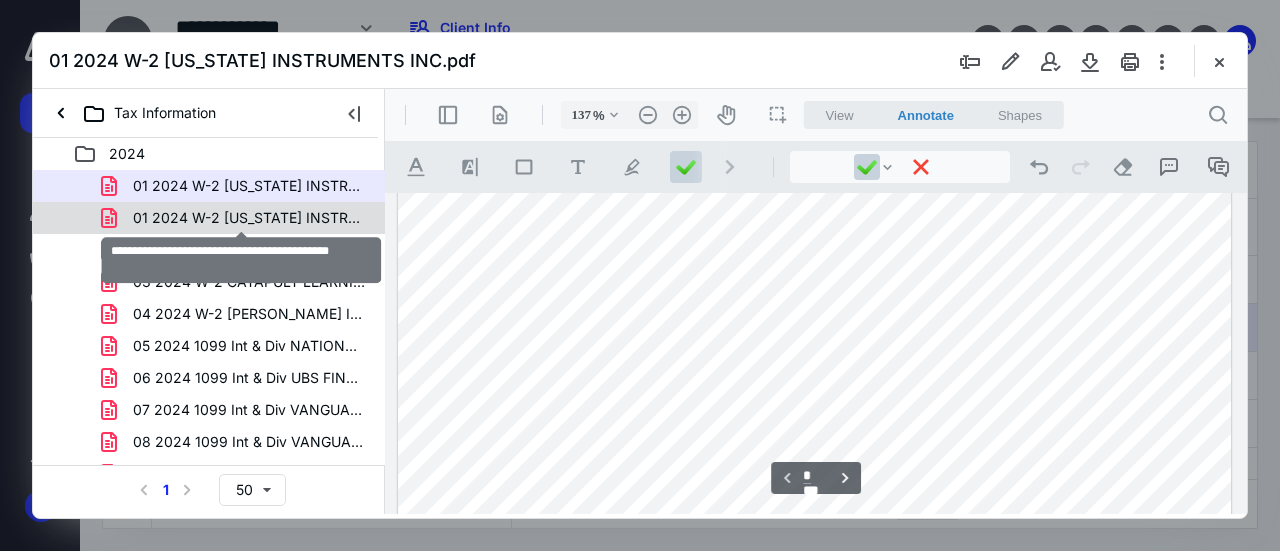 click on "01 2024 W-2 [US_STATE] INSTRUMENTS INC MURALI.pdf" at bounding box center [249, 218] 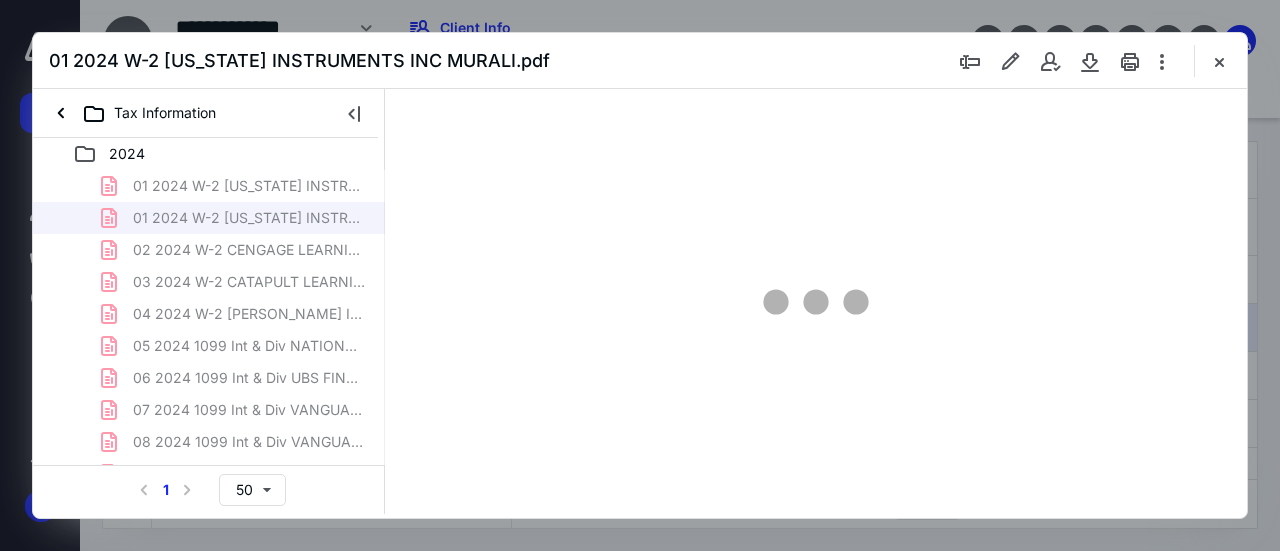 scroll, scrollTop: 109, scrollLeft: 0, axis: vertical 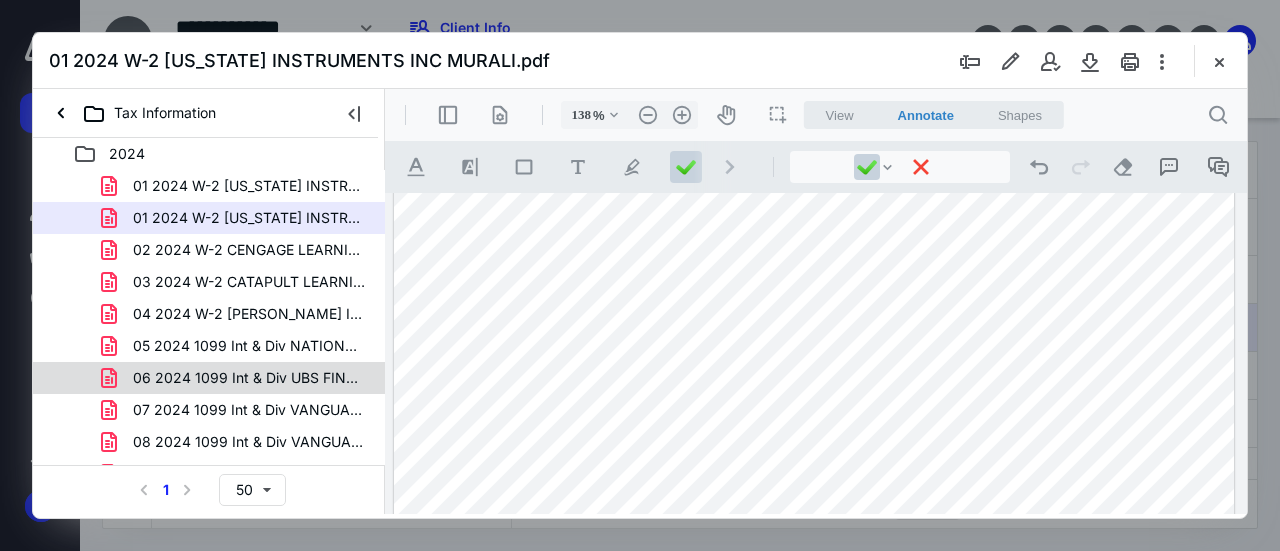 click on "06 2024 1099 Int & Div UBS FINANCIAL SERVICES 0094.pdf" at bounding box center (249, 378) 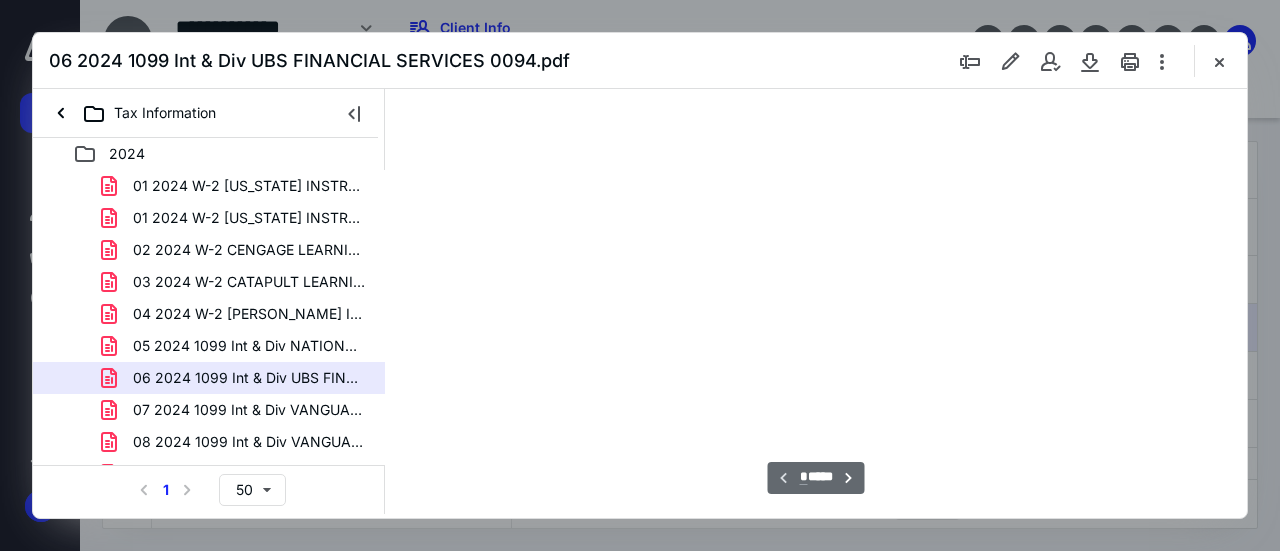type on "106" 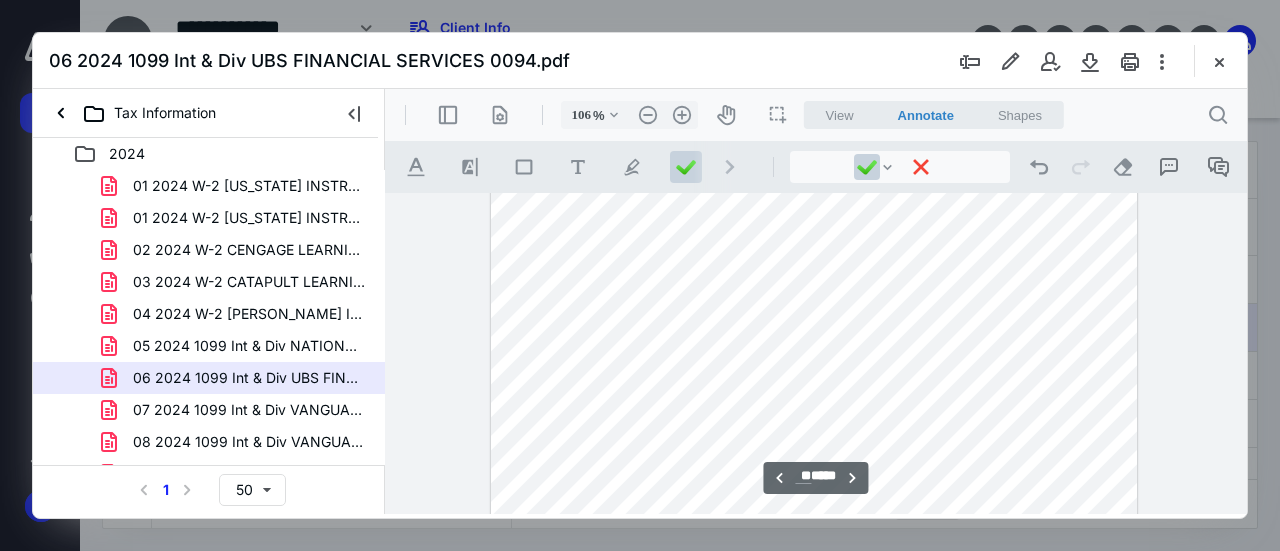 scroll, scrollTop: 7016, scrollLeft: 0, axis: vertical 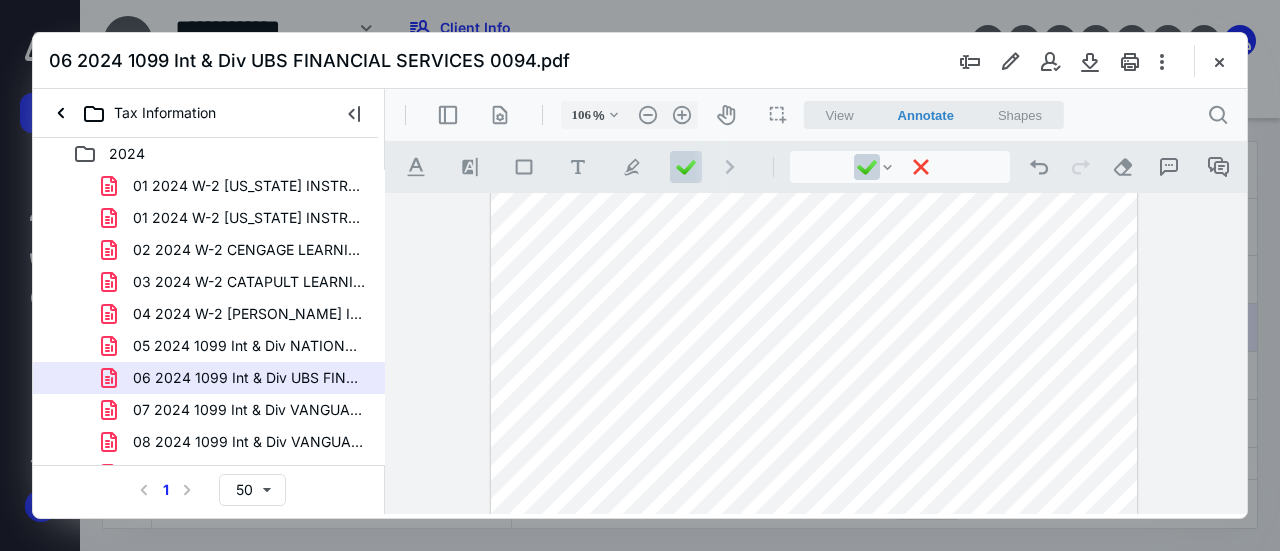 type on "**" 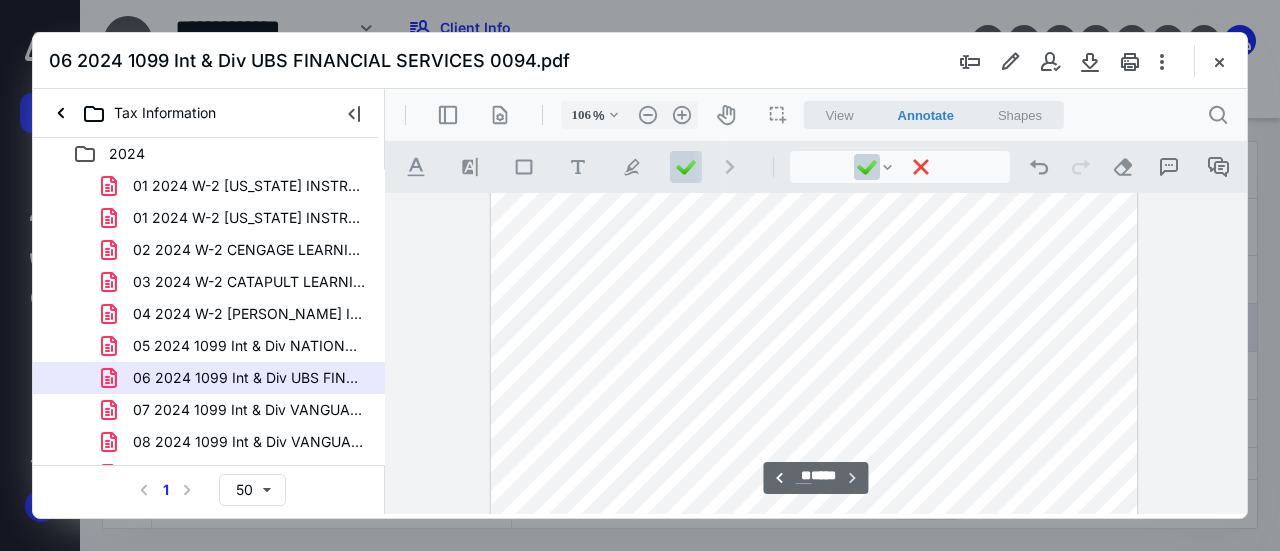scroll, scrollTop: 7306, scrollLeft: 0, axis: vertical 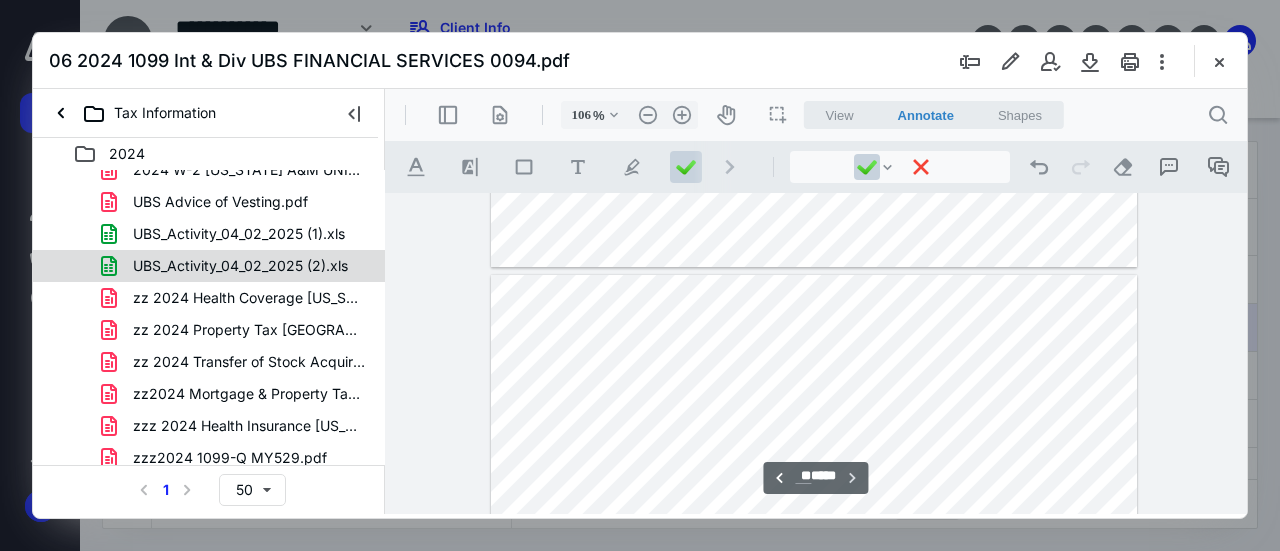 click on "UBS_Activity_04_02_2025 (2).xls" at bounding box center (240, 266) 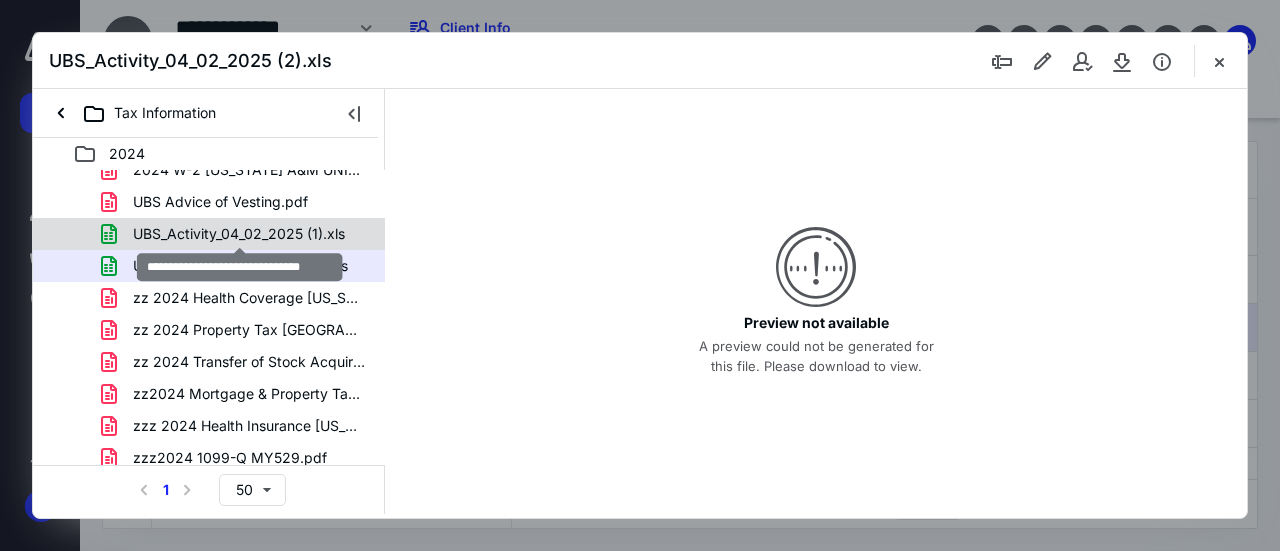 click on "UBS_Activity_04_02_2025 (1).xls" at bounding box center (239, 234) 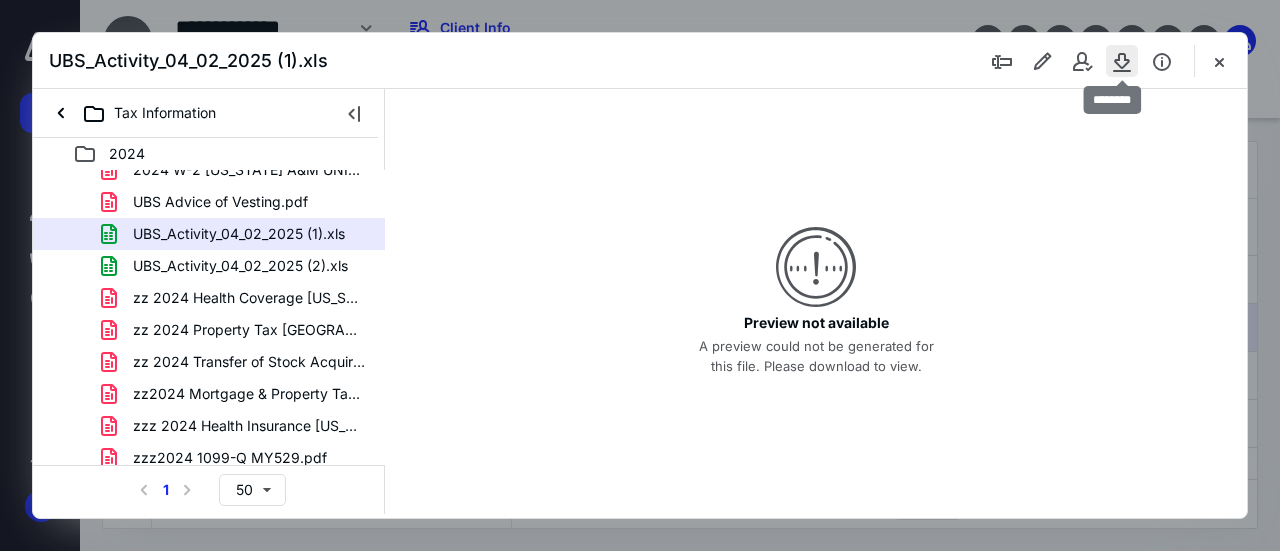 click at bounding box center [1122, 61] 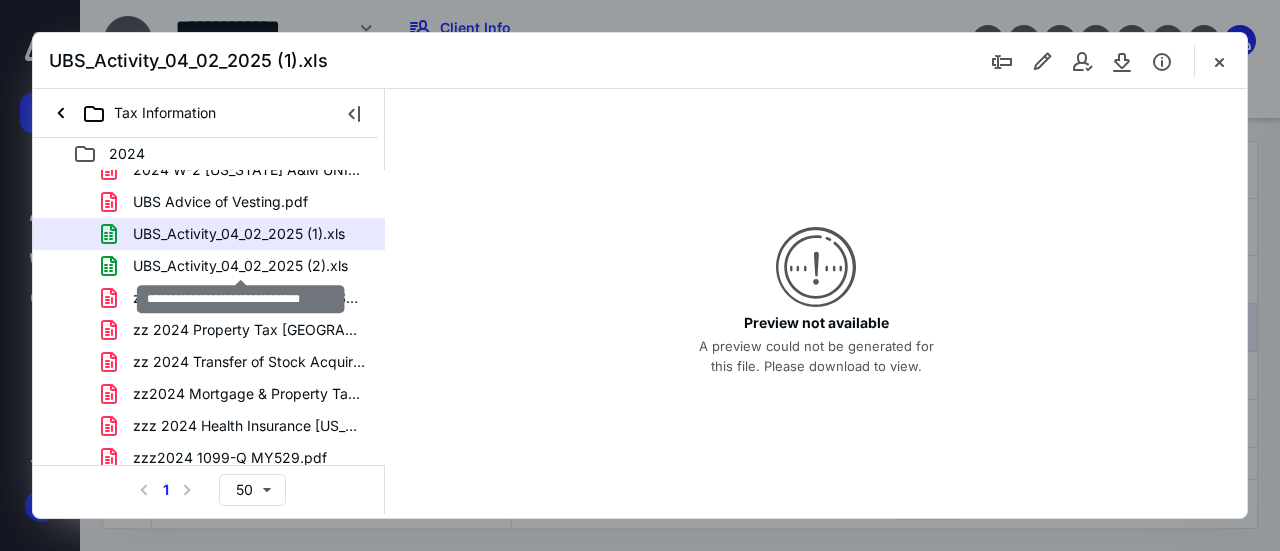 drag, startPoint x: 254, startPoint y: 268, endPoint x: 266, endPoint y: 263, distance: 13 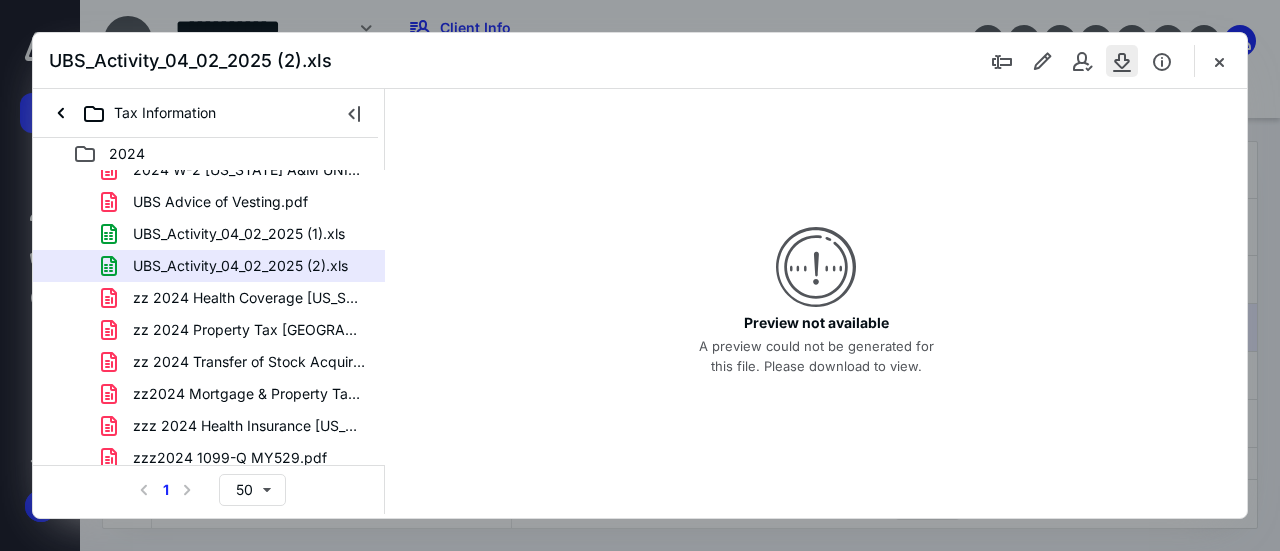 click at bounding box center [1122, 61] 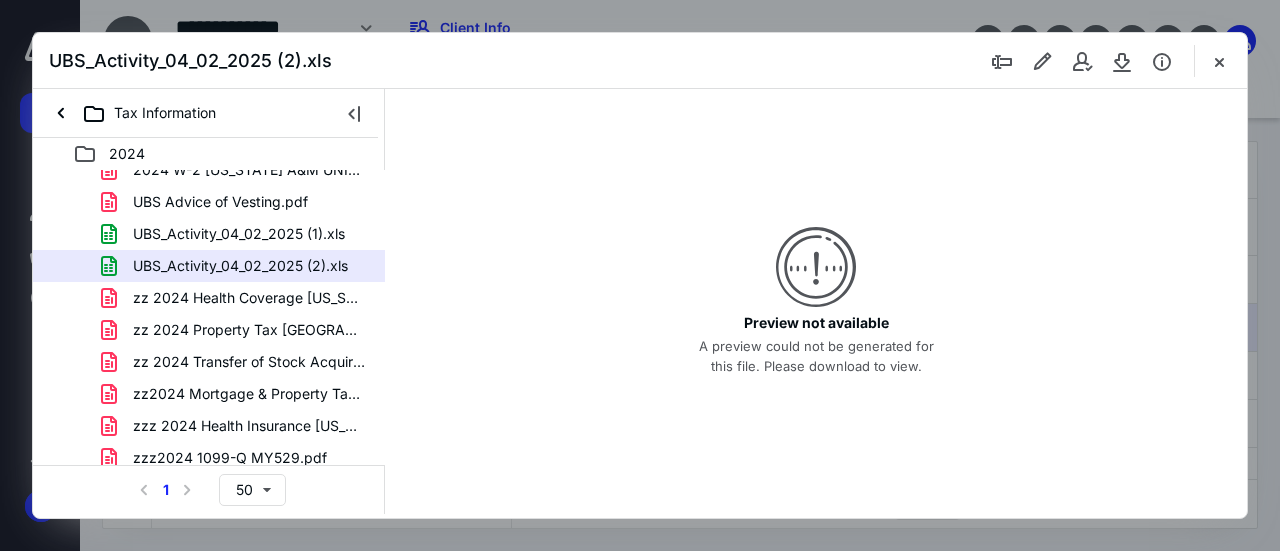 click on "UBS Advice of Vesting.pdf" at bounding box center (220, 202) 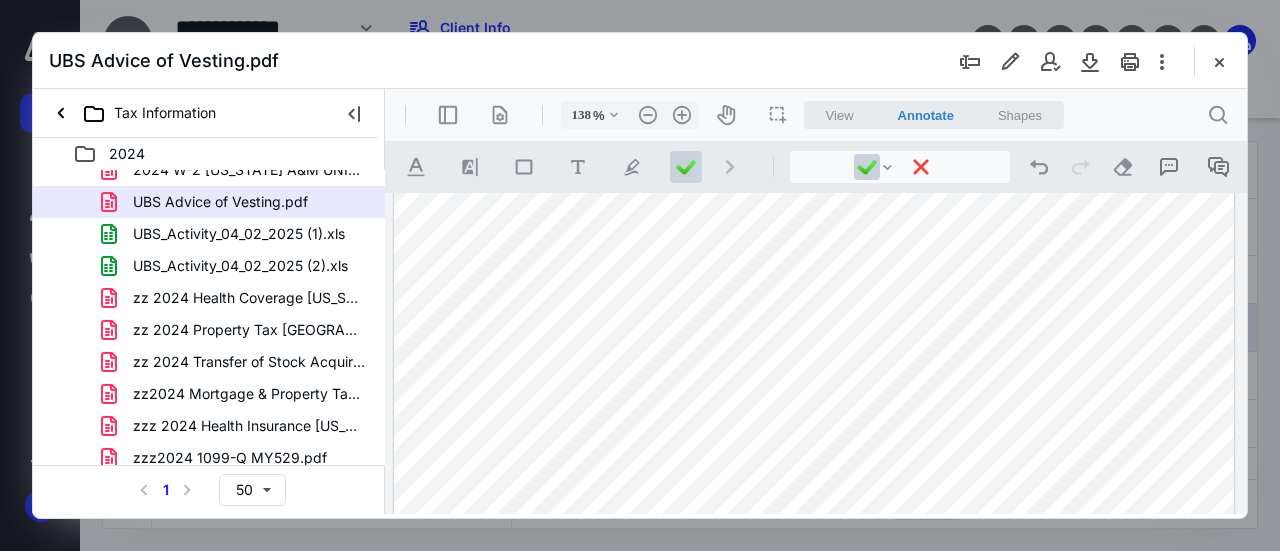 scroll, scrollTop: 309, scrollLeft: 0, axis: vertical 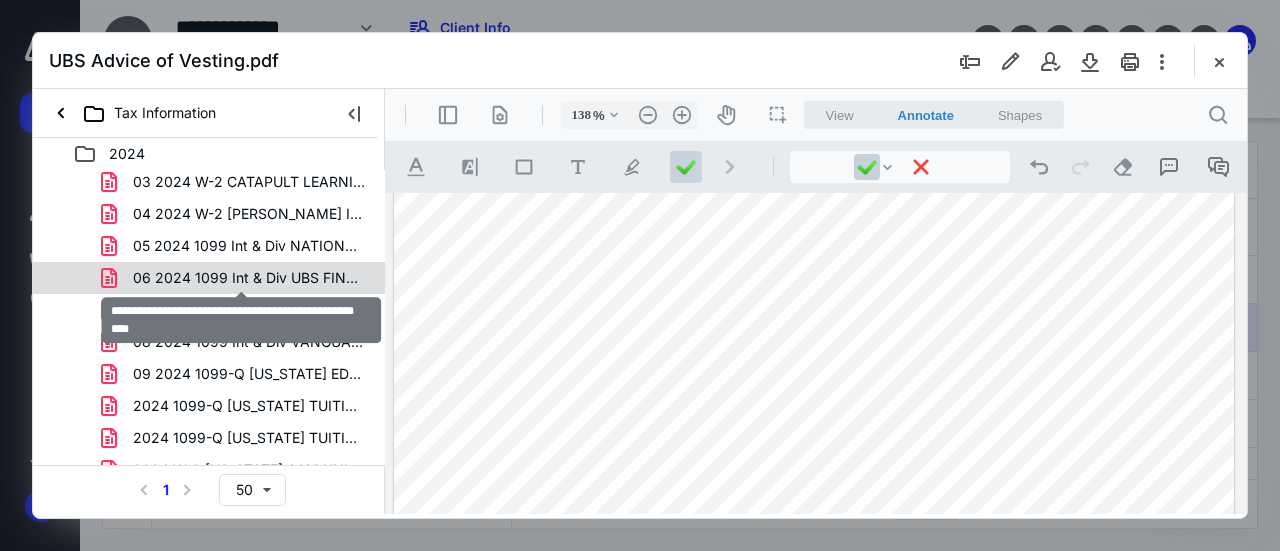 click on "06 2024 1099 Int & Div UBS FINANCIAL SERVICES 0094.pdf" at bounding box center (249, 278) 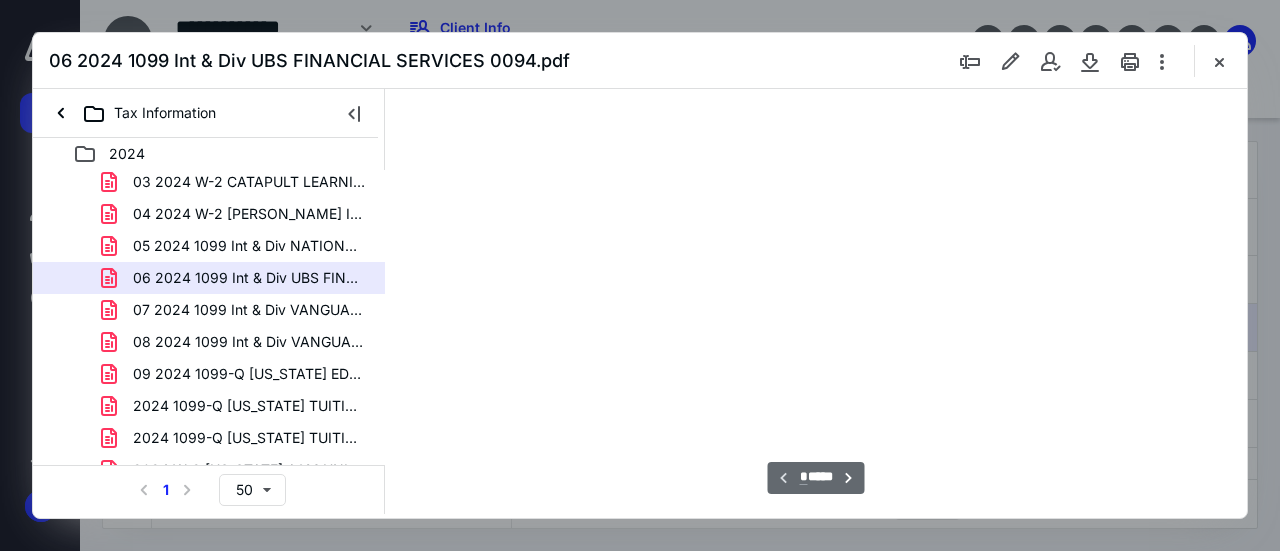 type on "106" 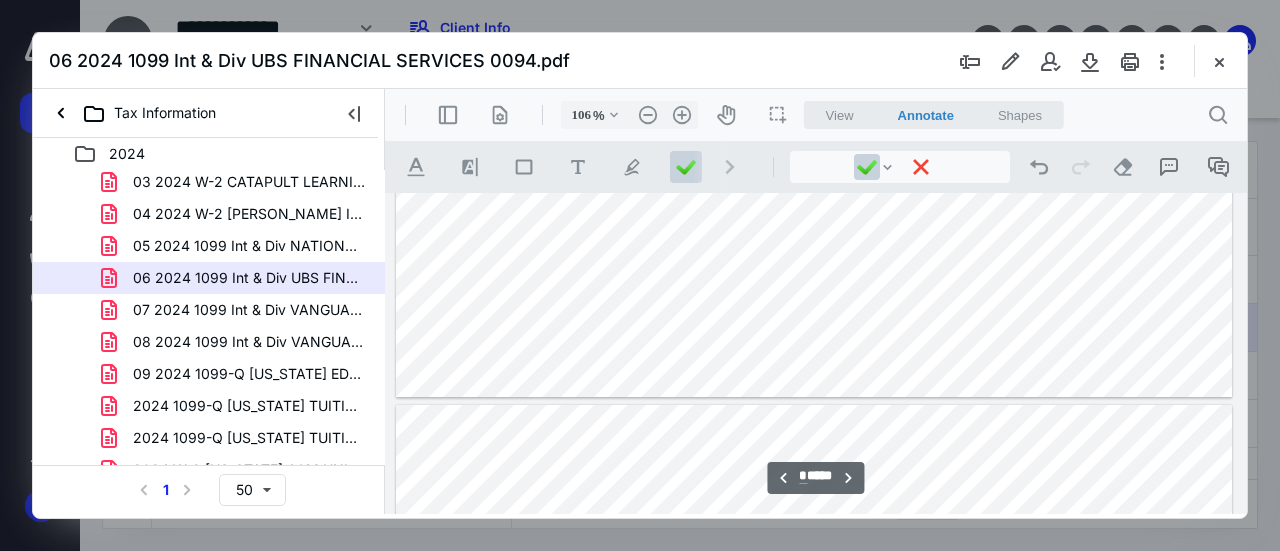 scroll, scrollTop: 3416, scrollLeft: 0, axis: vertical 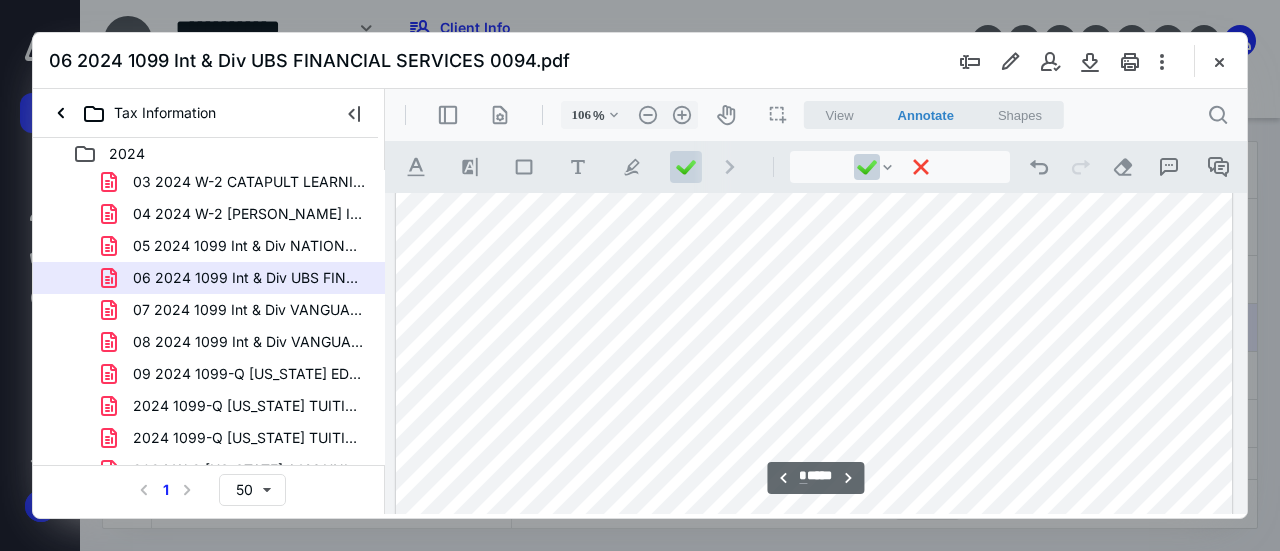 type on "*" 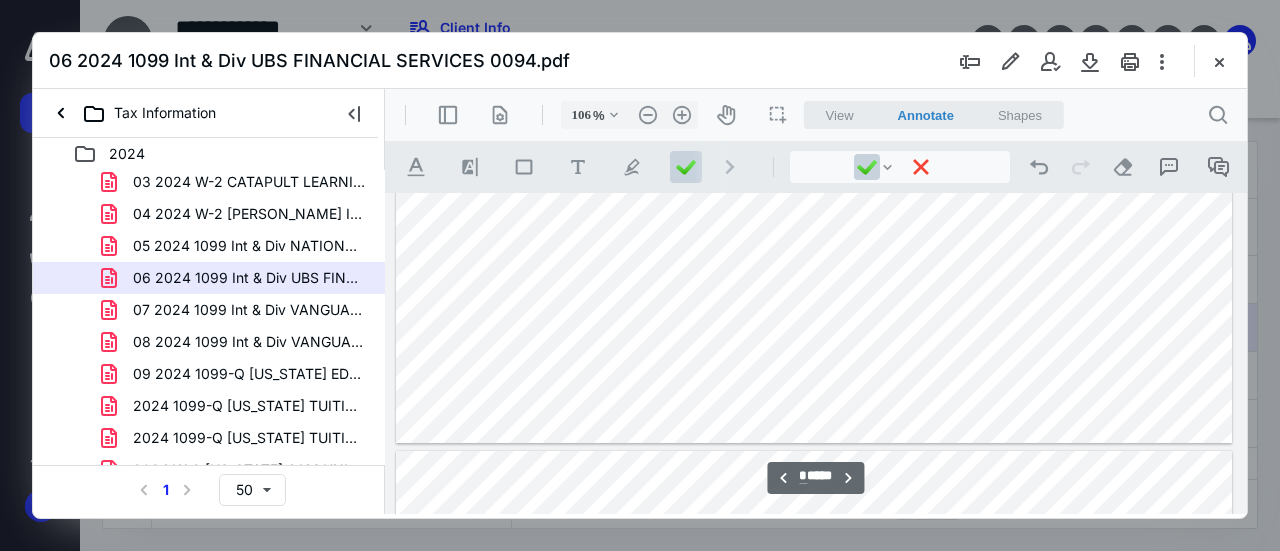 scroll, scrollTop: 2916, scrollLeft: 0, axis: vertical 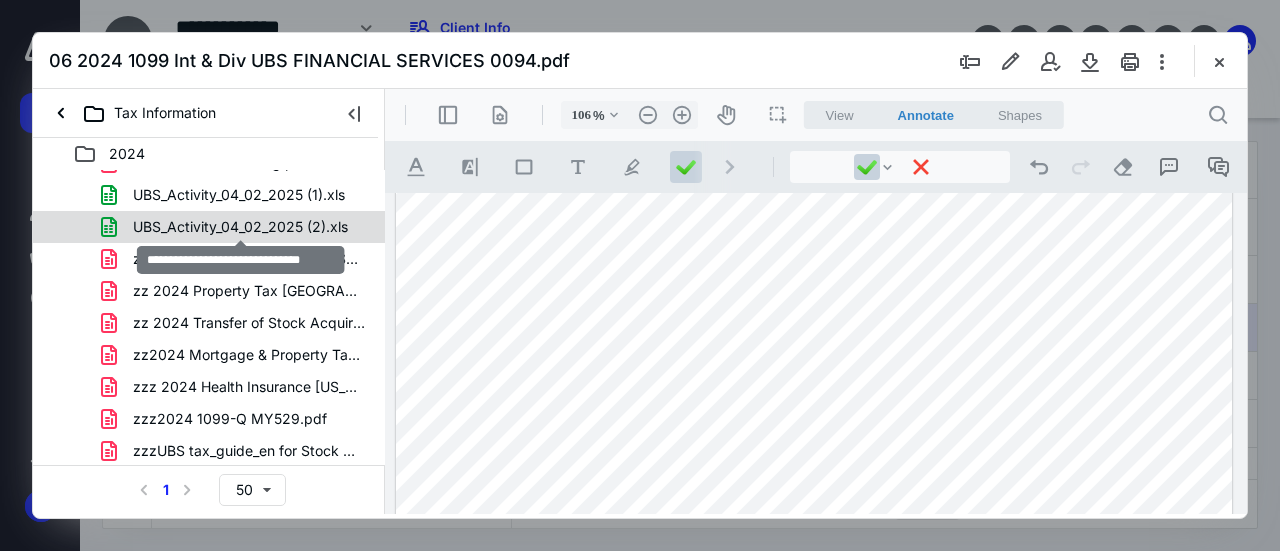 click on "UBS_Activity_04_02_2025 (2).xls" at bounding box center [240, 227] 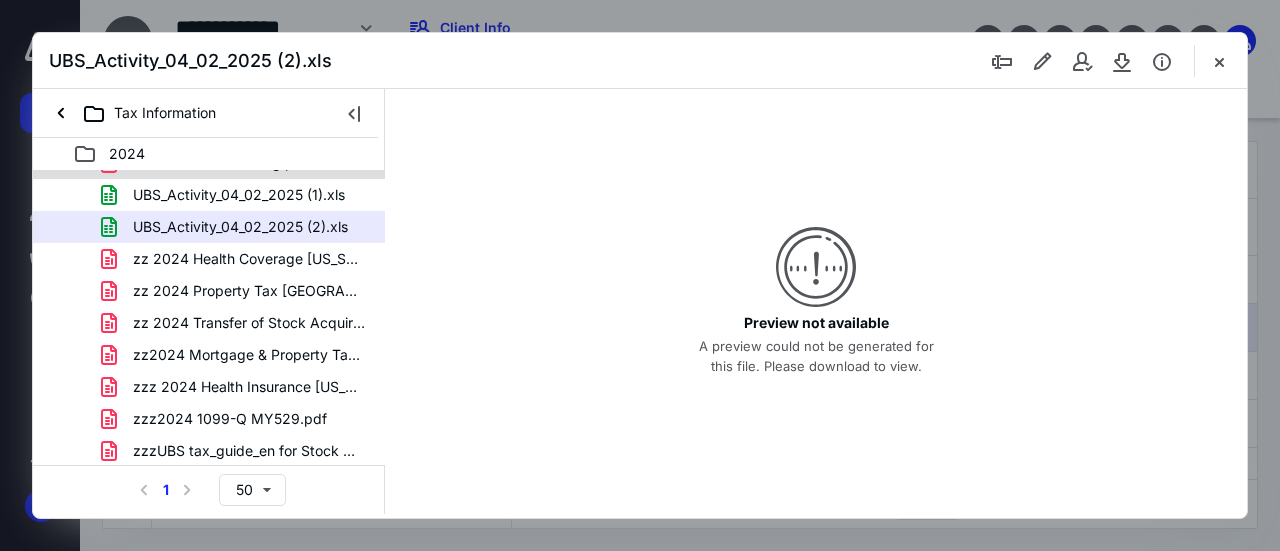 scroll, scrollTop: 339, scrollLeft: 0, axis: vertical 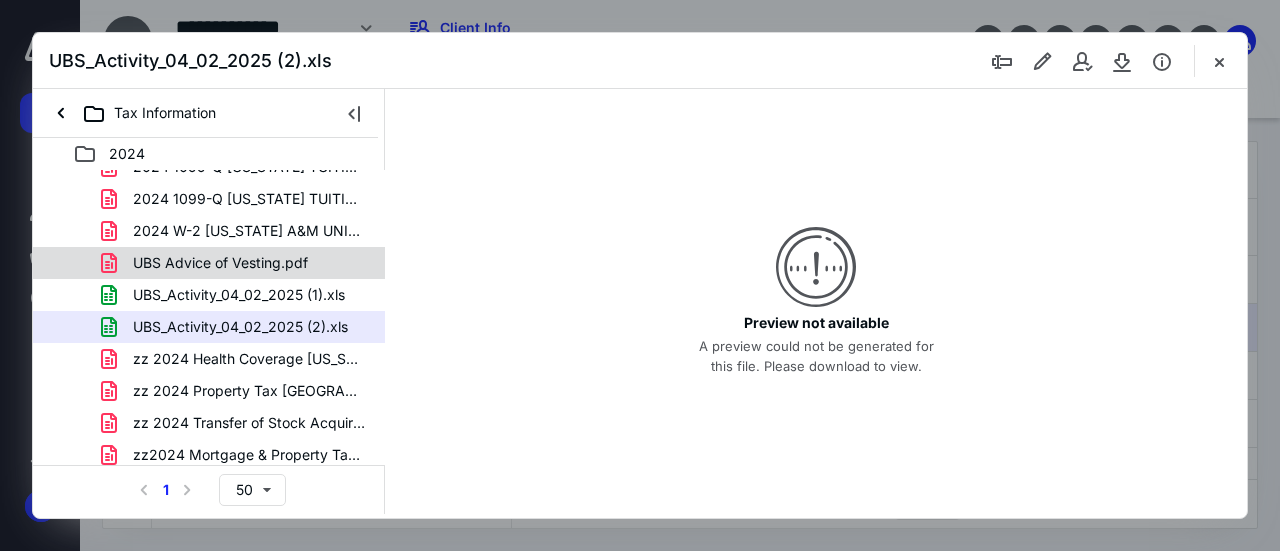 click on "UBS Advice of Vesting.pdf" at bounding box center [209, 263] 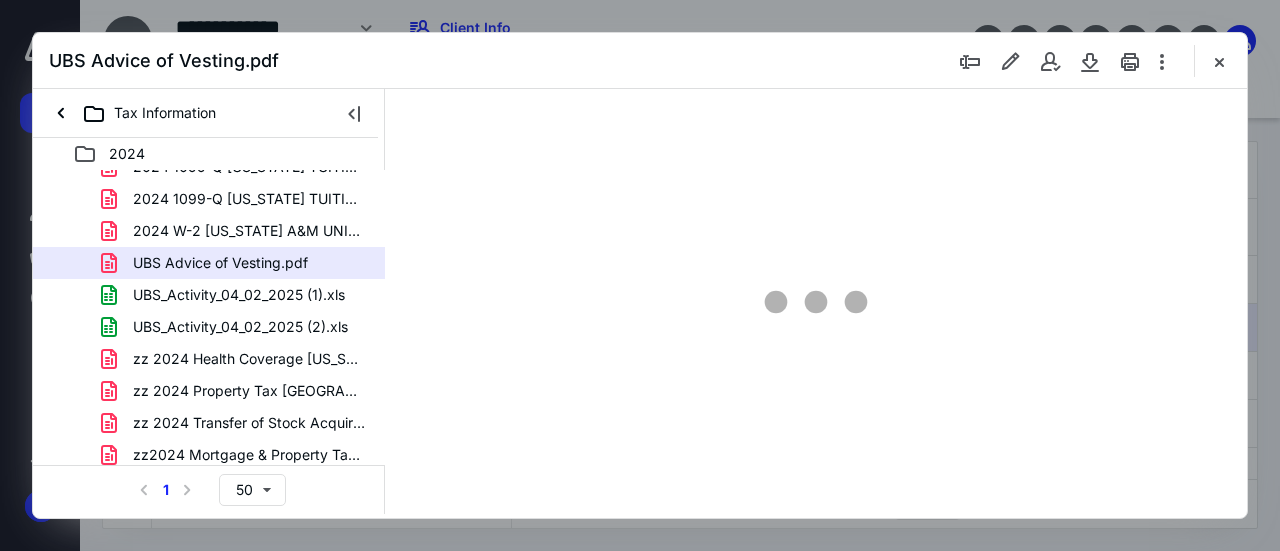 type on "138" 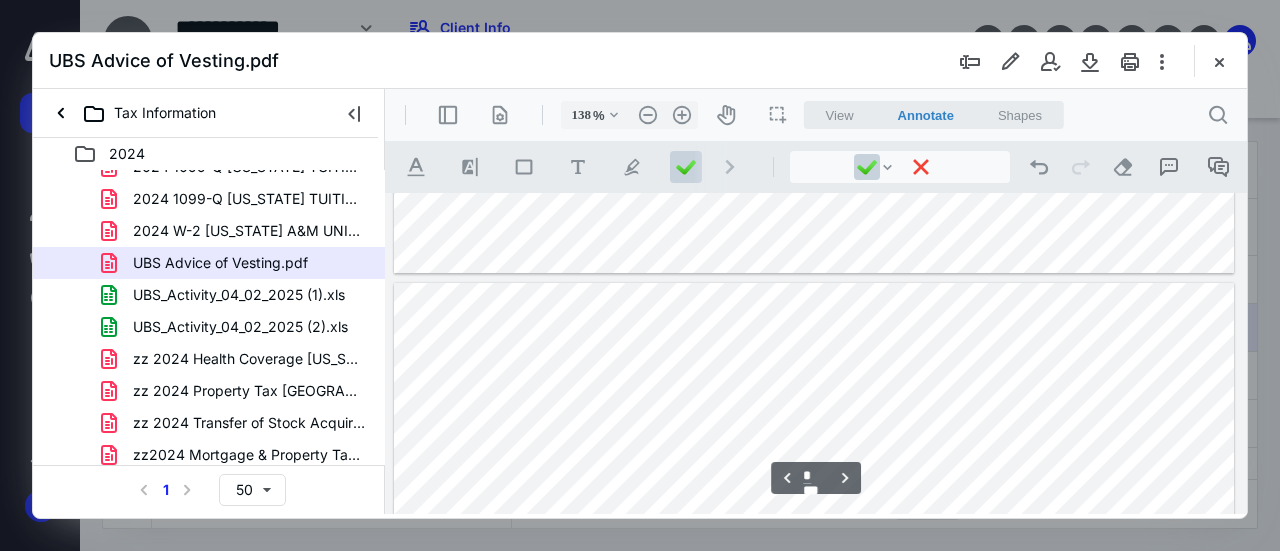 scroll, scrollTop: 2209, scrollLeft: 0, axis: vertical 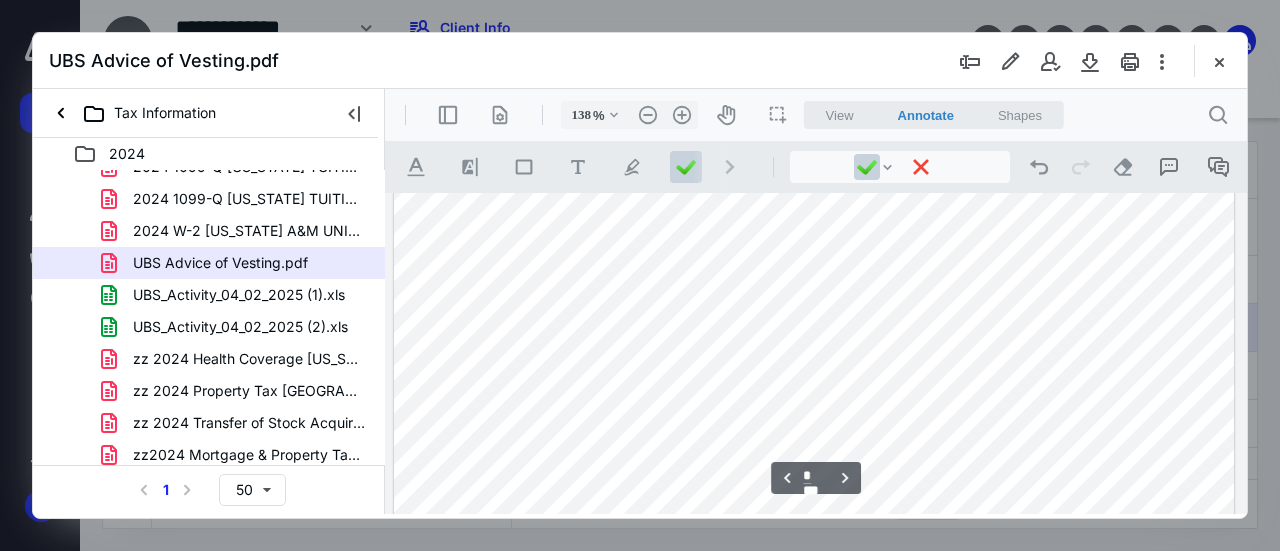 type on "*" 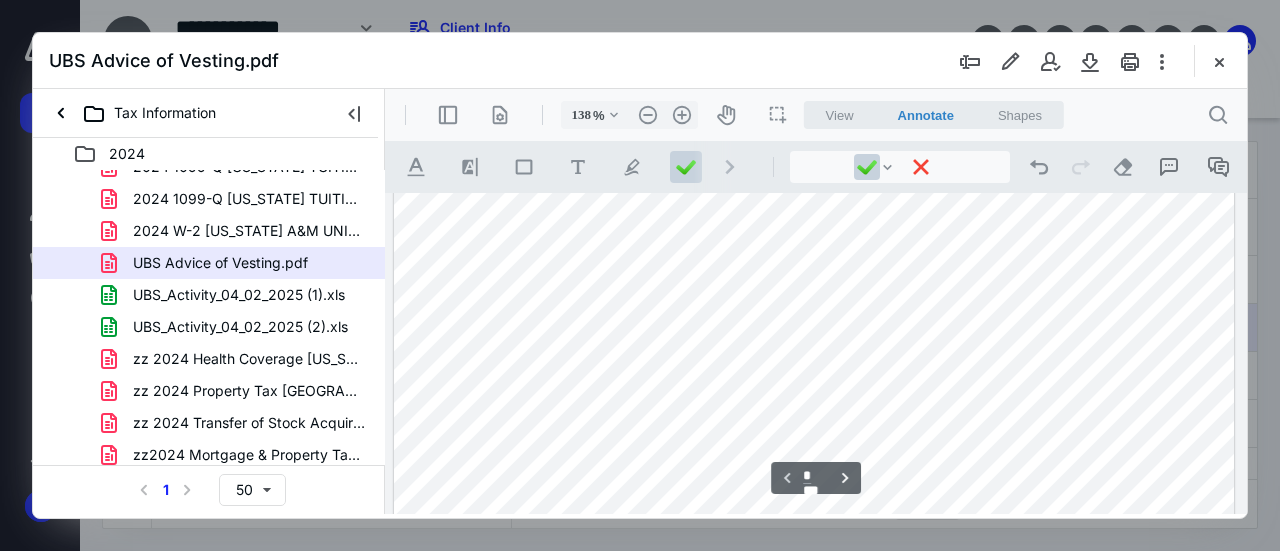 scroll, scrollTop: 0, scrollLeft: 0, axis: both 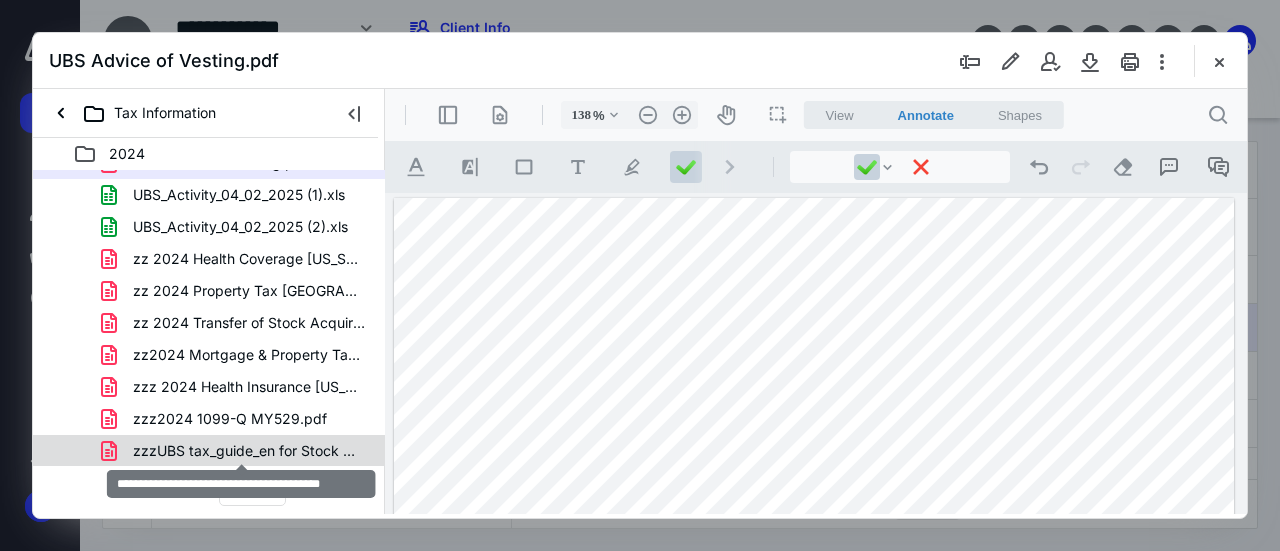 click on "zzzUBS tax_guide_en for Stock Options.pdf" at bounding box center [249, 451] 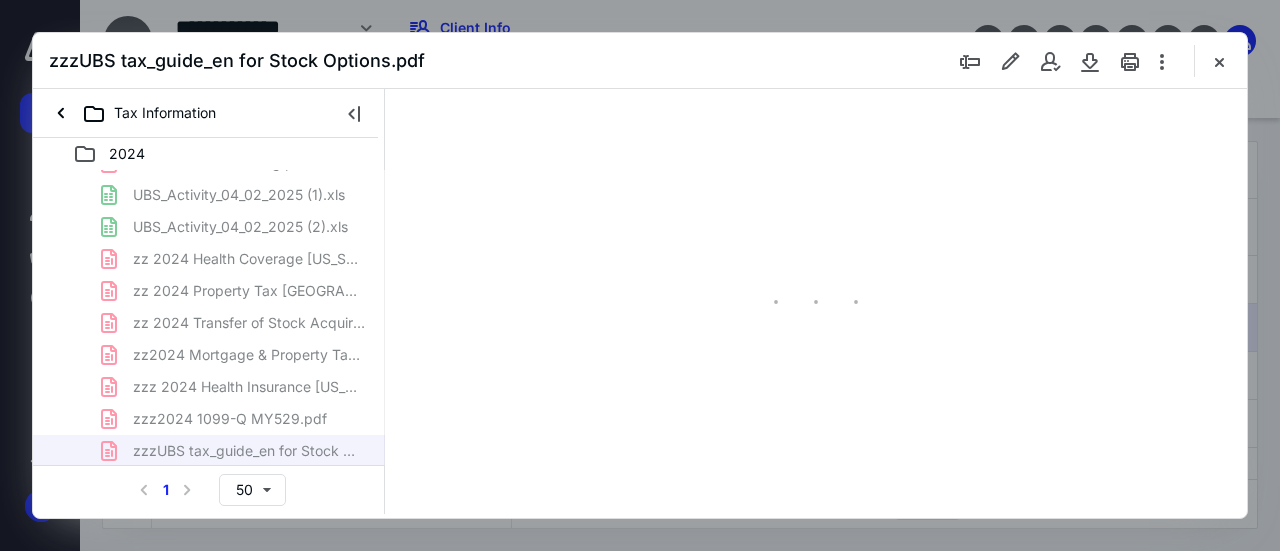 type on "138" 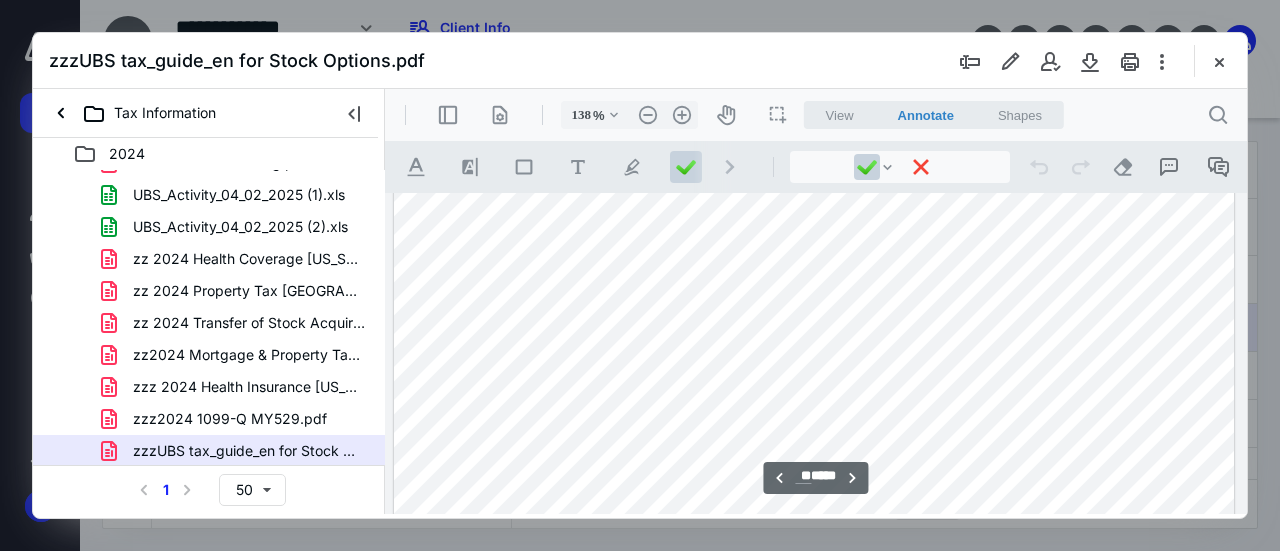 scroll, scrollTop: 13209, scrollLeft: 0, axis: vertical 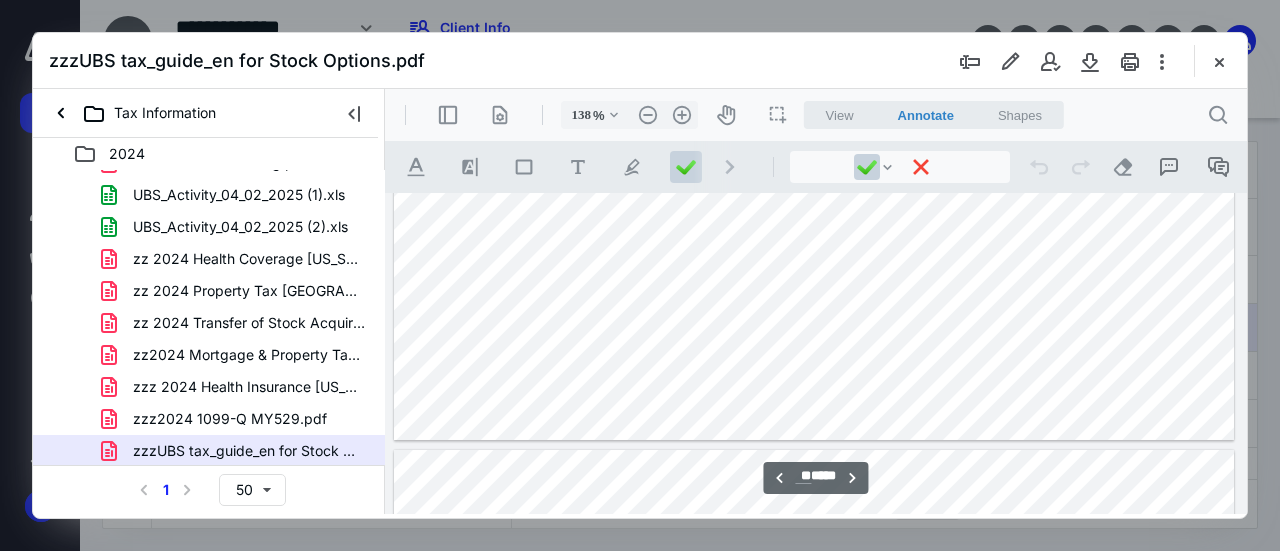 type on "**" 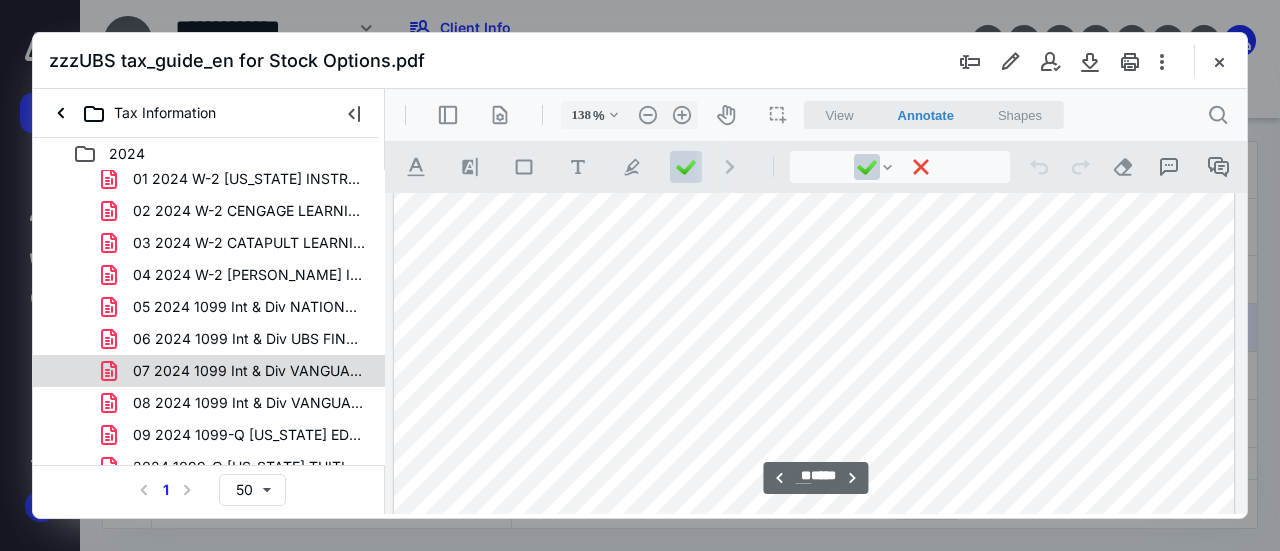 scroll, scrollTop: 0, scrollLeft: 0, axis: both 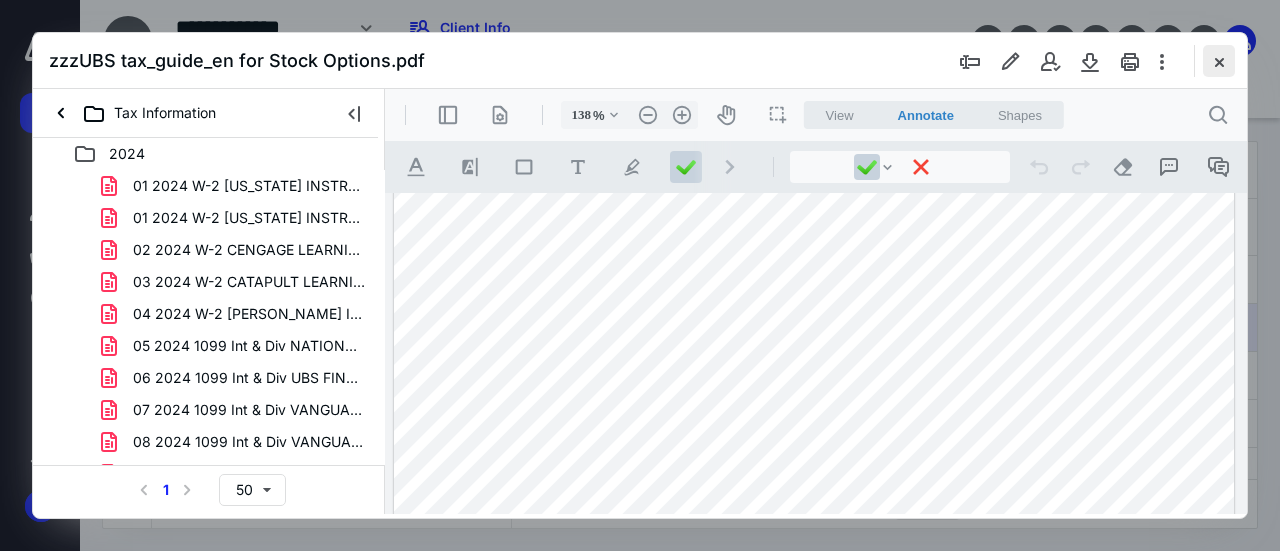 click at bounding box center [1219, 61] 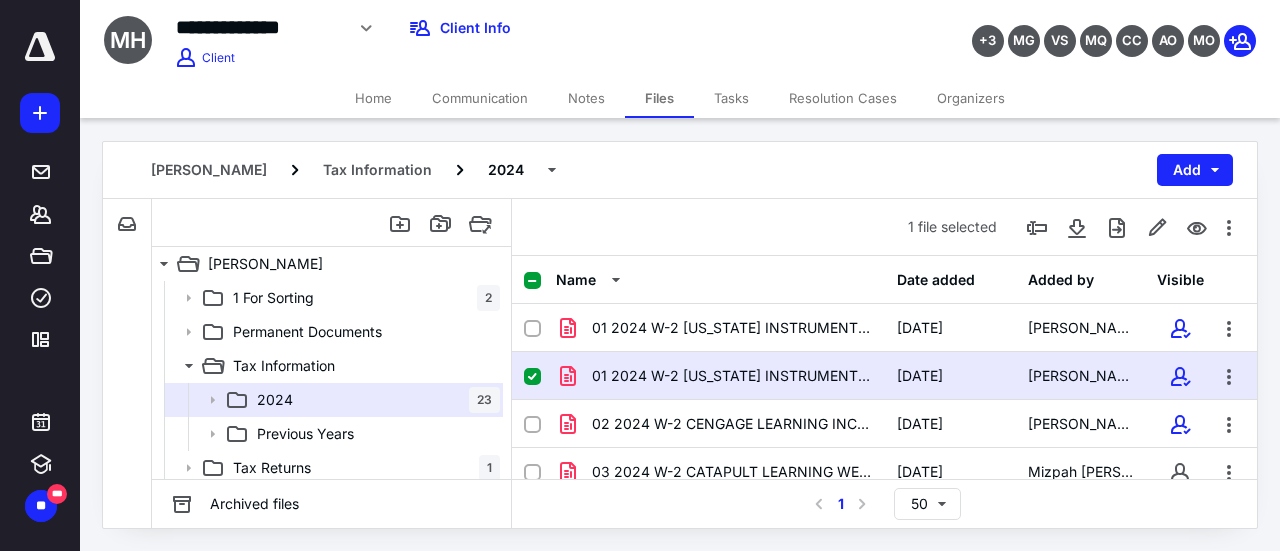 scroll, scrollTop: 200, scrollLeft: 0, axis: vertical 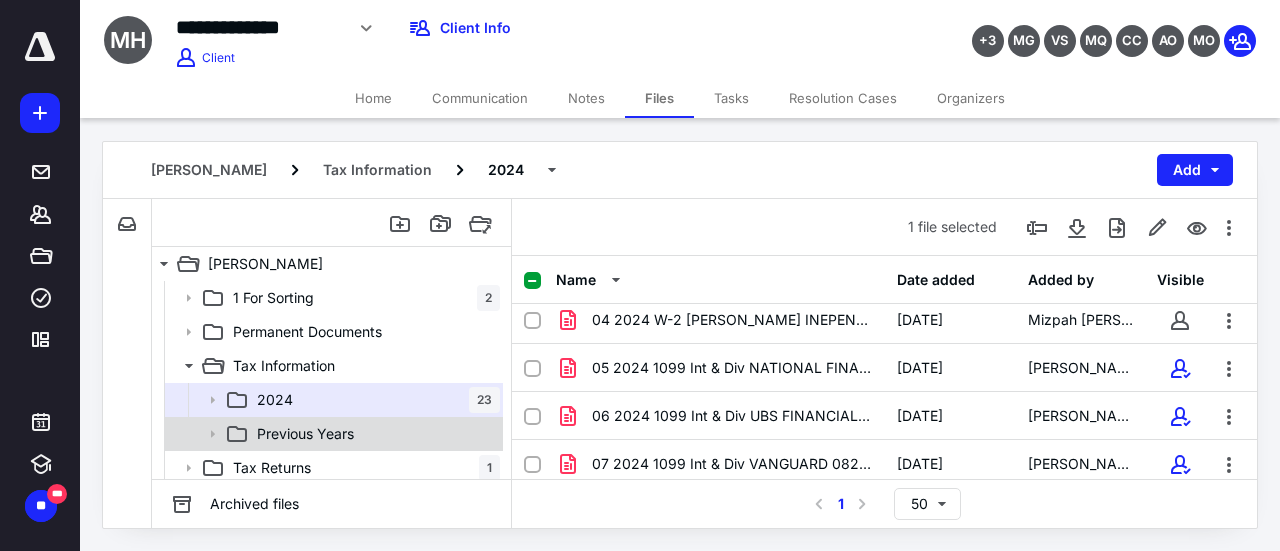 click on "Previous Years" at bounding box center [305, 434] 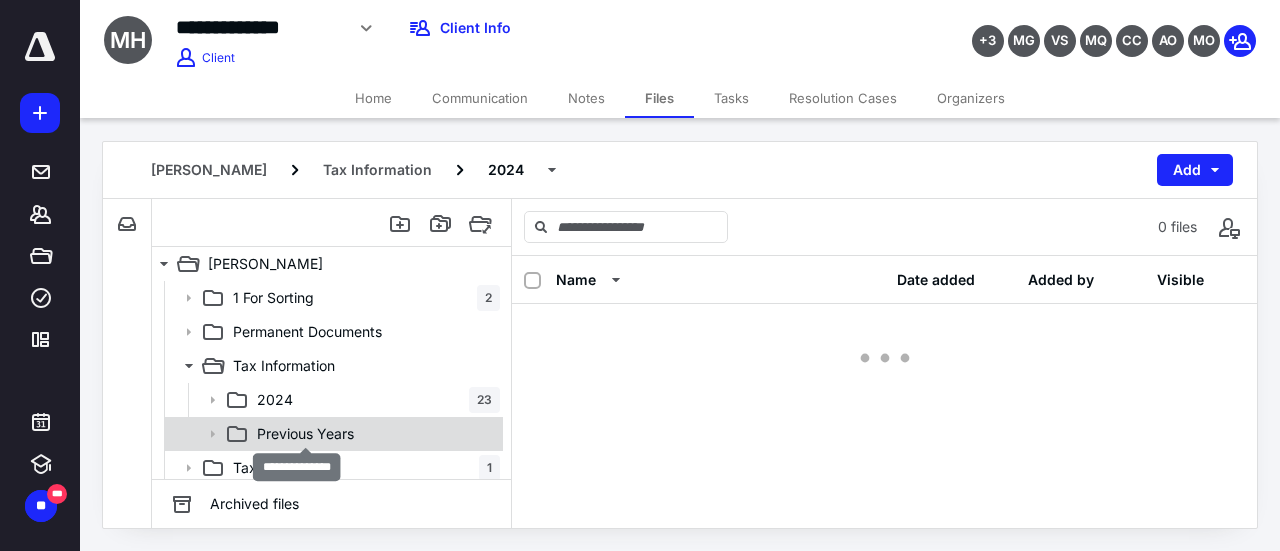scroll, scrollTop: 0, scrollLeft: 0, axis: both 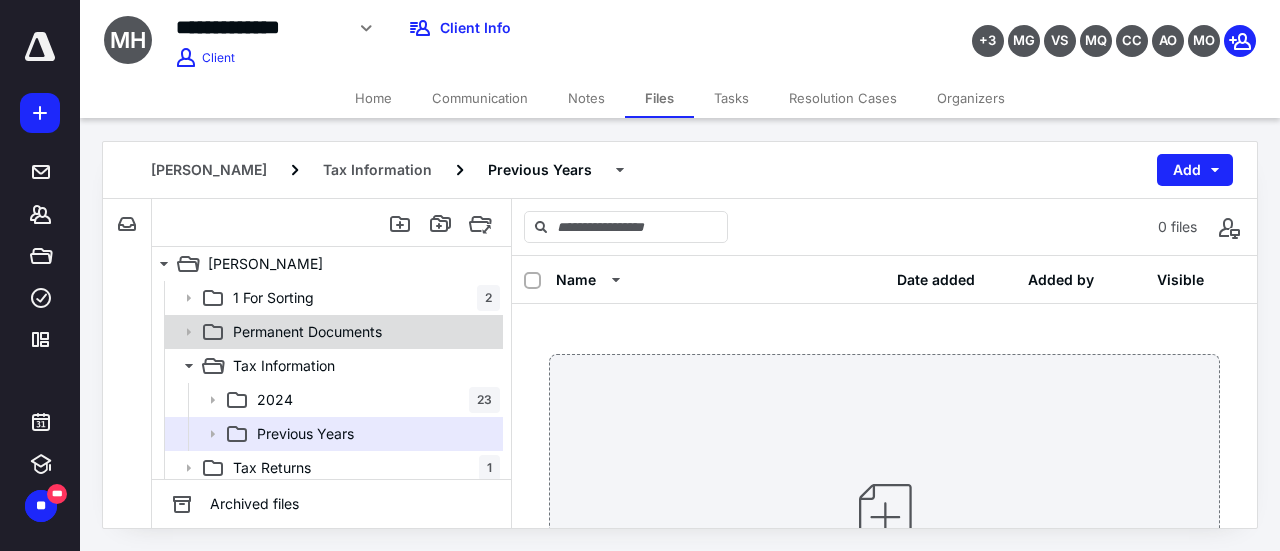 click on "Permanent Documents" at bounding box center (307, 332) 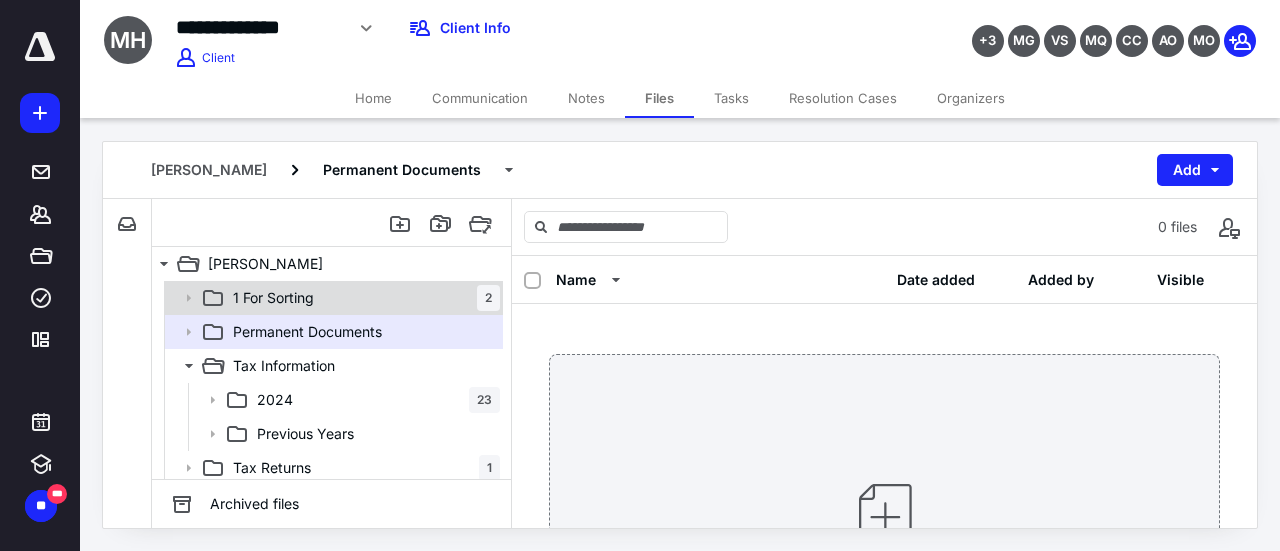 click on "1 For Sorting 2" at bounding box center [362, 298] 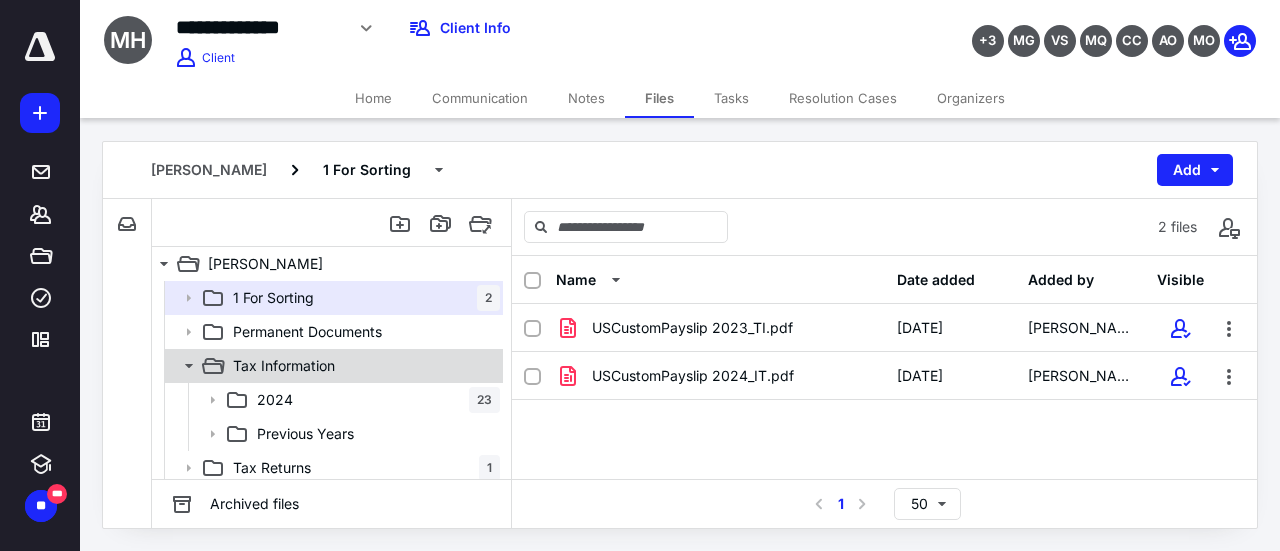 scroll, scrollTop: 4, scrollLeft: 0, axis: vertical 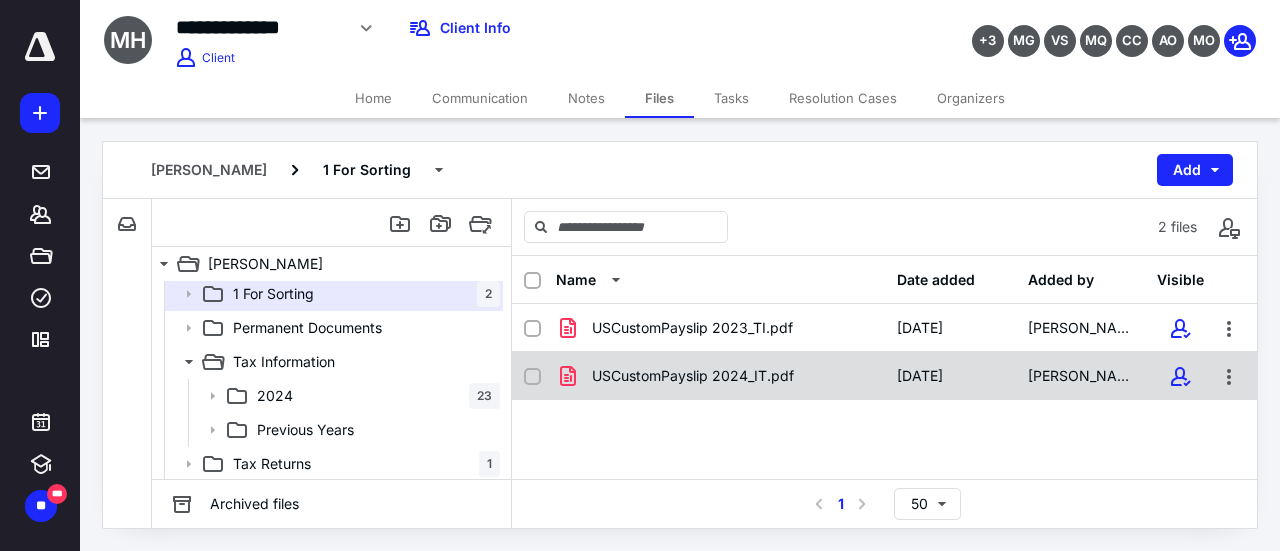 click on "USCustomPayslip 2024_IT.pdf" at bounding box center (693, 376) 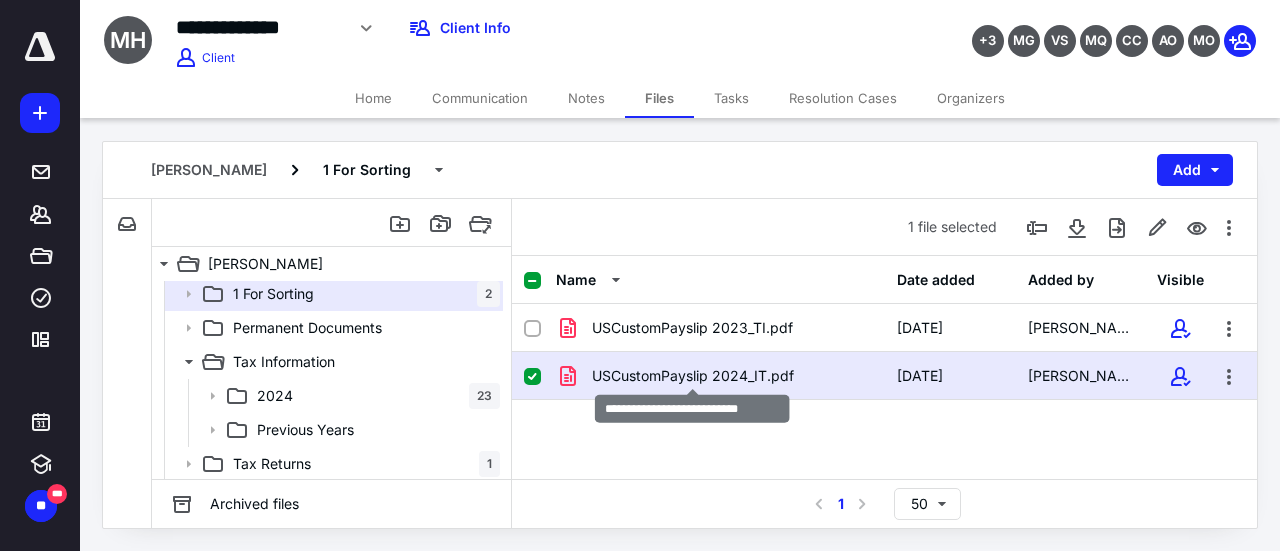 click on "USCustomPayslip 2024_IT.pdf" at bounding box center [693, 376] 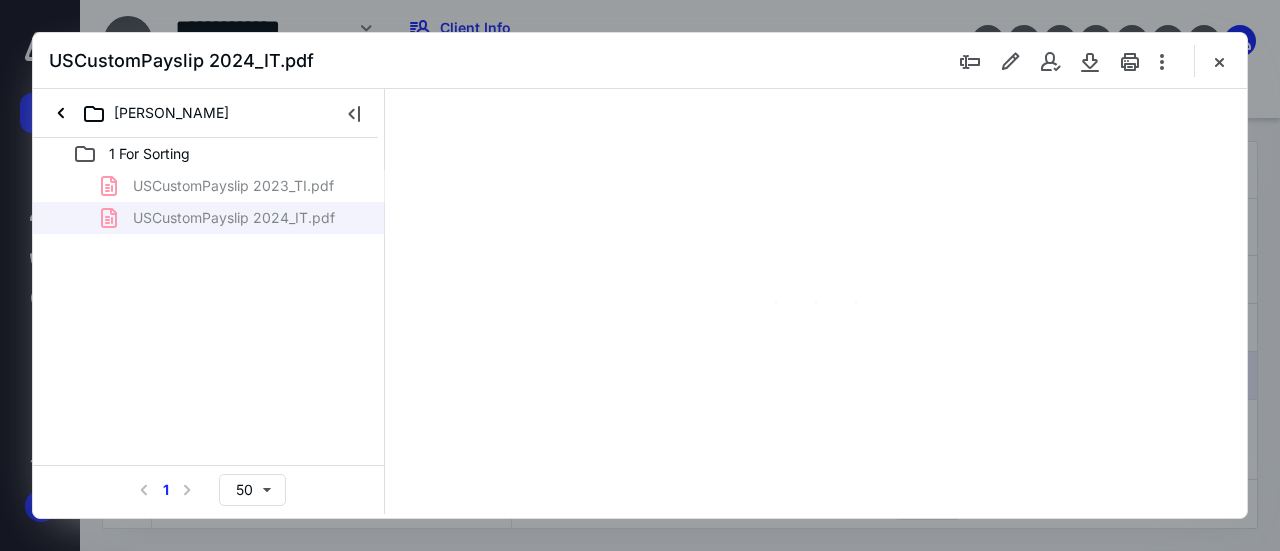 scroll, scrollTop: 0, scrollLeft: 0, axis: both 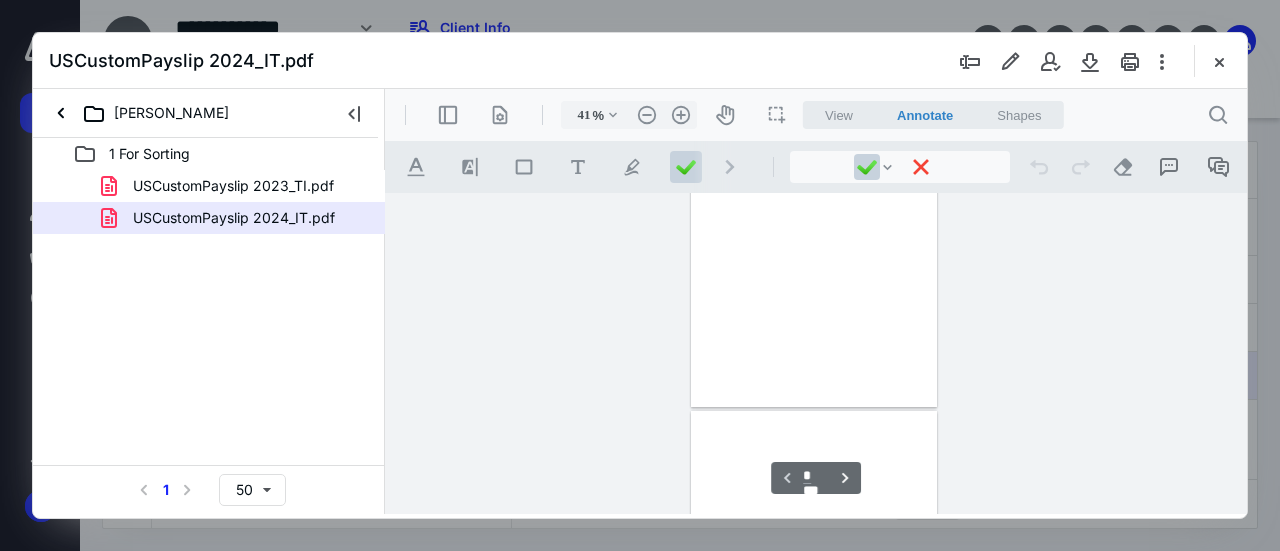 type on "137" 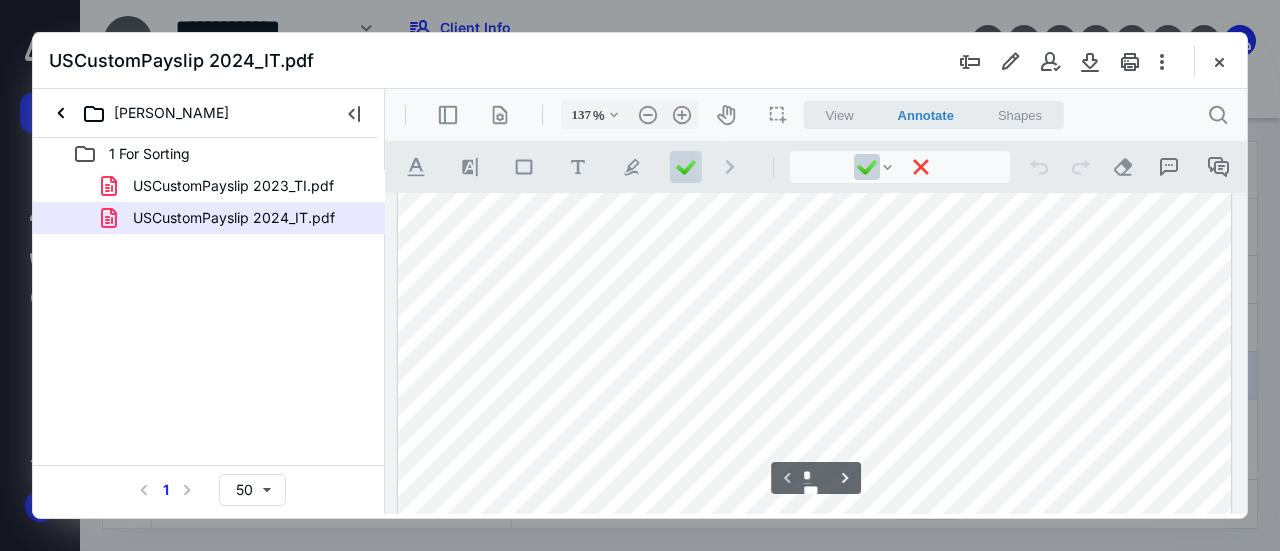 scroll, scrollTop: 858, scrollLeft: 0, axis: vertical 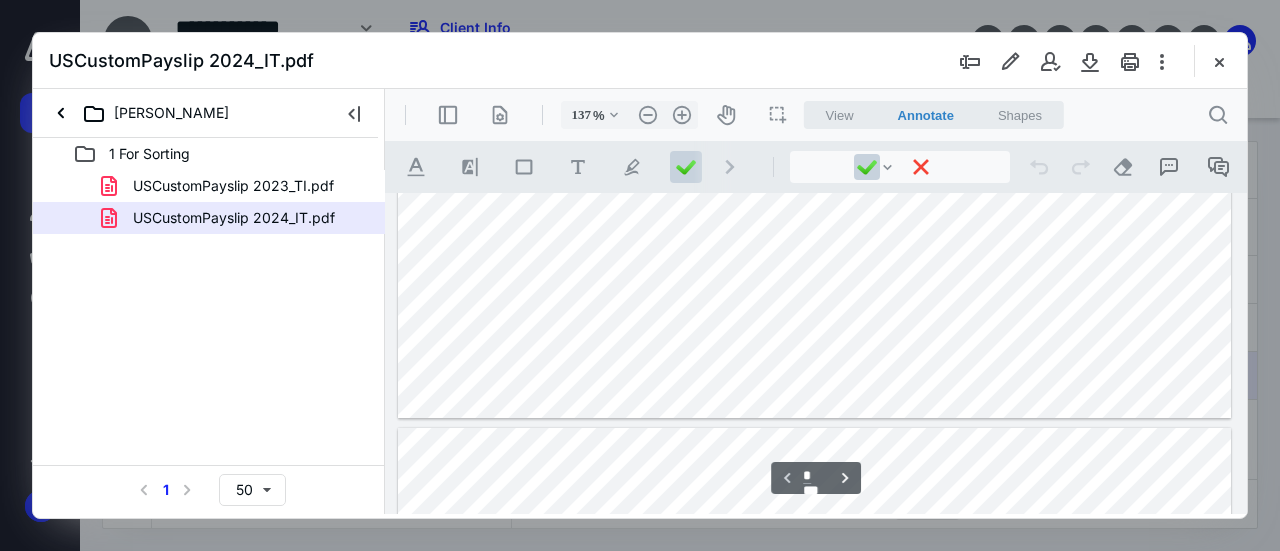 type on "*" 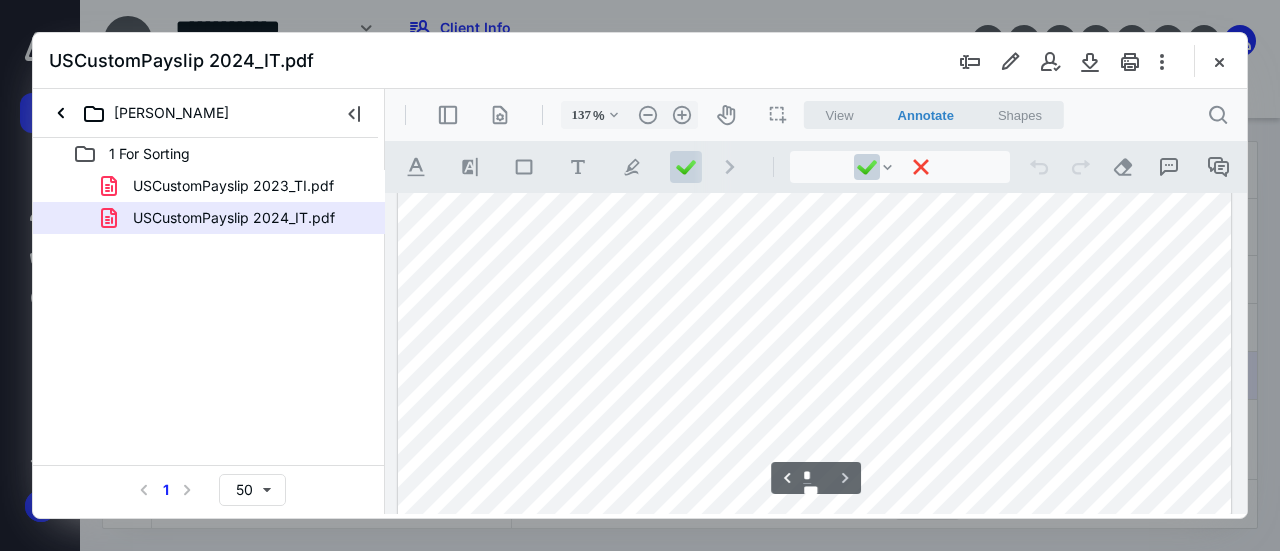scroll, scrollTop: 1854, scrollLeft: 0, axis: vertical 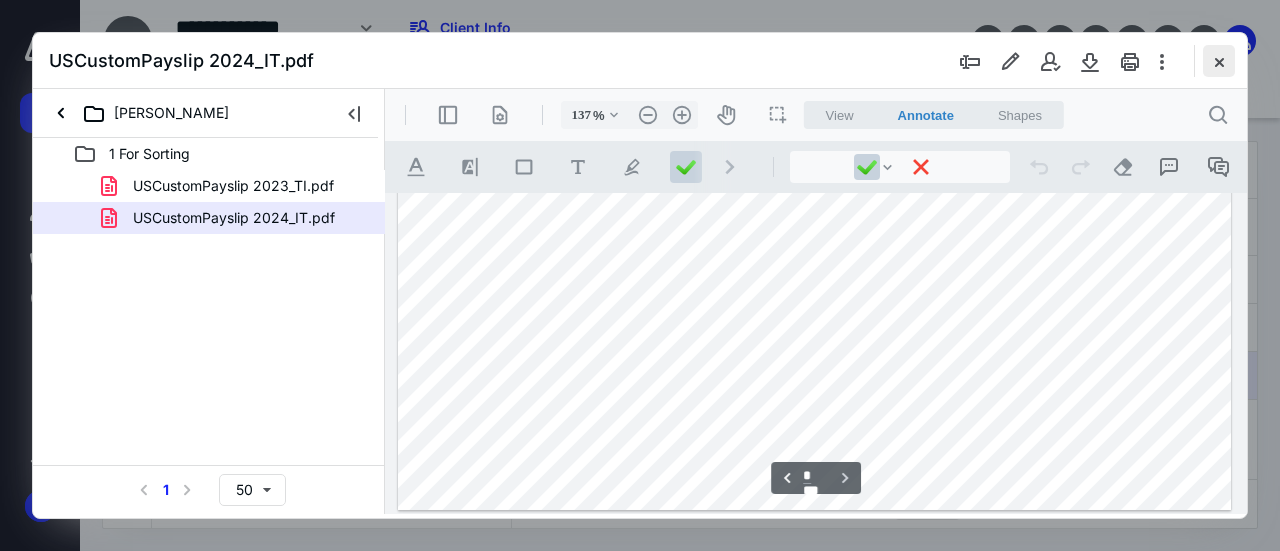 click at bounding box center [1219, 61] 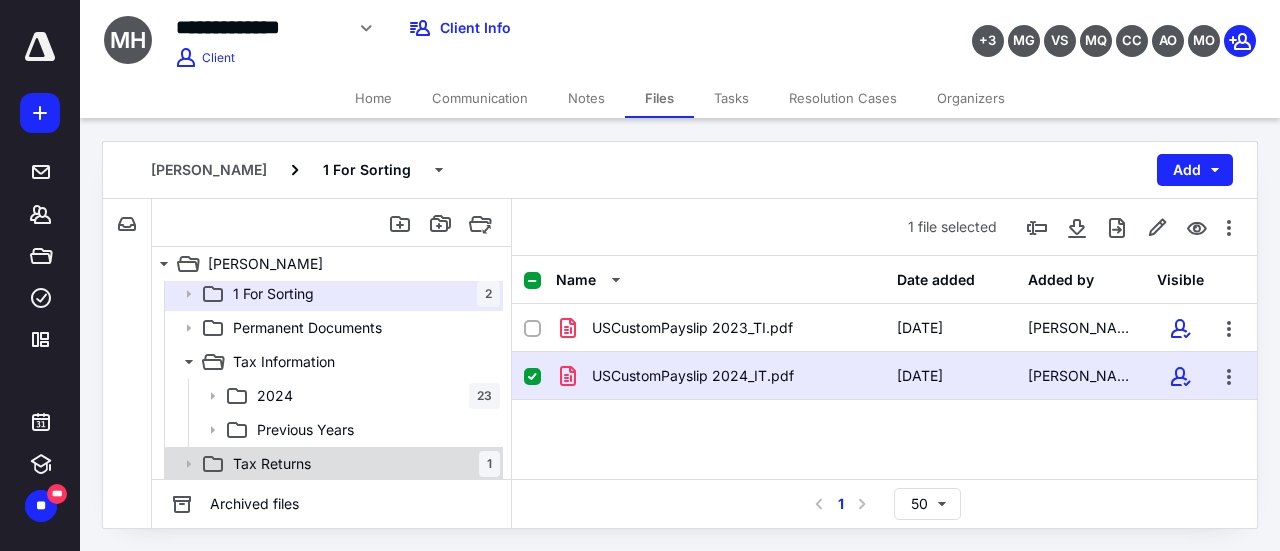 click on "Tax Returns 1" at bounding box center [362, 464] 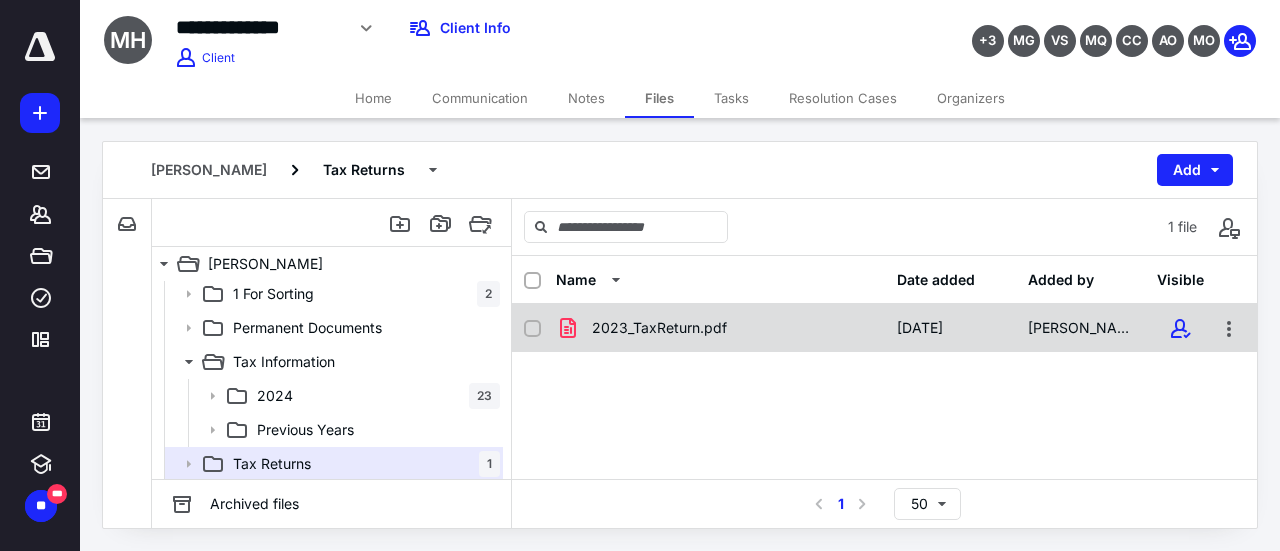 click on "2023_TaxReturn.pdf" at bounding box center [659, 328] 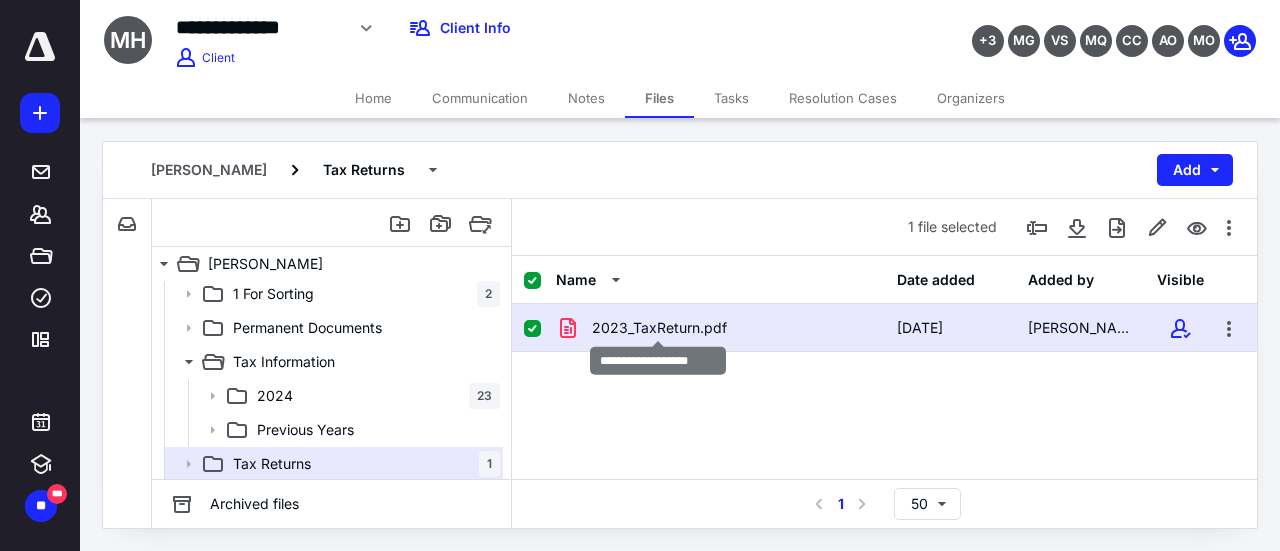 click on "2023_TaxReturn.pdf" at bounding box center [659, 328] 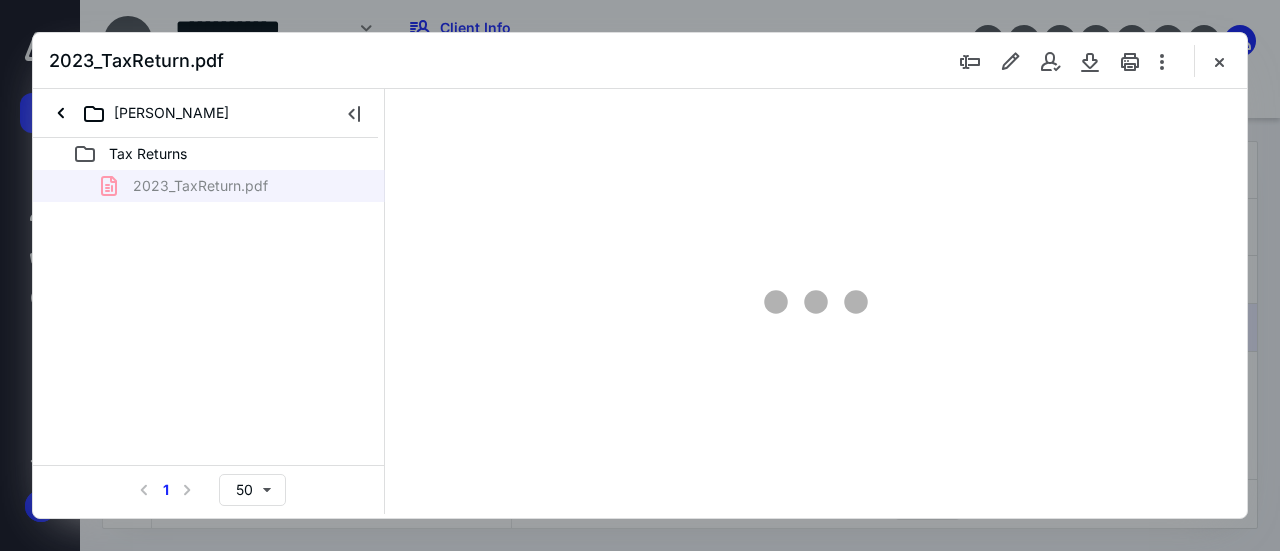 scroll, scrollTop: 0, scrollLeft: 0, axis: both 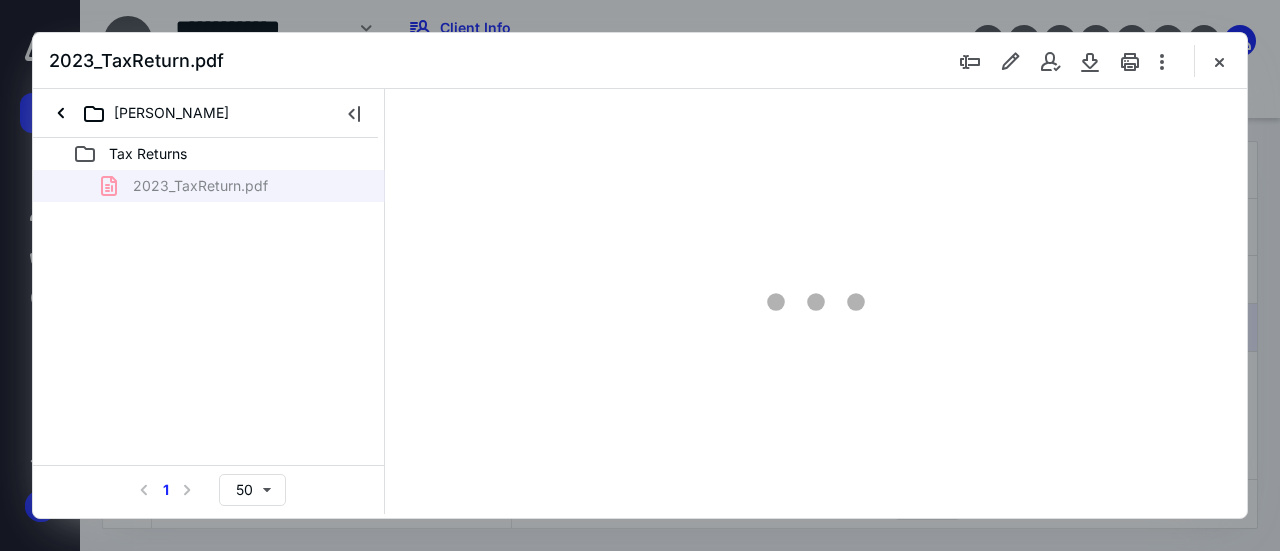 type on "138" 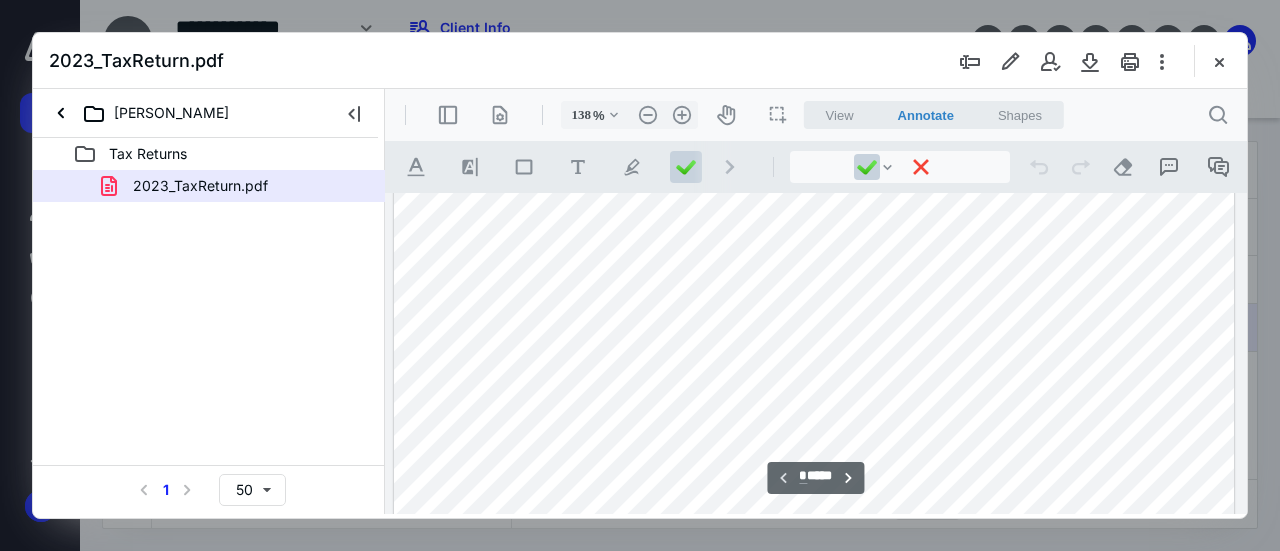 scroll, scrollTop: 409, scrollLeft: 0, axis: vertical 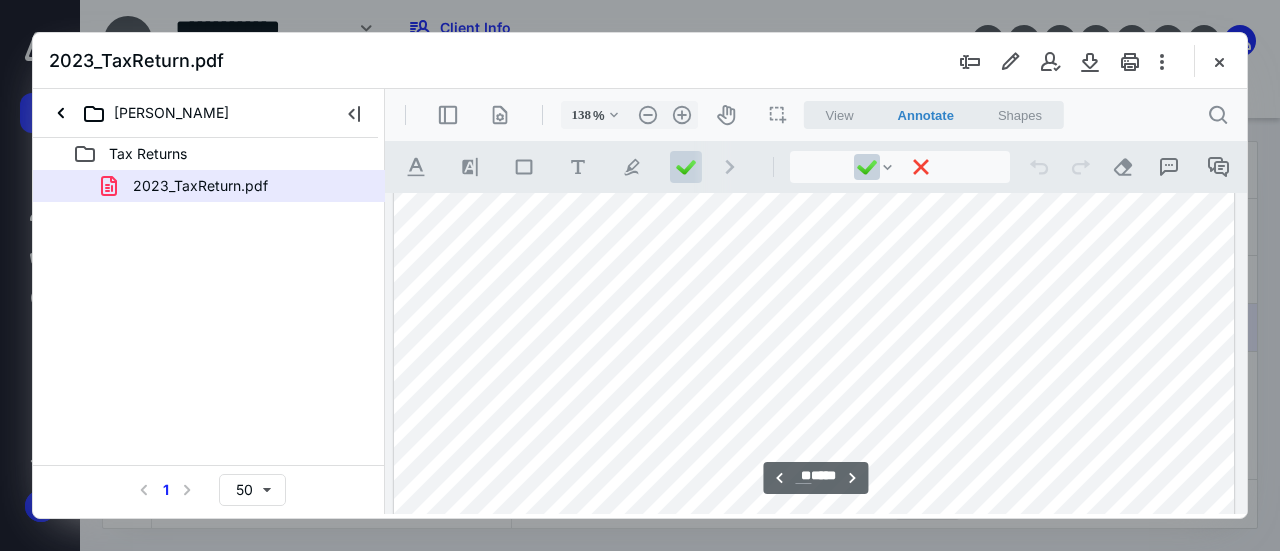type on "**" 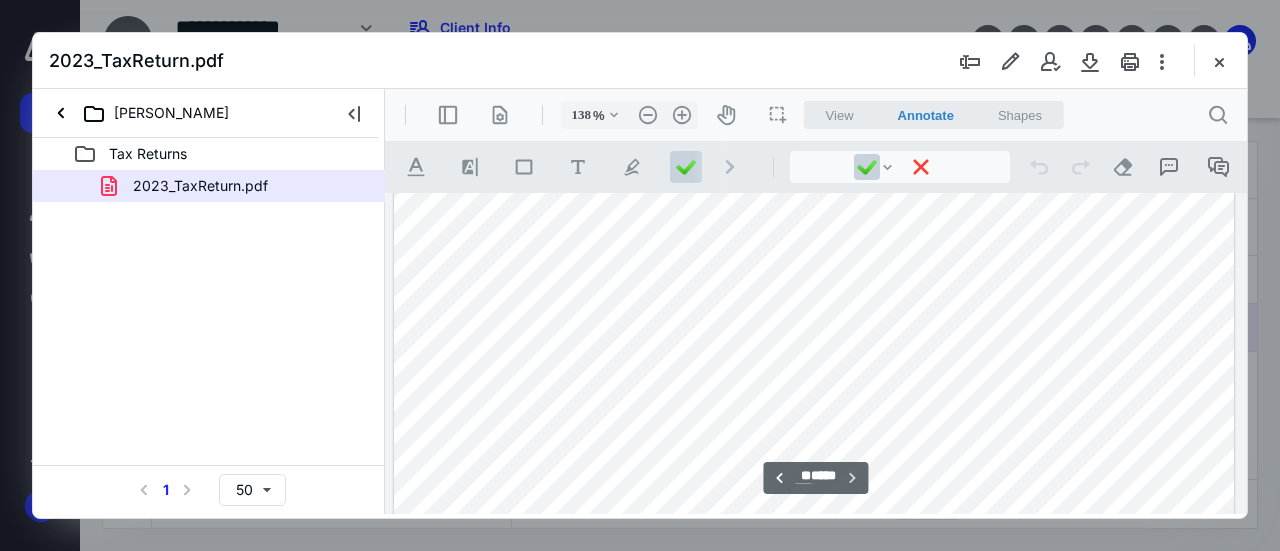 scroll, scrollTop: 13939, scrollLeft: 0, axis: vertical 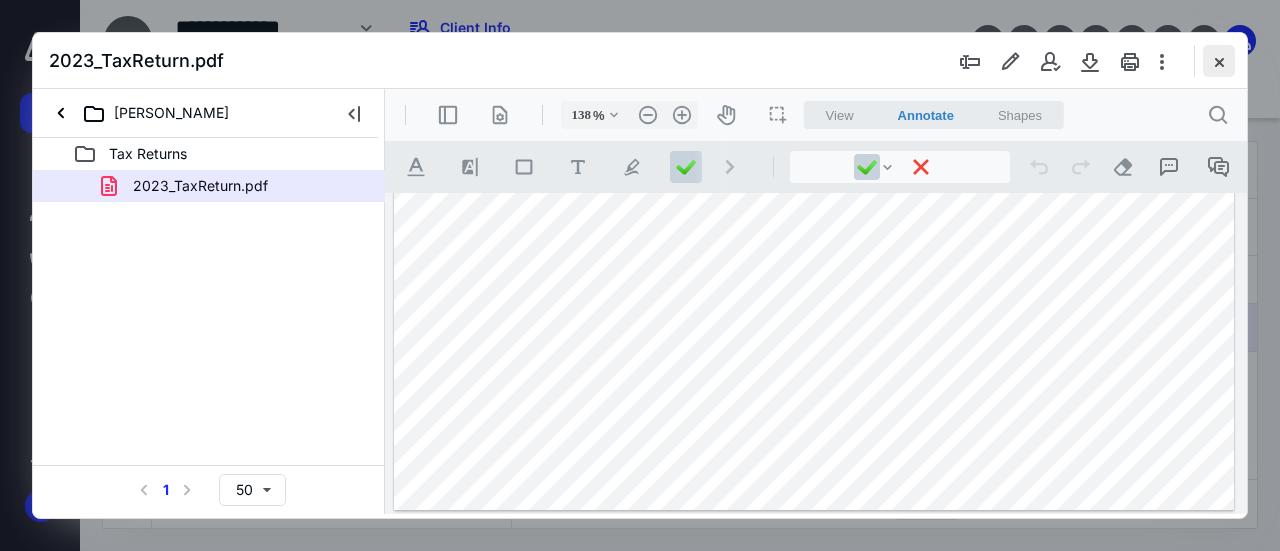 click at bounding box center (1219, 61) 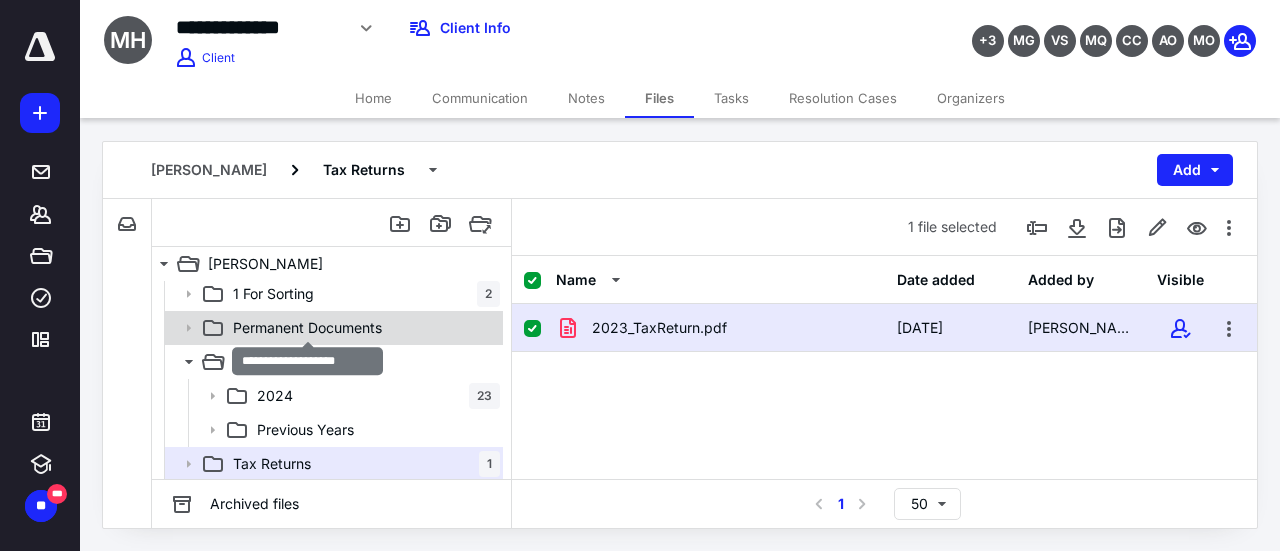 click on "Permanent Documents" at bounding box center [307, 328] 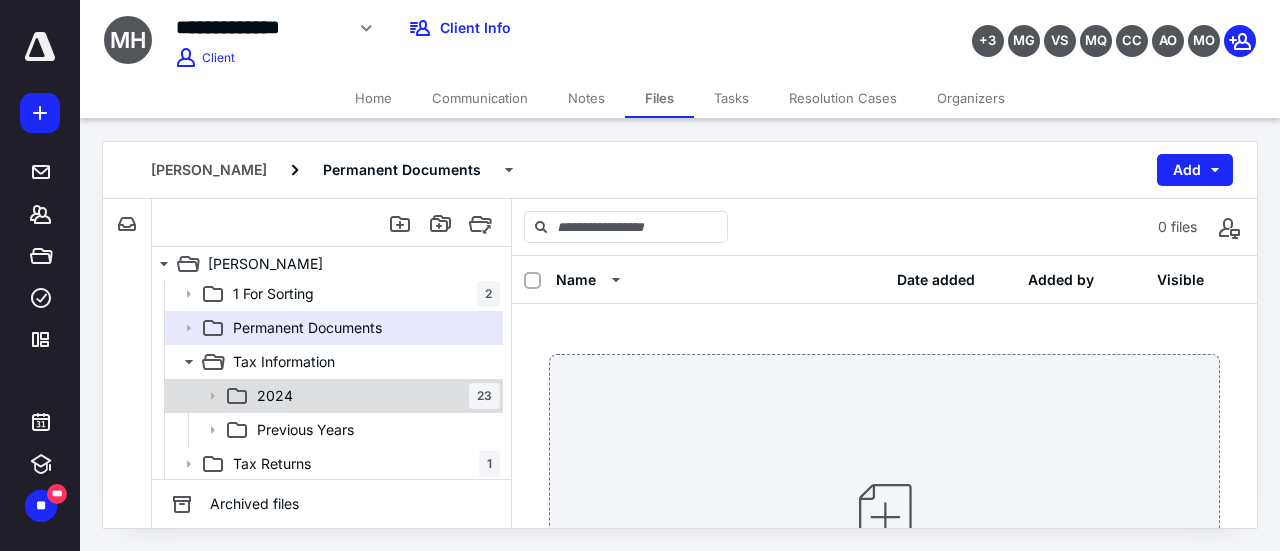 click on "2024" at bounding box center [275, 396] 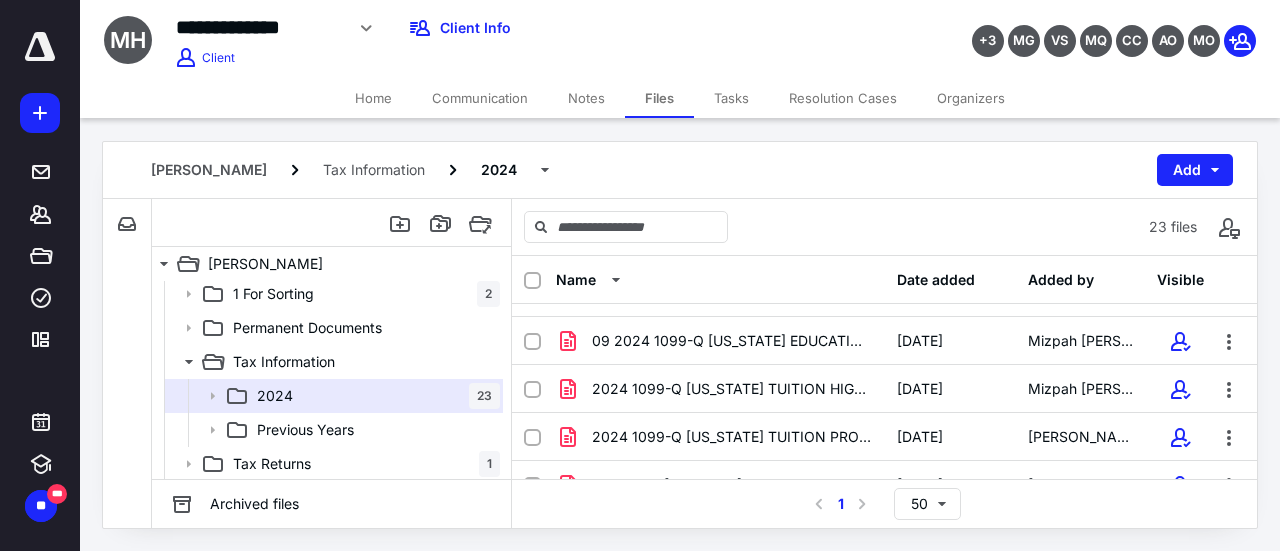 scroll, scrollTop: 0, scrollLeft: 0, axis: both 